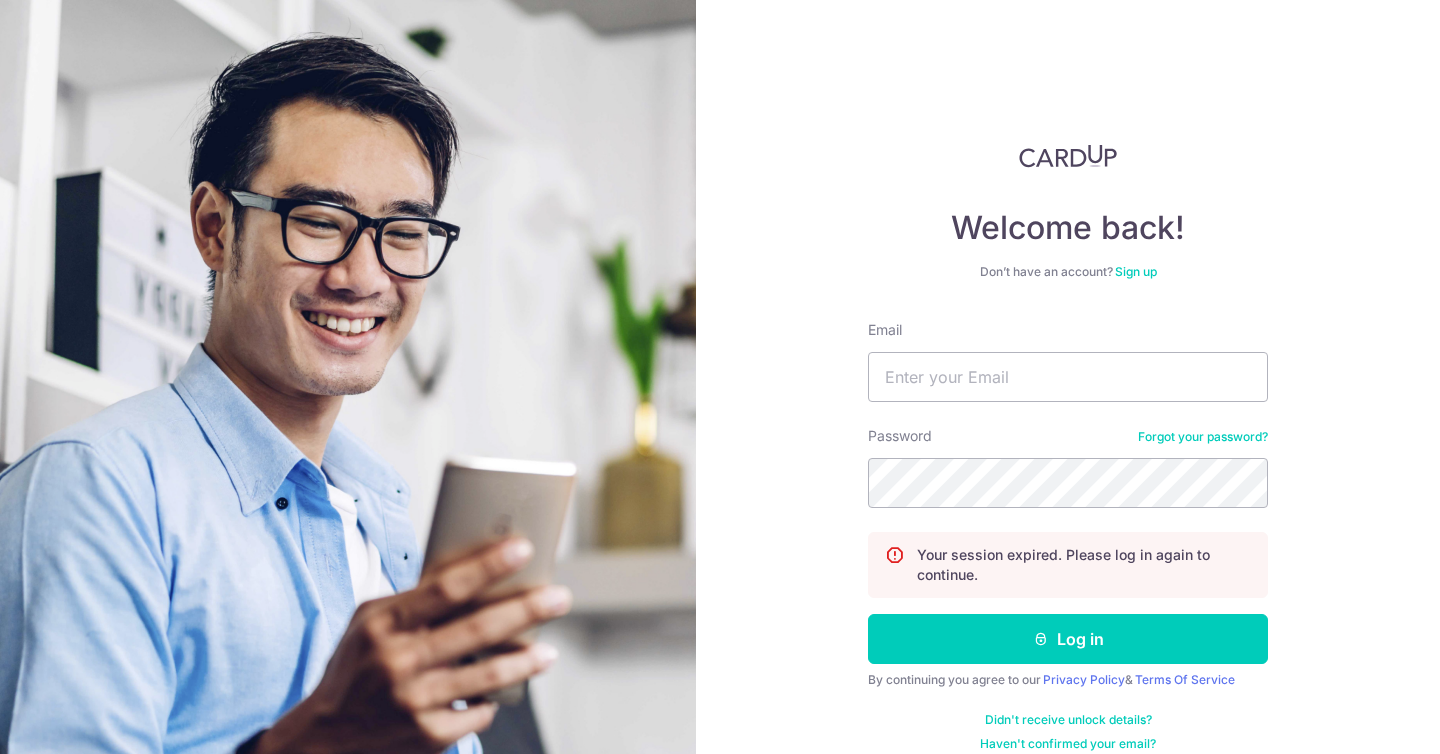scroll, scrollTop: 0, scrollLeft: 0, axis: both 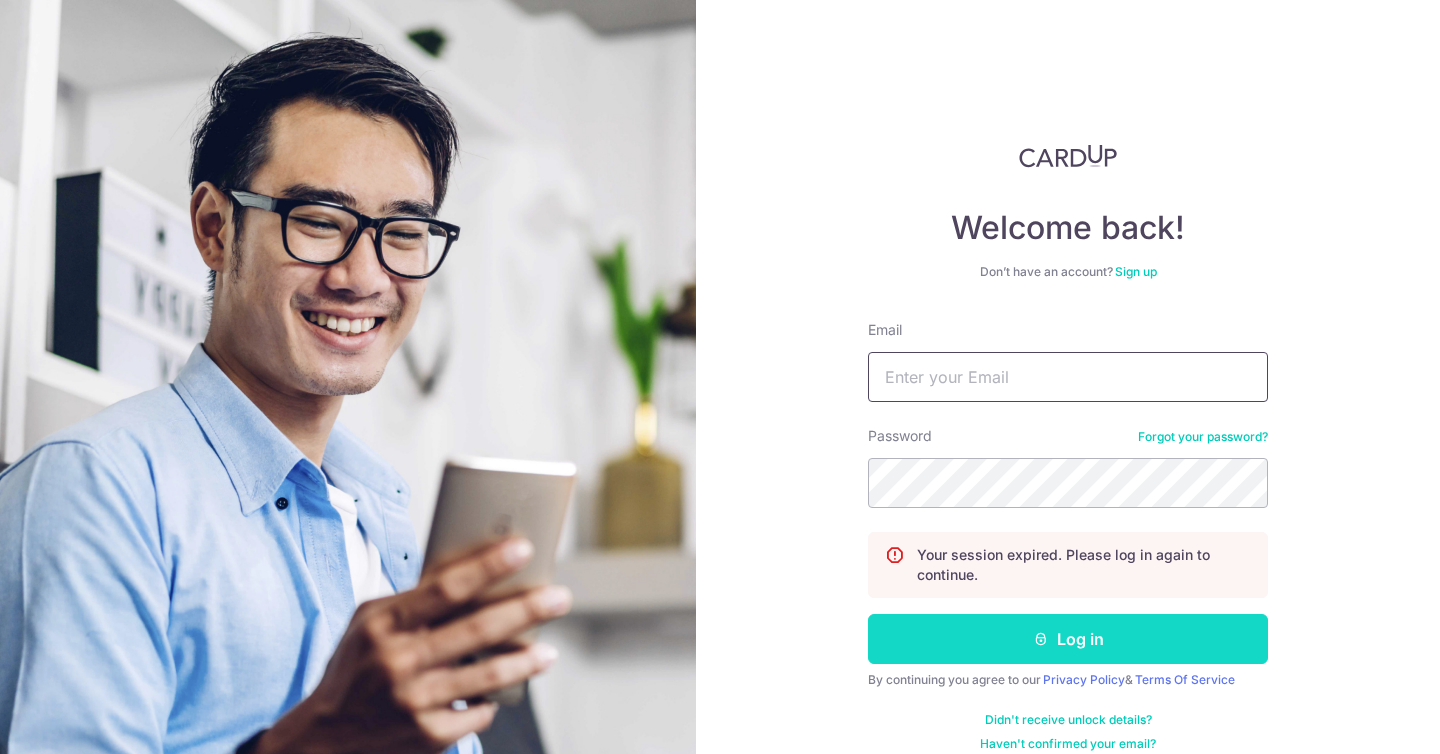 type on "[USERNAME]@[DOMAIN].com" 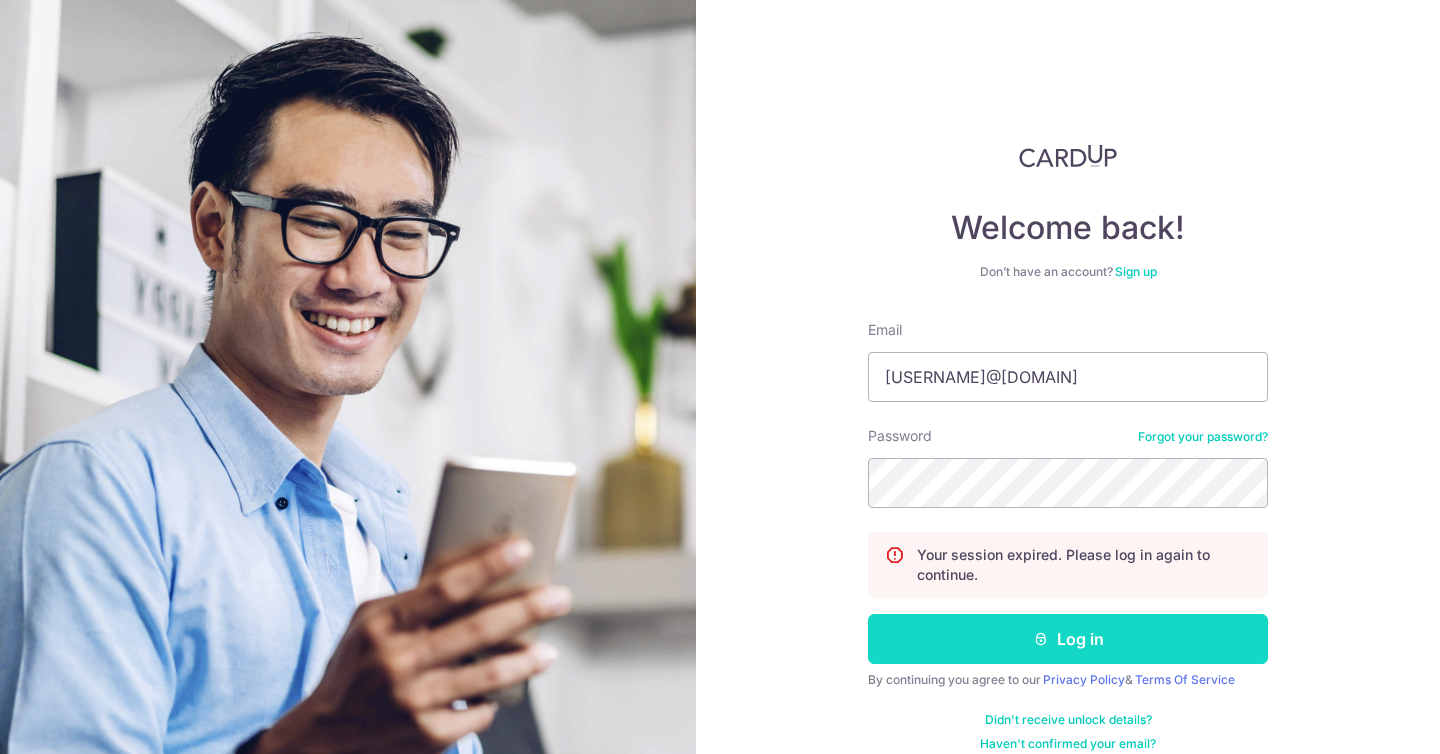 click on "Log in" at bounding box center [1068, 639] 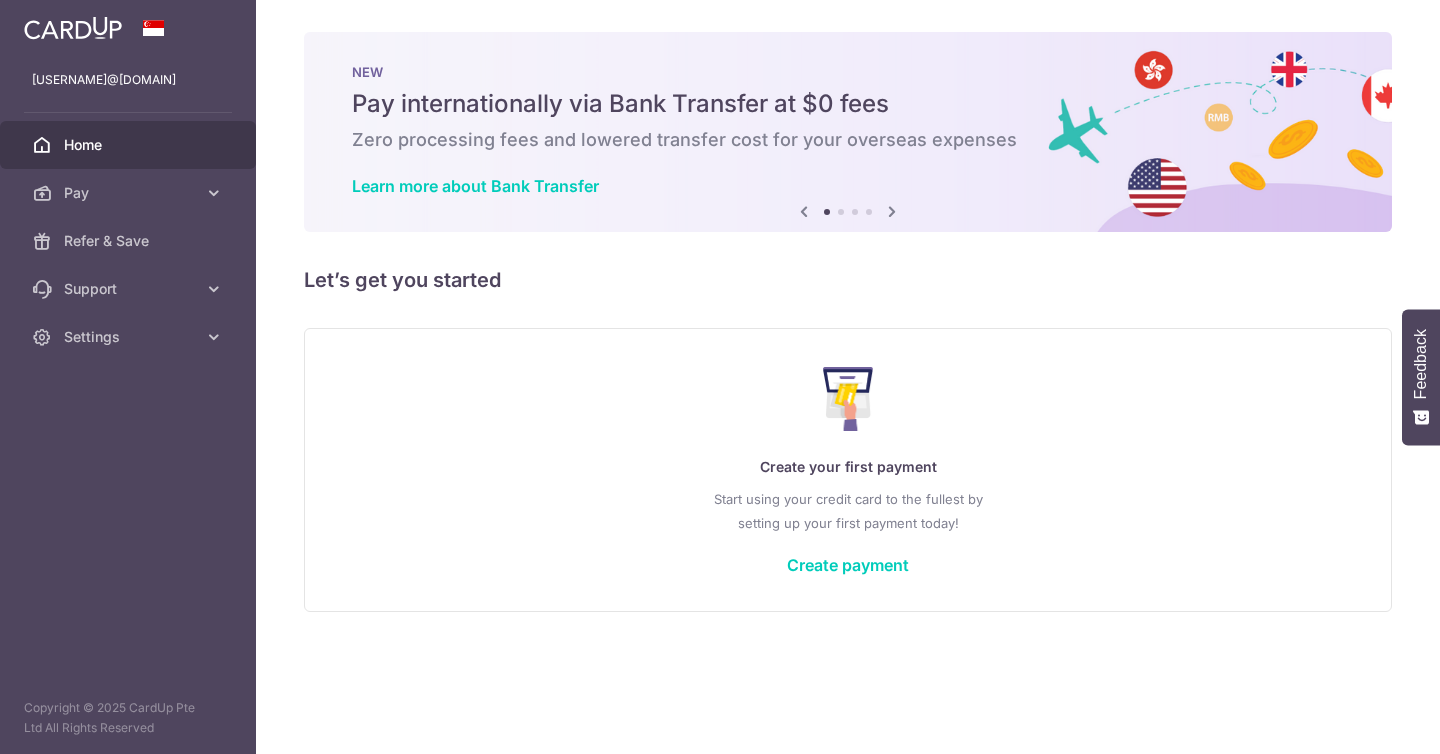 scroll, scrollTop: 0, scrollLeft: 0, axis: both 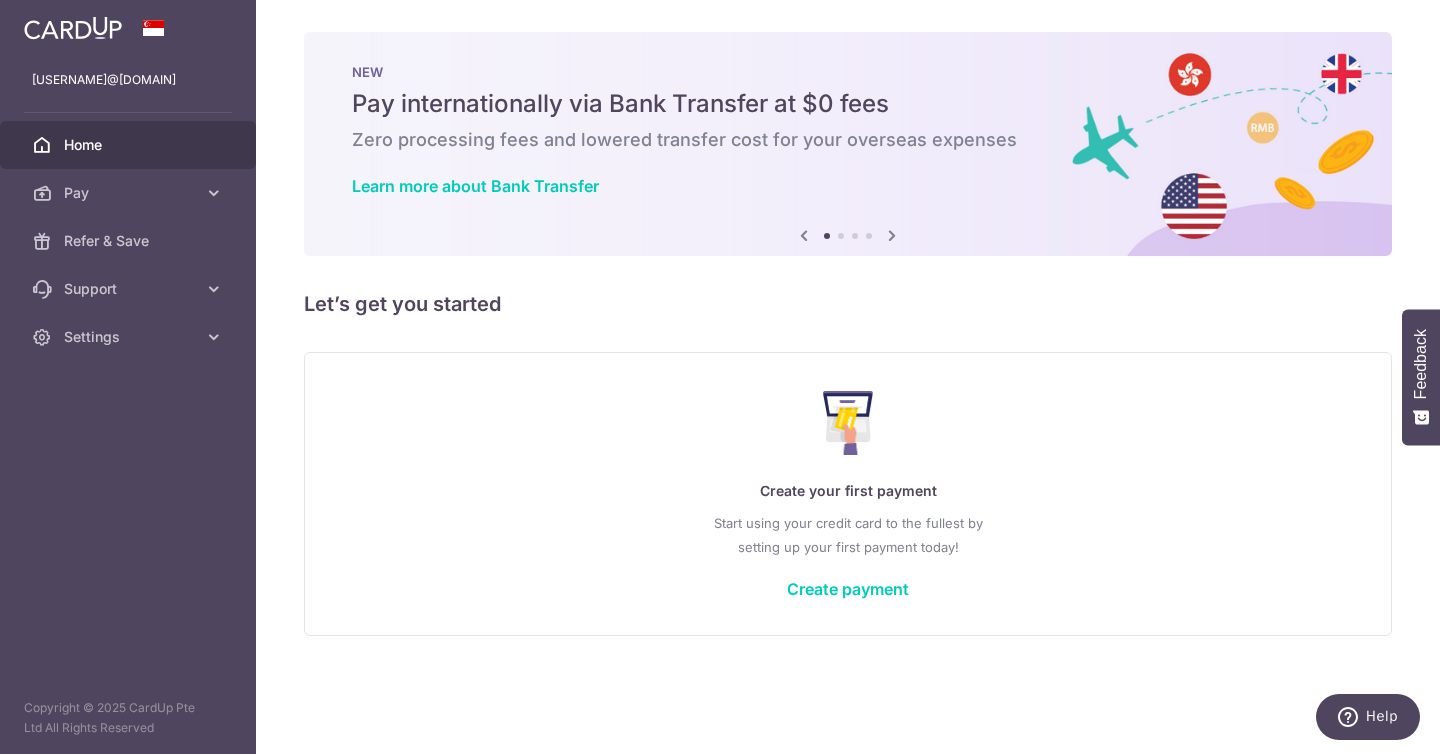 click on "Home" at bounding box center (128, 145) 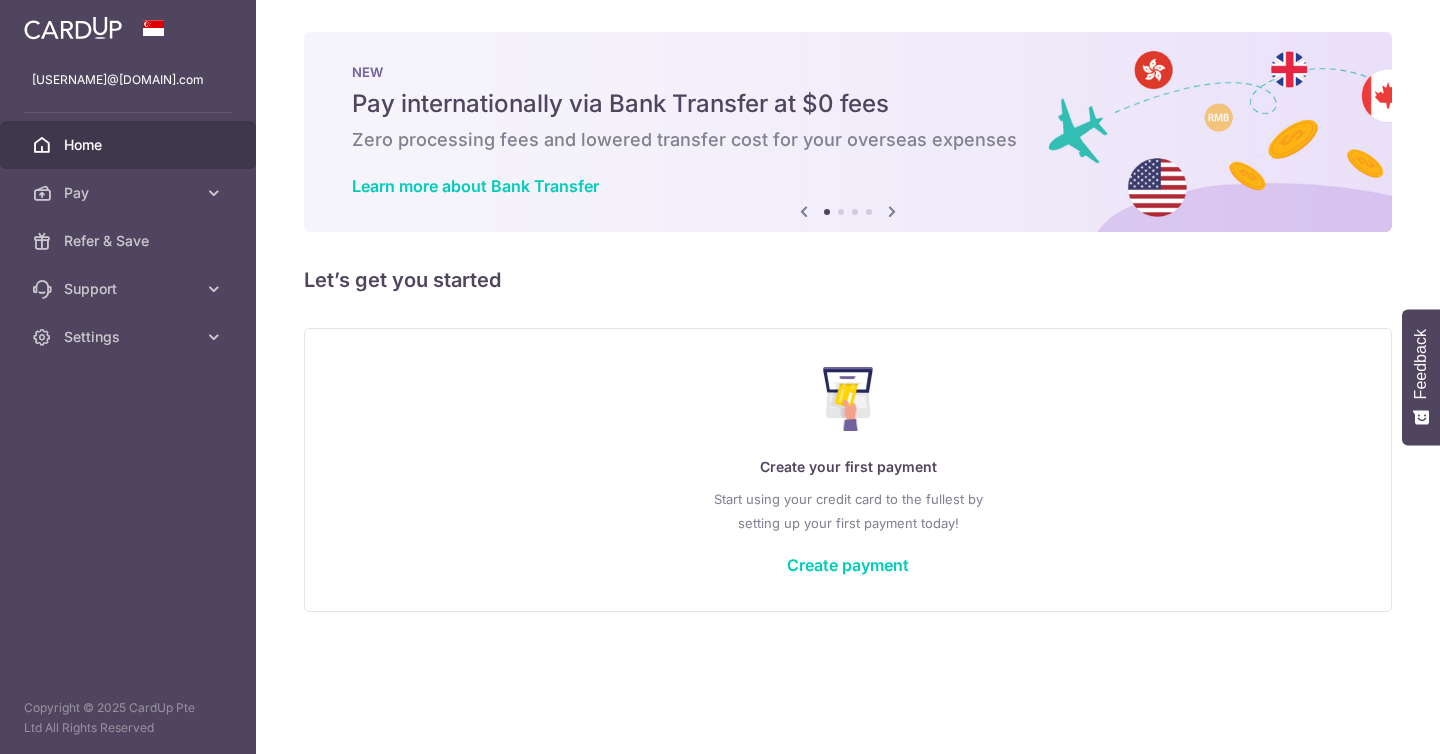 scroll, scrollTop: 0, scrollLeft: 0, axis: both 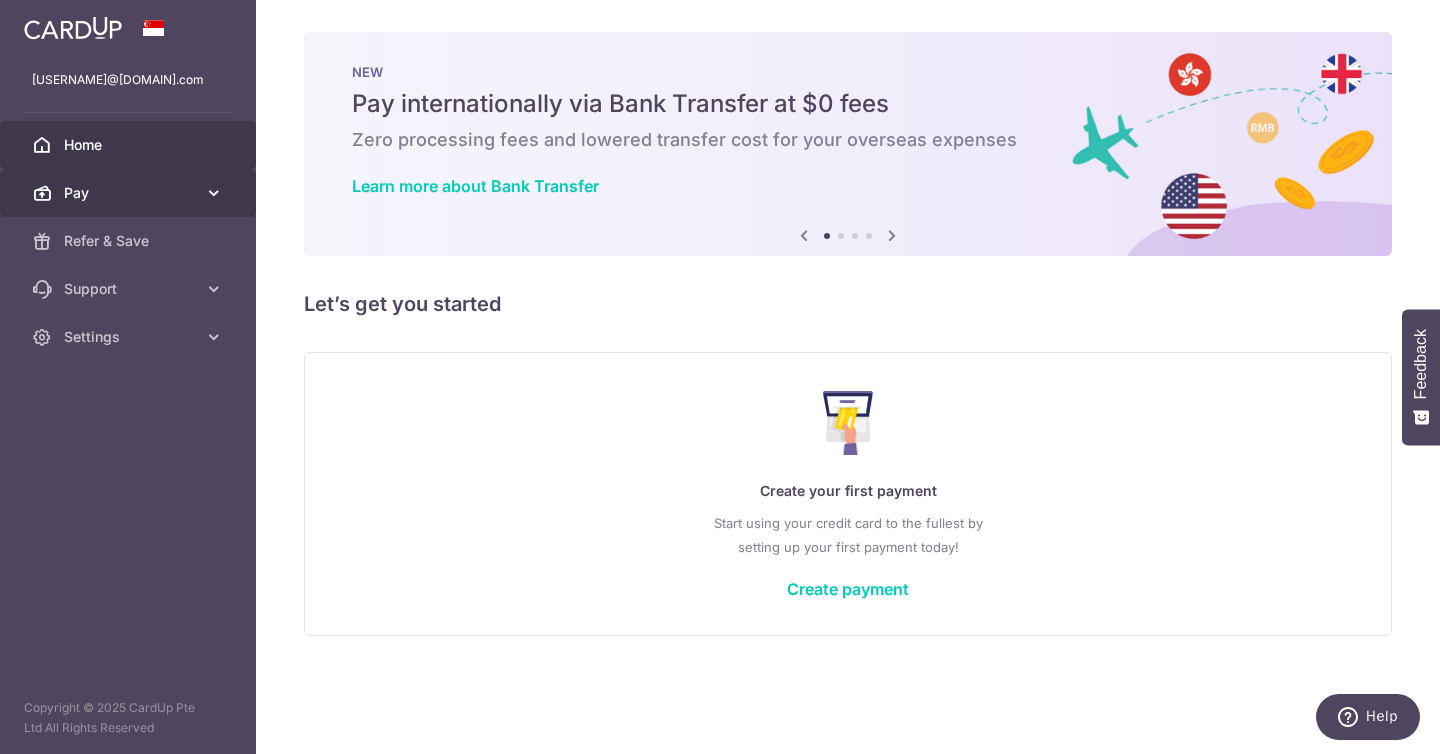 click on "Pay" at bounding box center [128, 193] 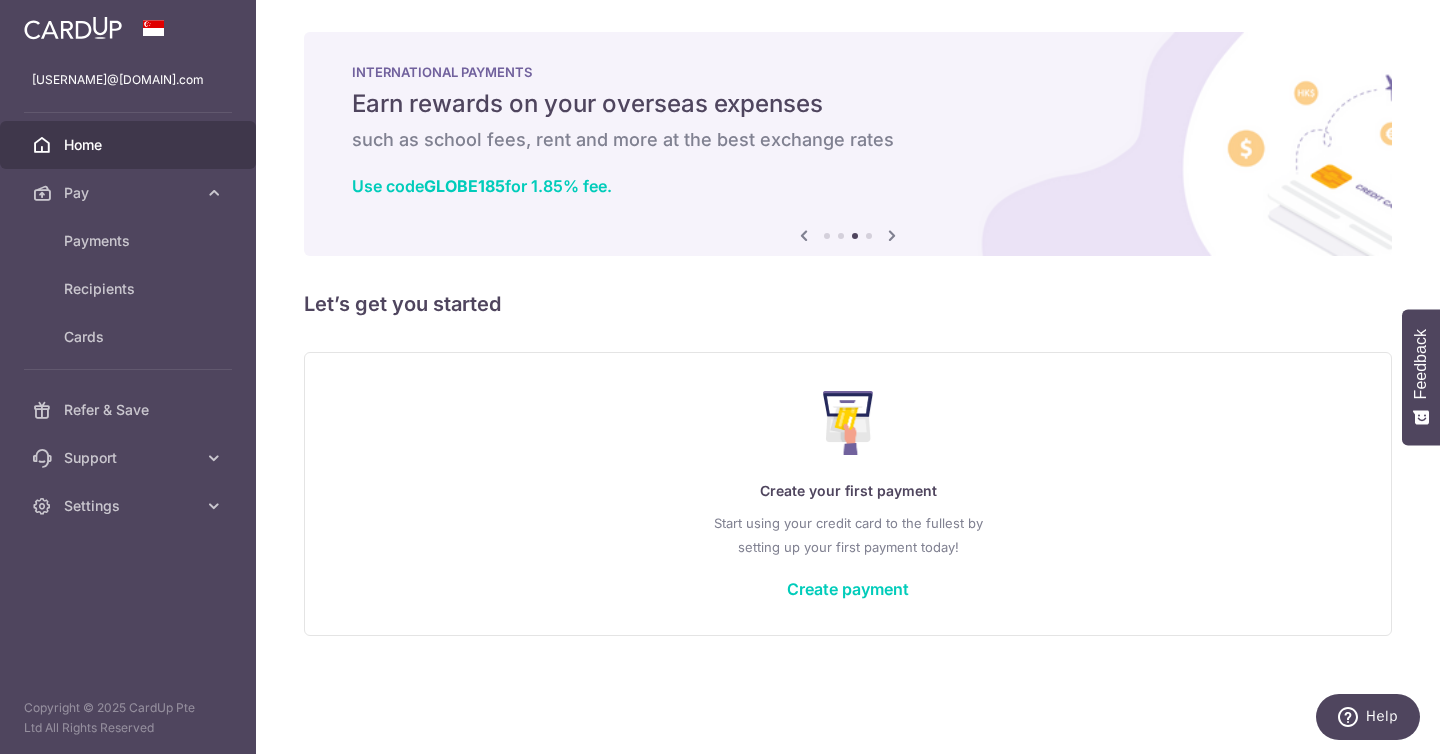 click on "Home" at bounding box center (128, 145) 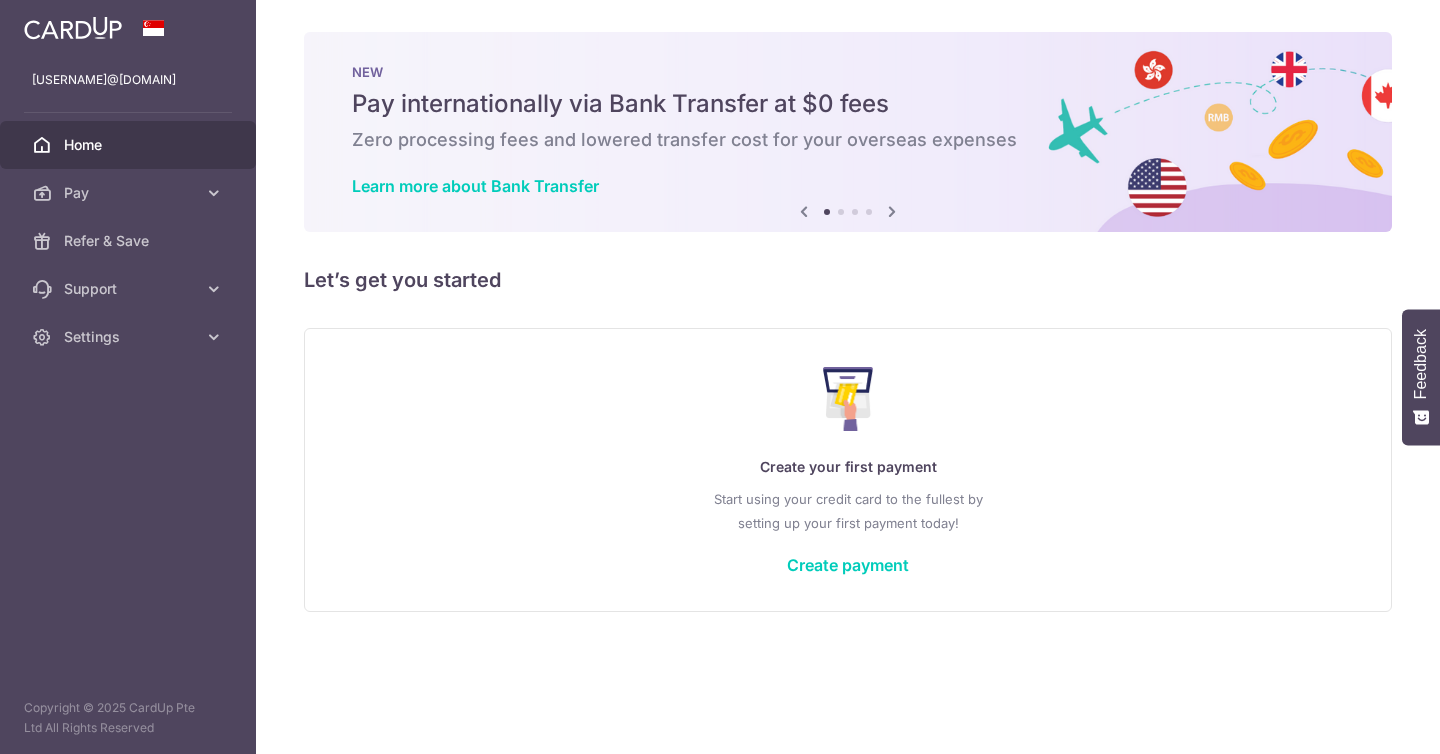 scroll, scrollTop: 0, scrollLeft: 0, axis: both 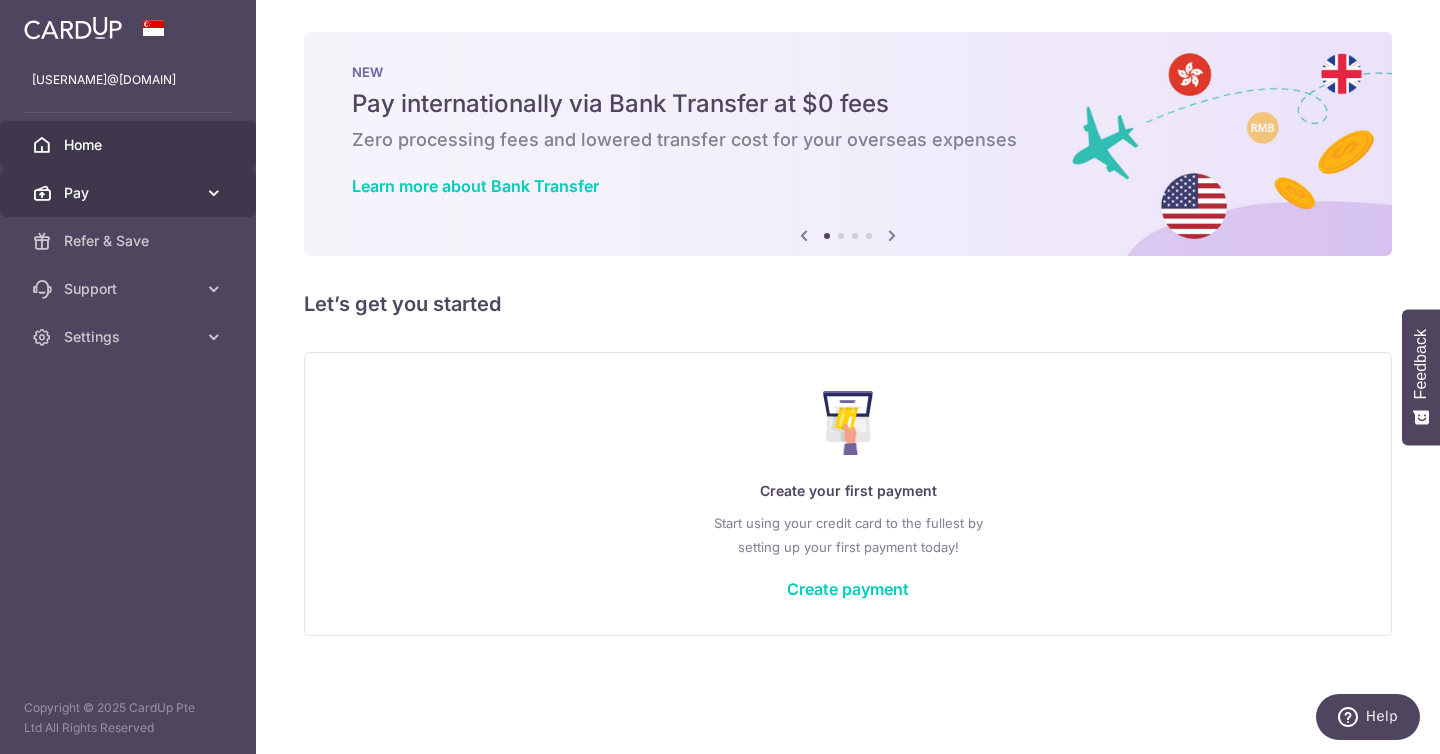 click on "Pay" at bounding box center (130, 193) 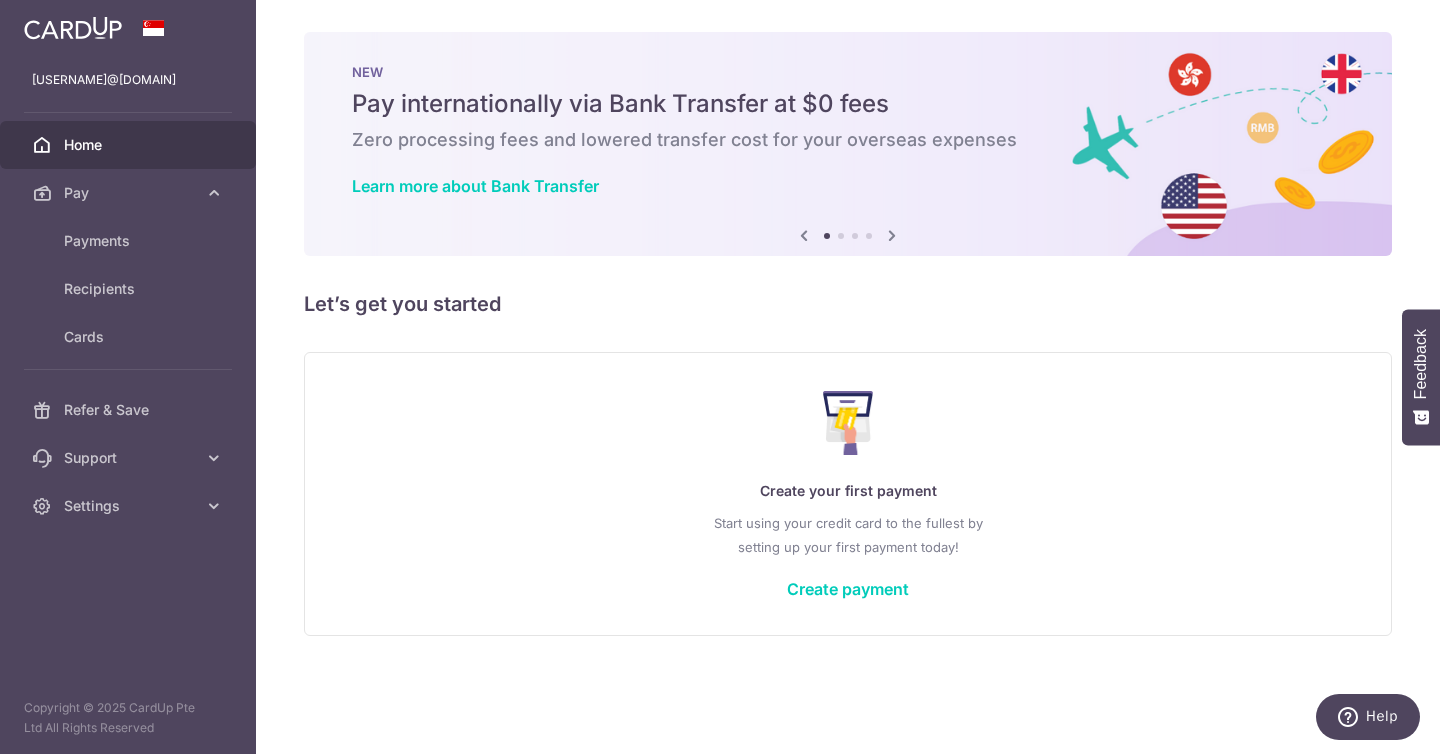 click on "Home" at bounding box center [130, 145] 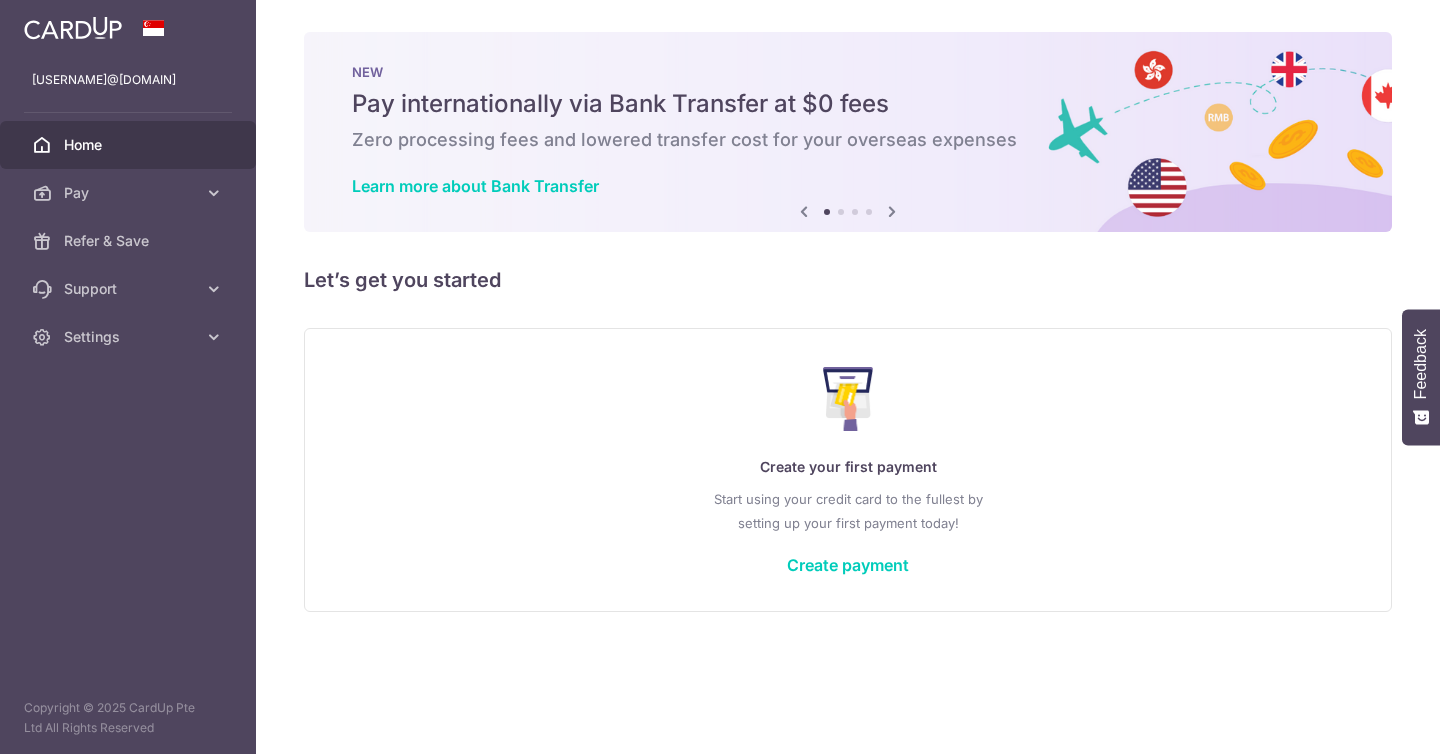 scroll, scrollTop: 0, scrollLeft: 0, axis: both 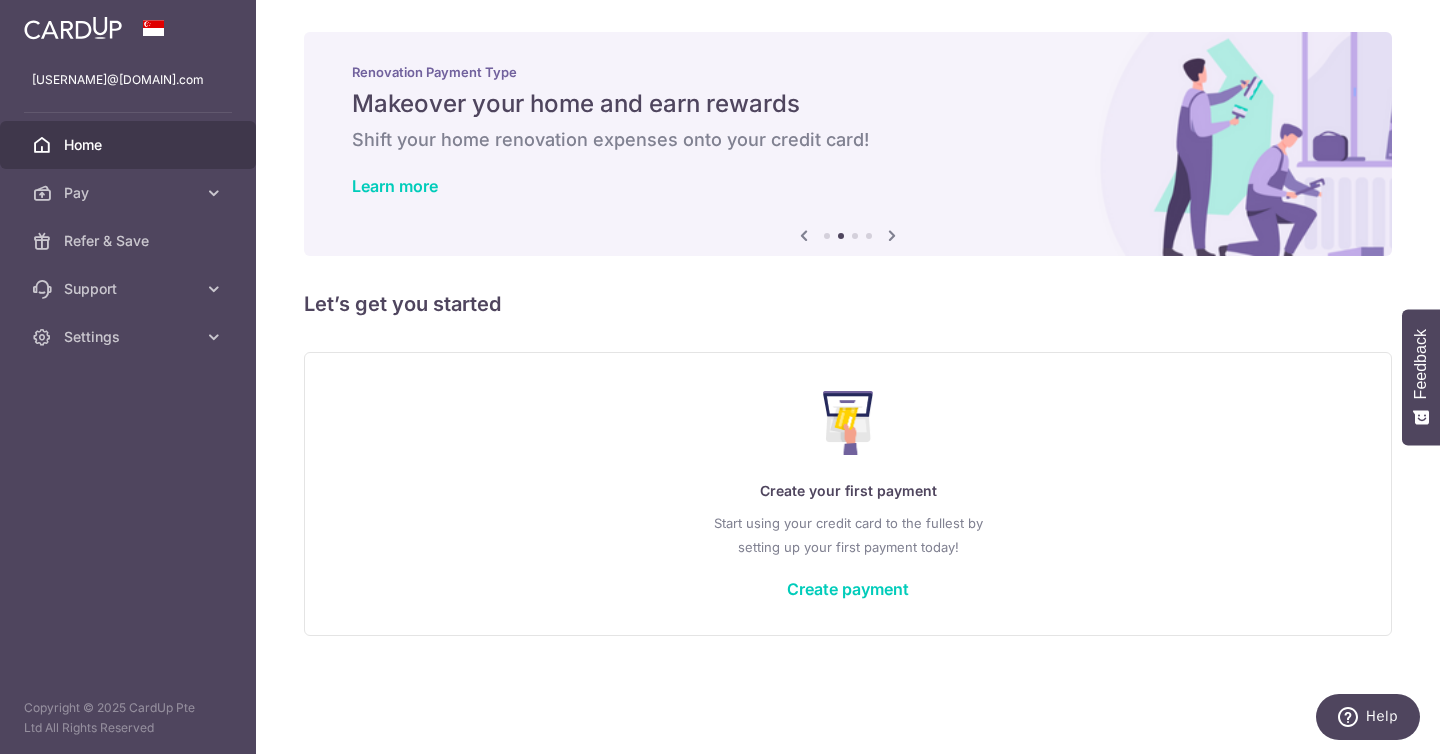 click at bounding box center (892, 235) 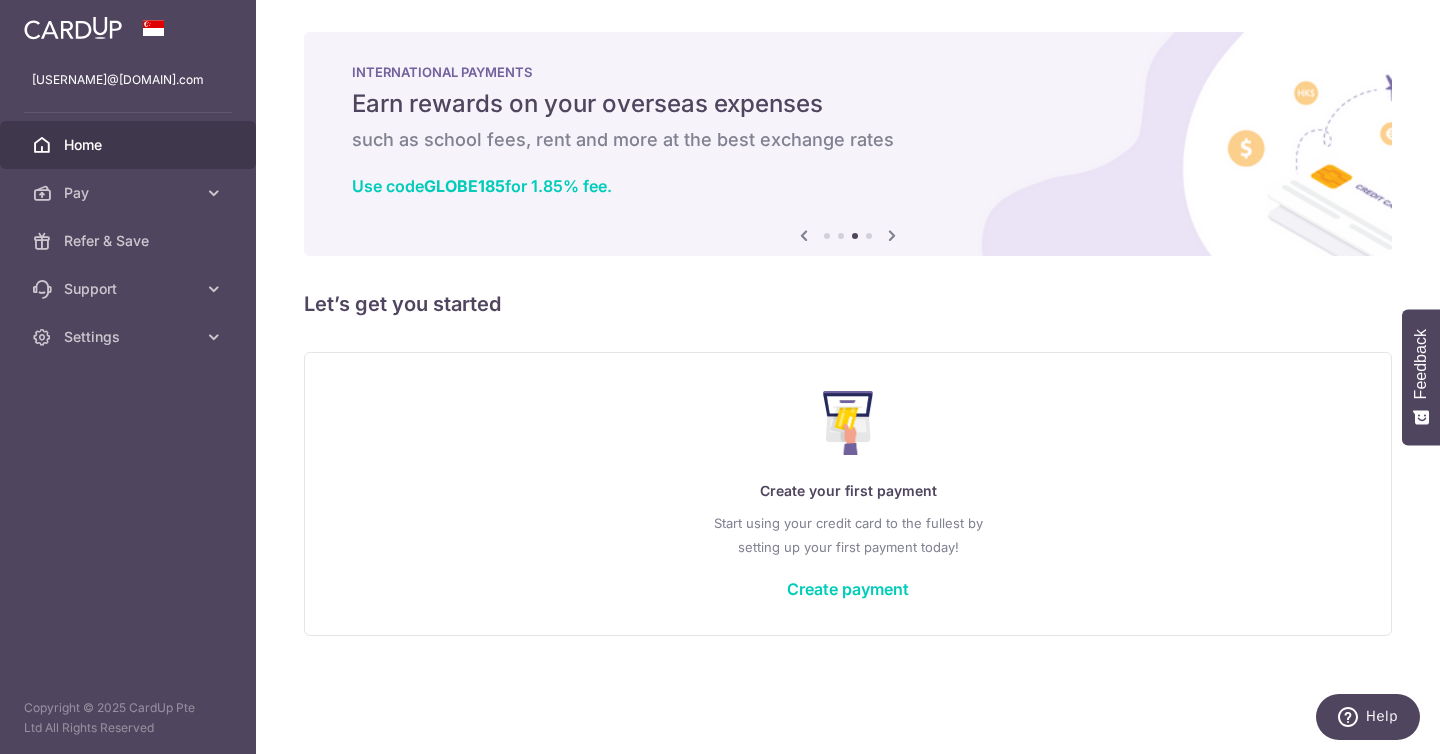 click at bounding box center (804, 235) 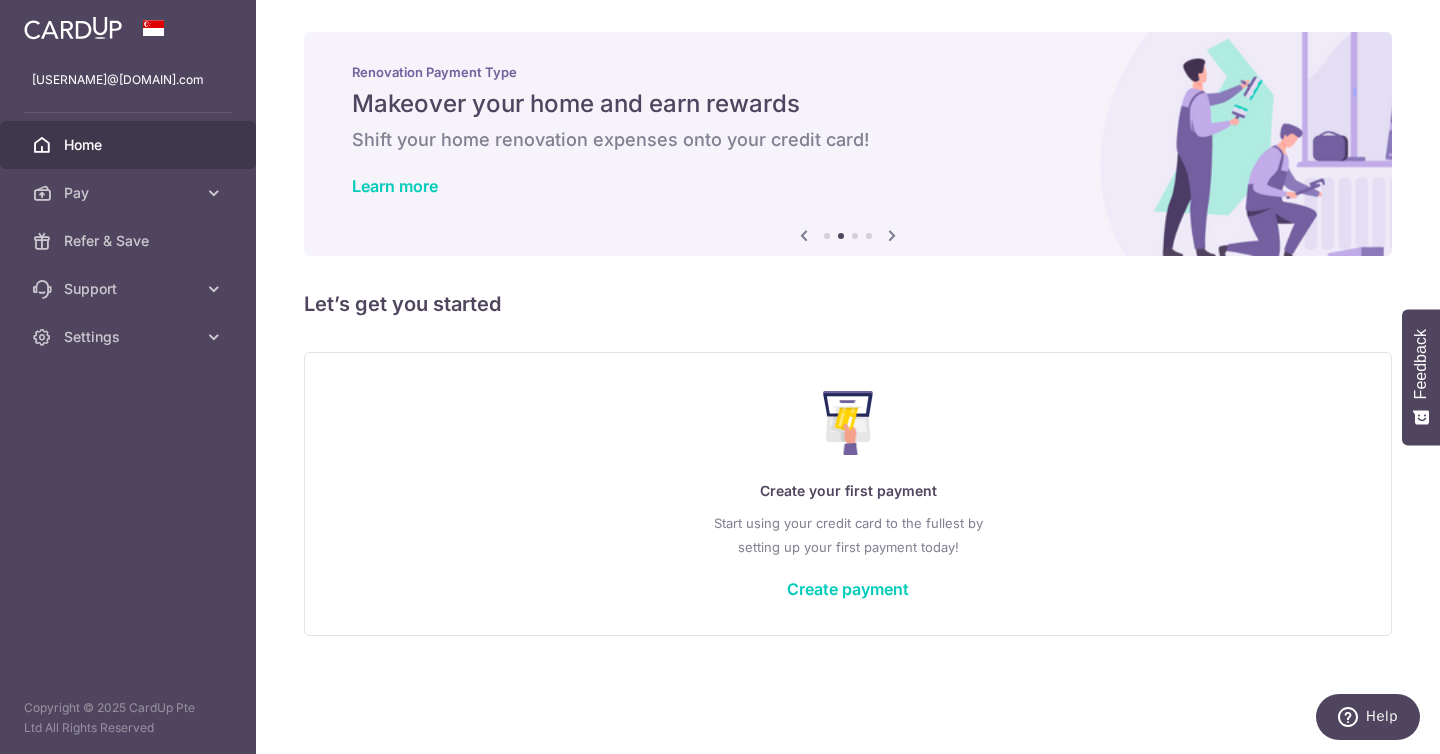 click at bounding box center (804, 235) 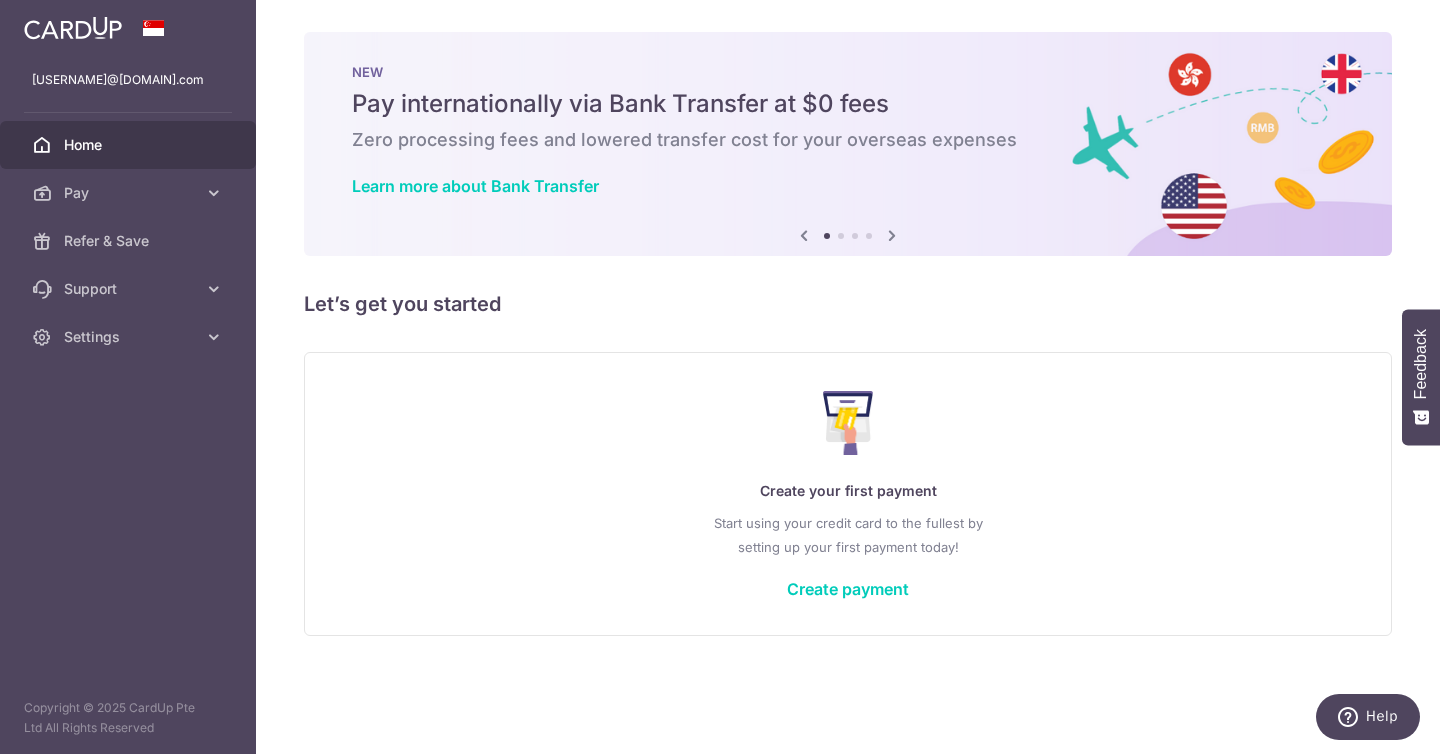 click at bounding box center (804, 235) 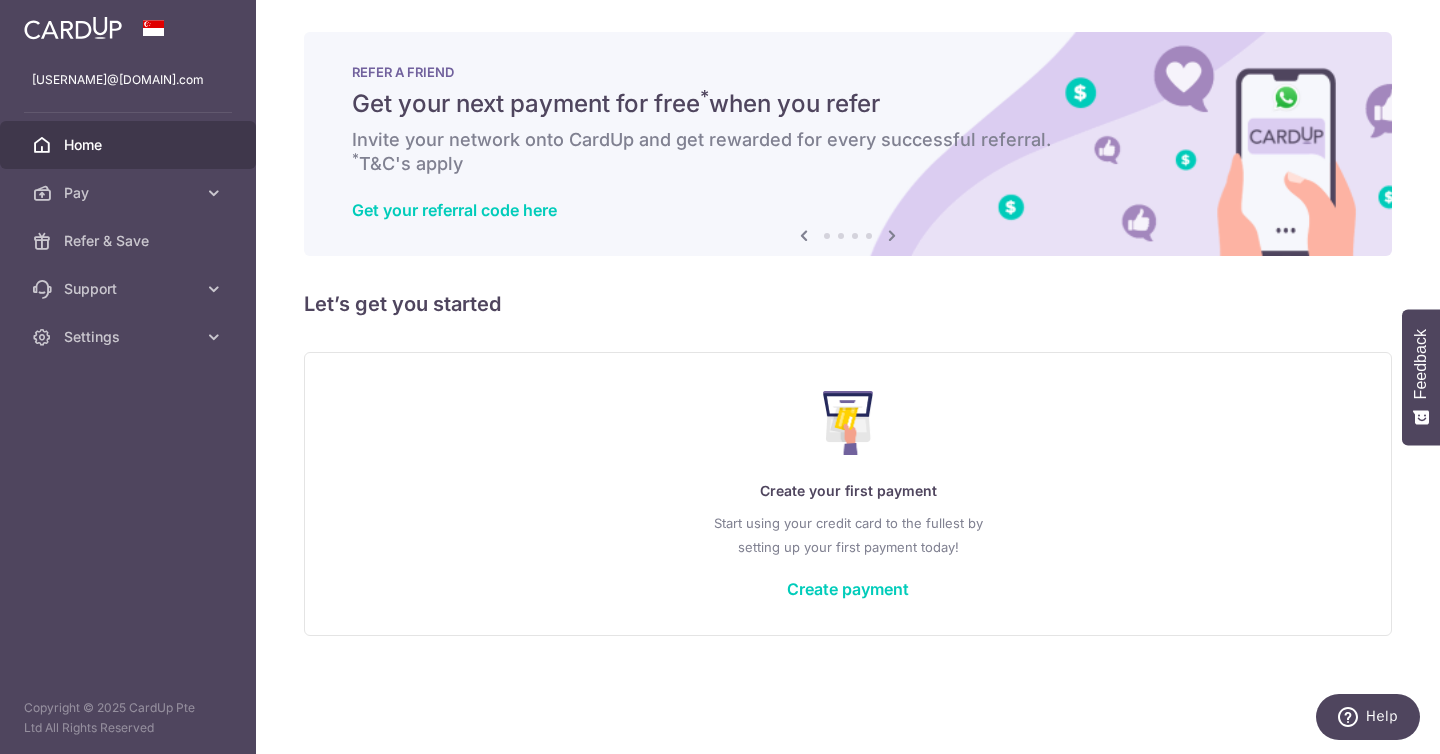 click at bounding box center [804, 235] 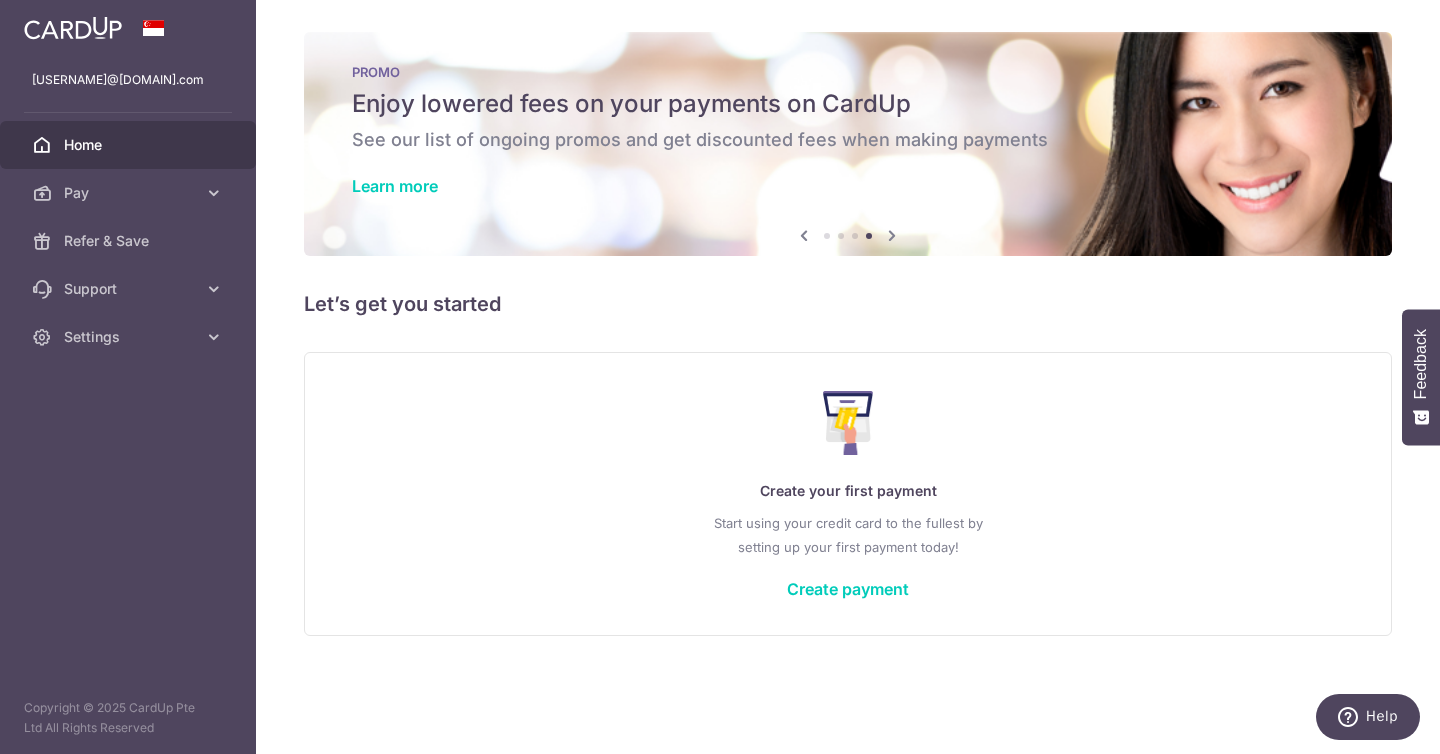 click at bounding box center [804, 235] 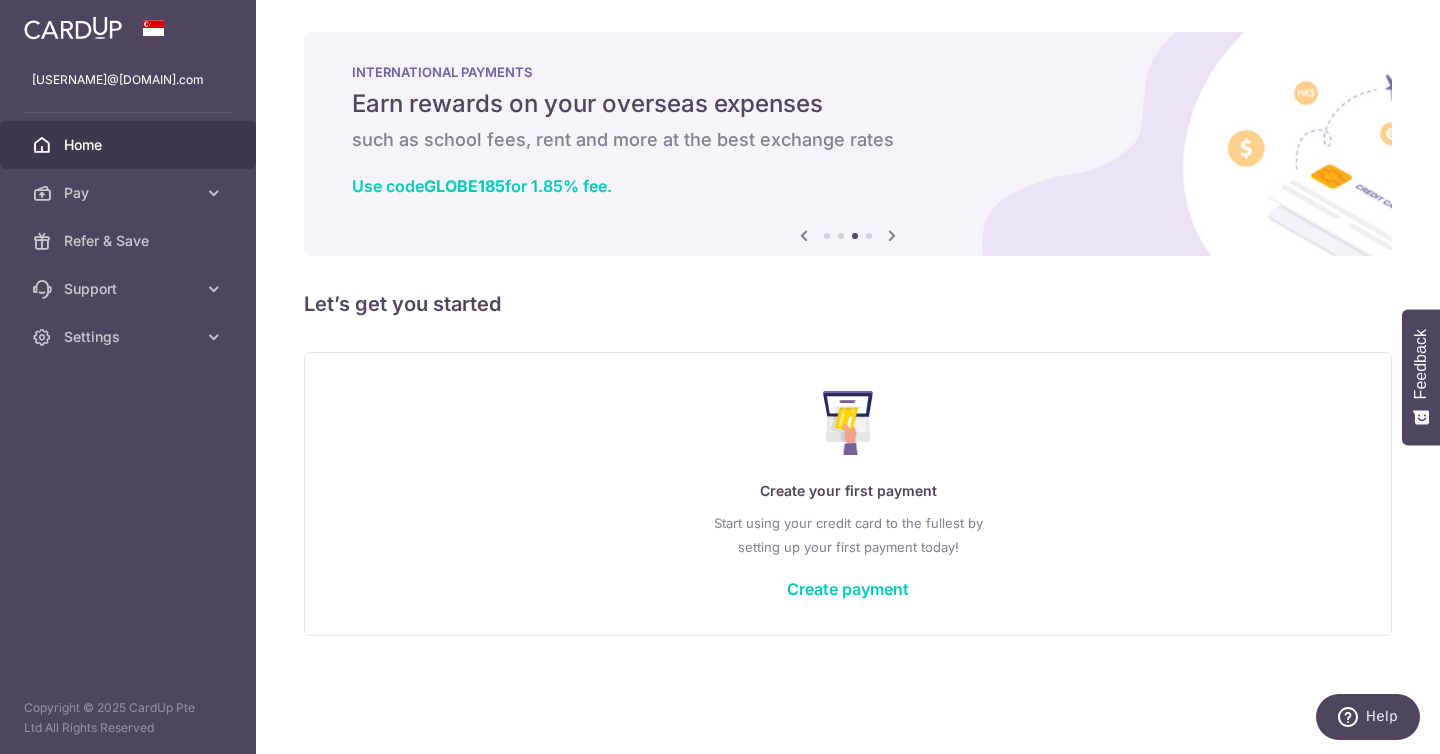click on "Create your first payment
Start using your credit card to the fullest by   setting up your first payment today!
Create payment" at bounding box center [848, 493] 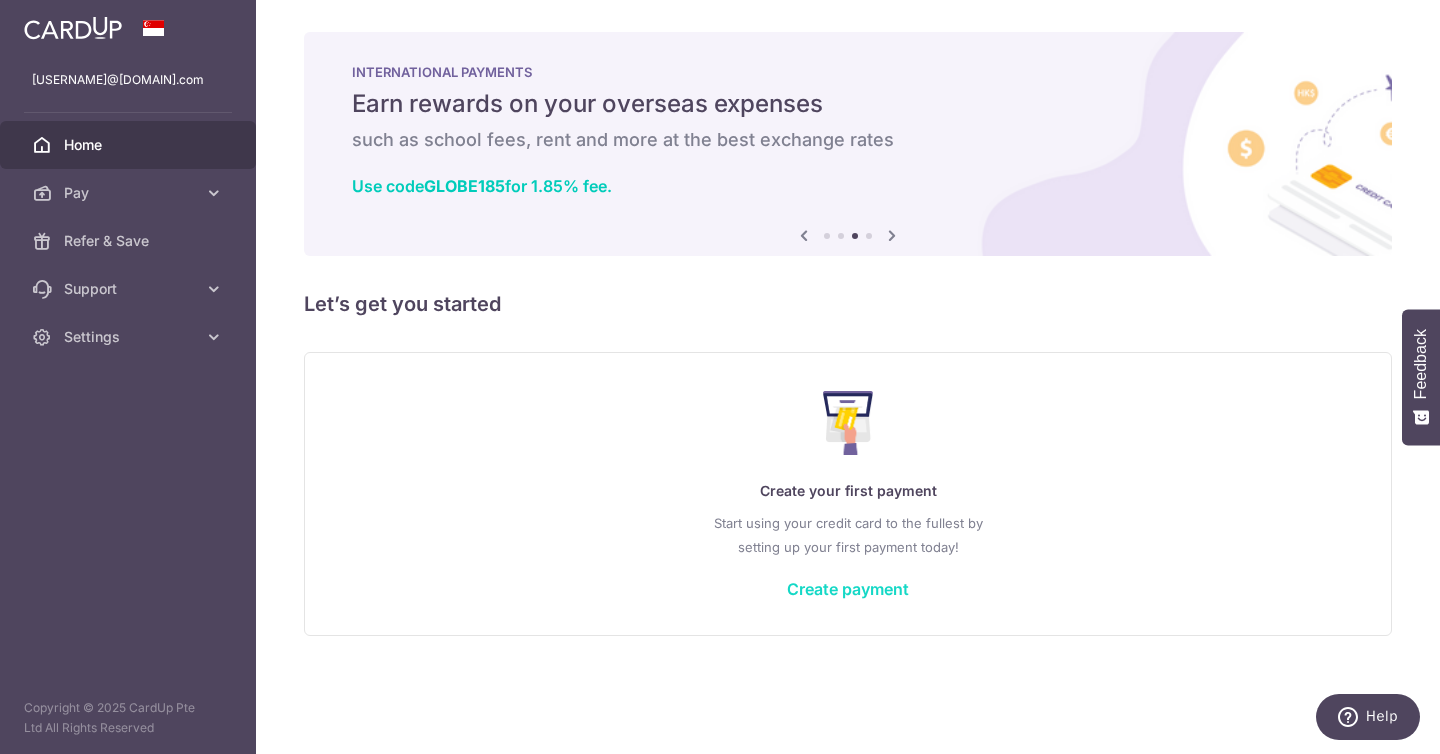 click on "Create payment" at bounding box center [848, 589] 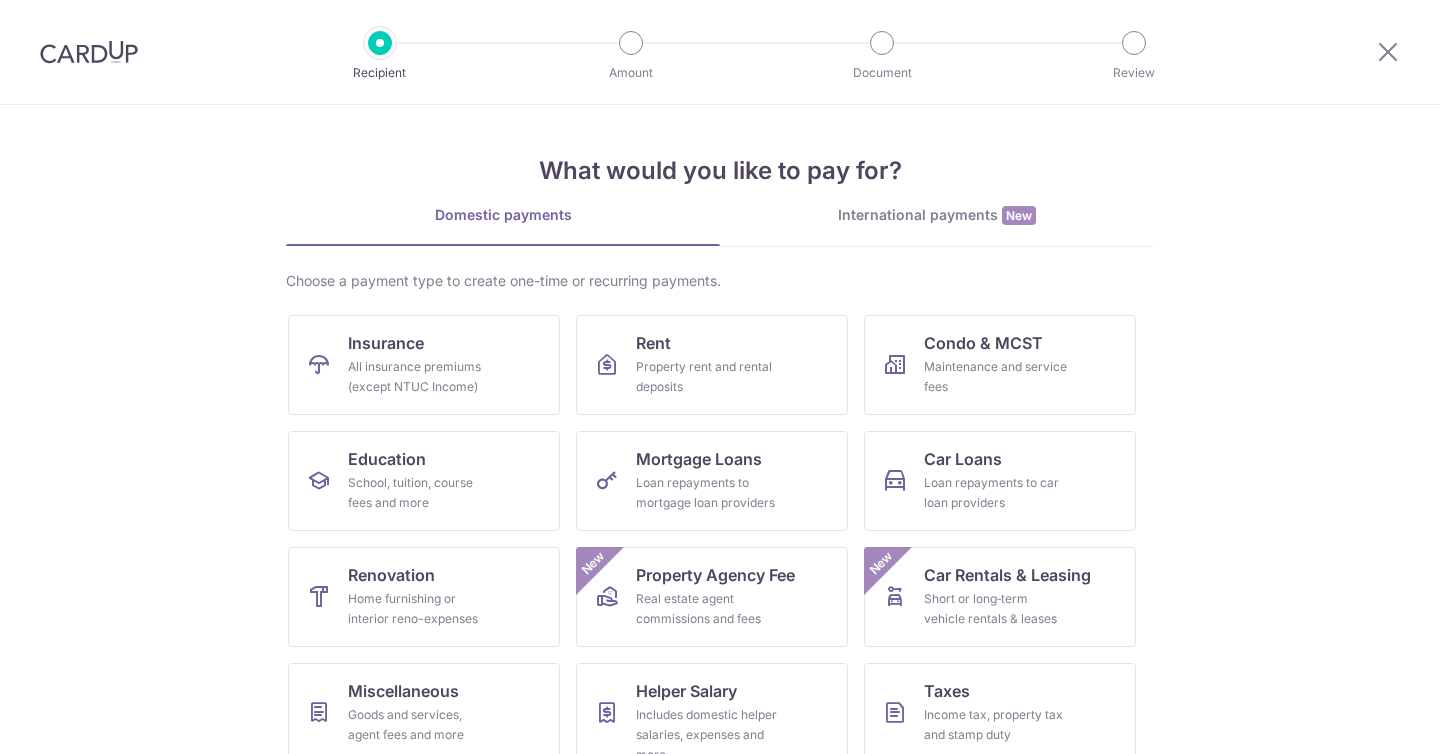 scroll, scrollTop: 0, scrollLeft: 0, axis: both 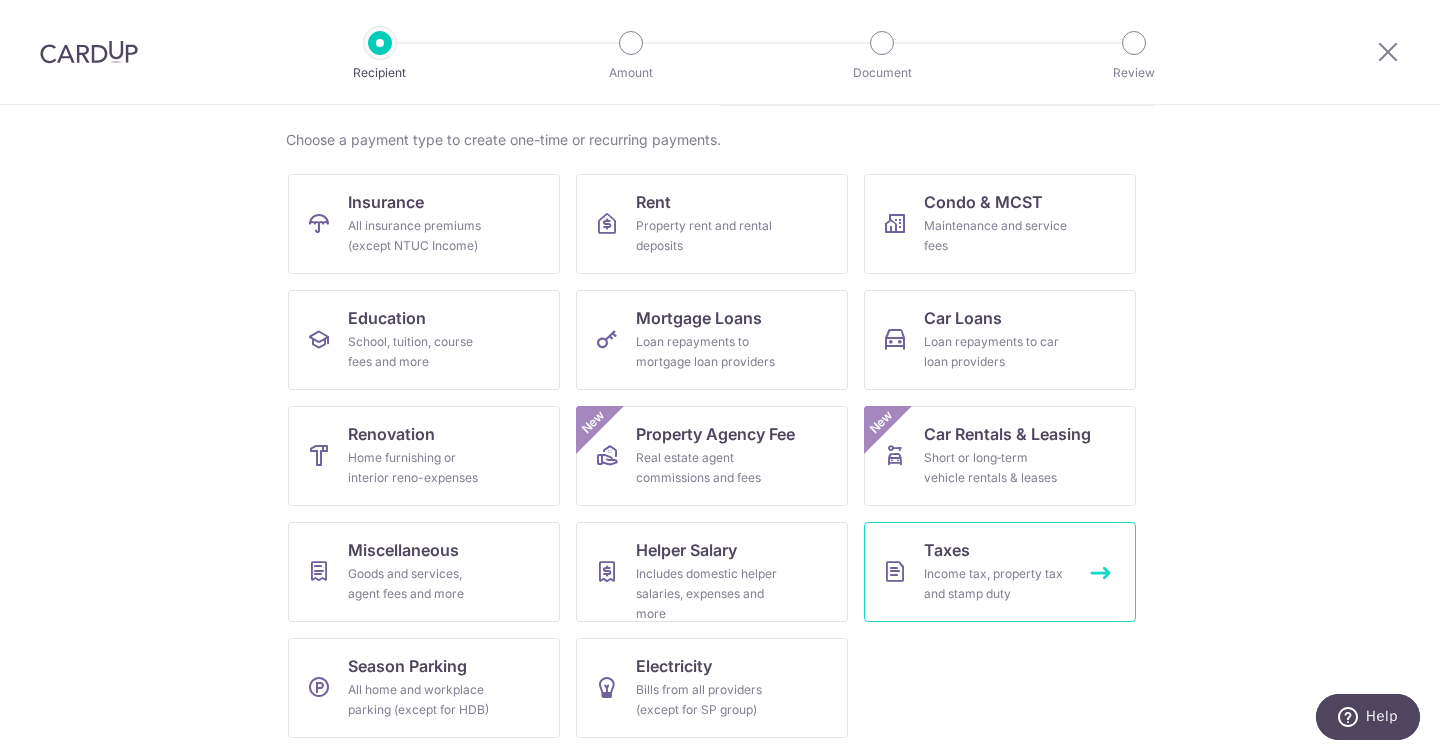 click on "Taxes Income tax, property tax and stamp duty" at bounding box center [1000, 572] 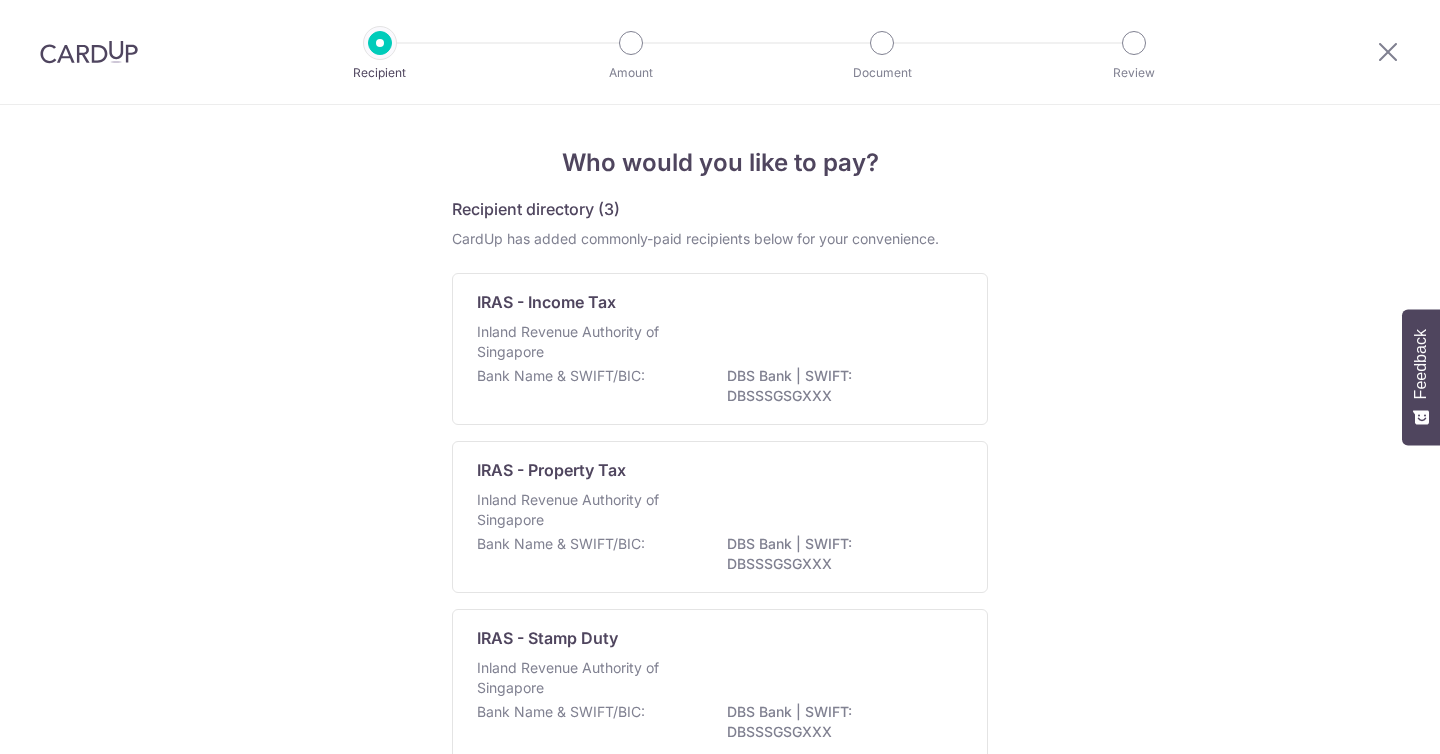 scroll, scrollTop: 0, scrollLeft: 0, axis: both 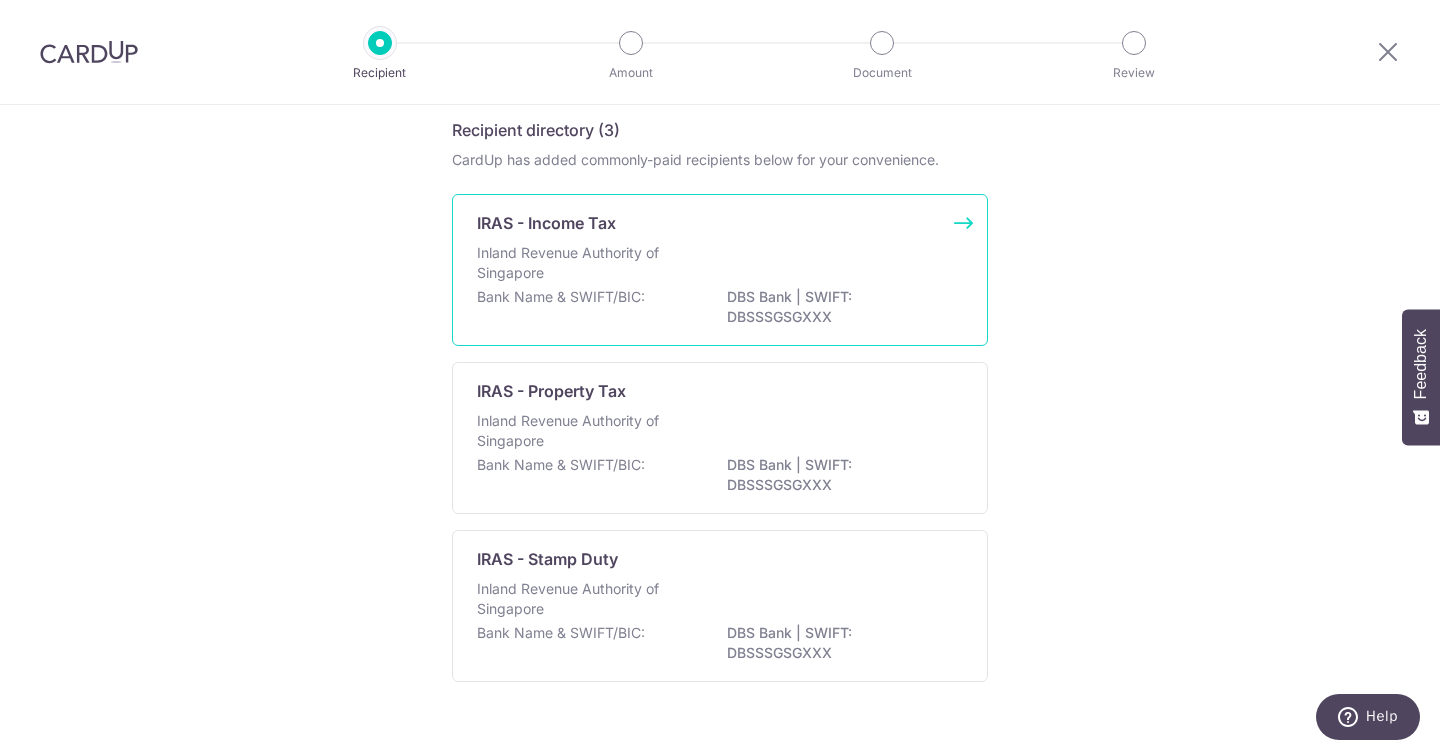click on "DBS Bank | SWIFT: DBSSSGSGXXX" at bounding box center (839, 307) 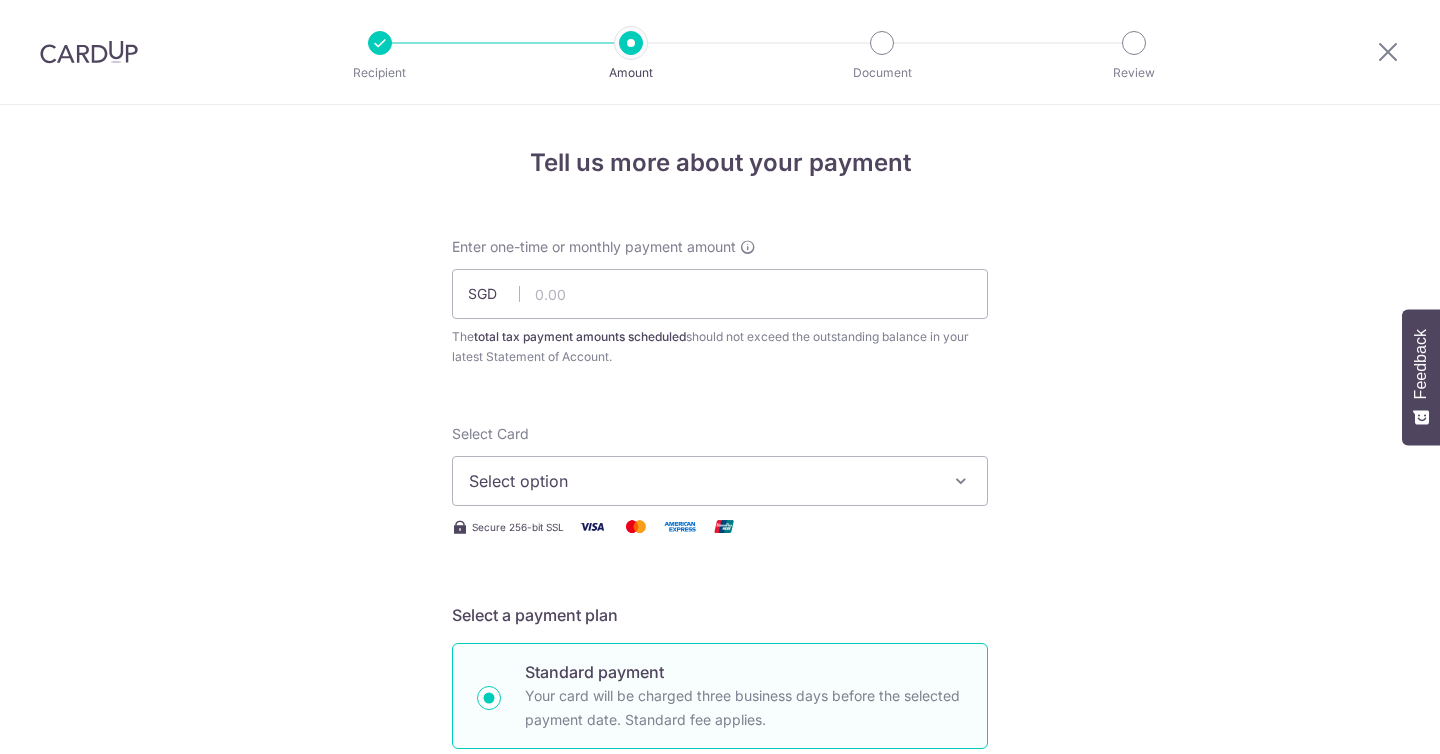 scroll, scrollTop: 0, scrollLeft: 0, axis: both 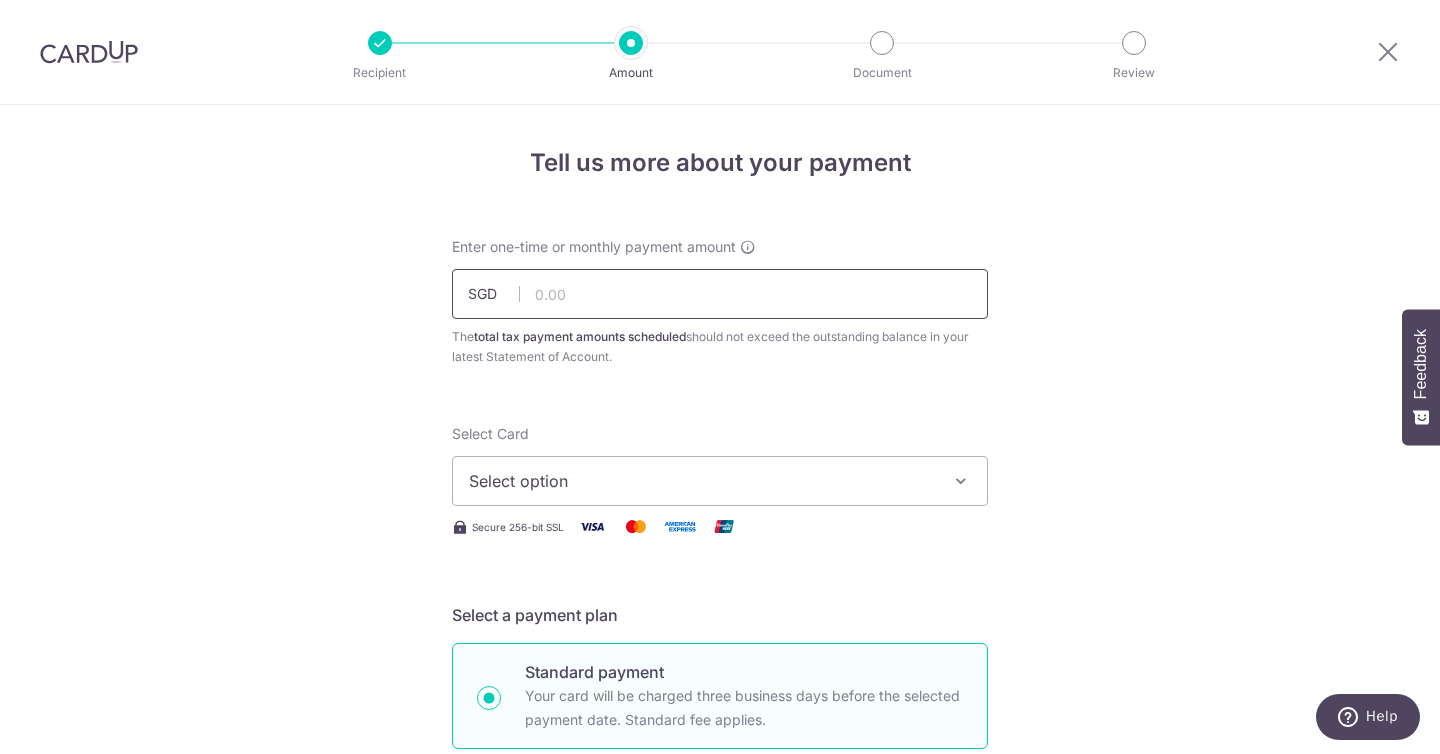 click at bounding box center [720, 294] 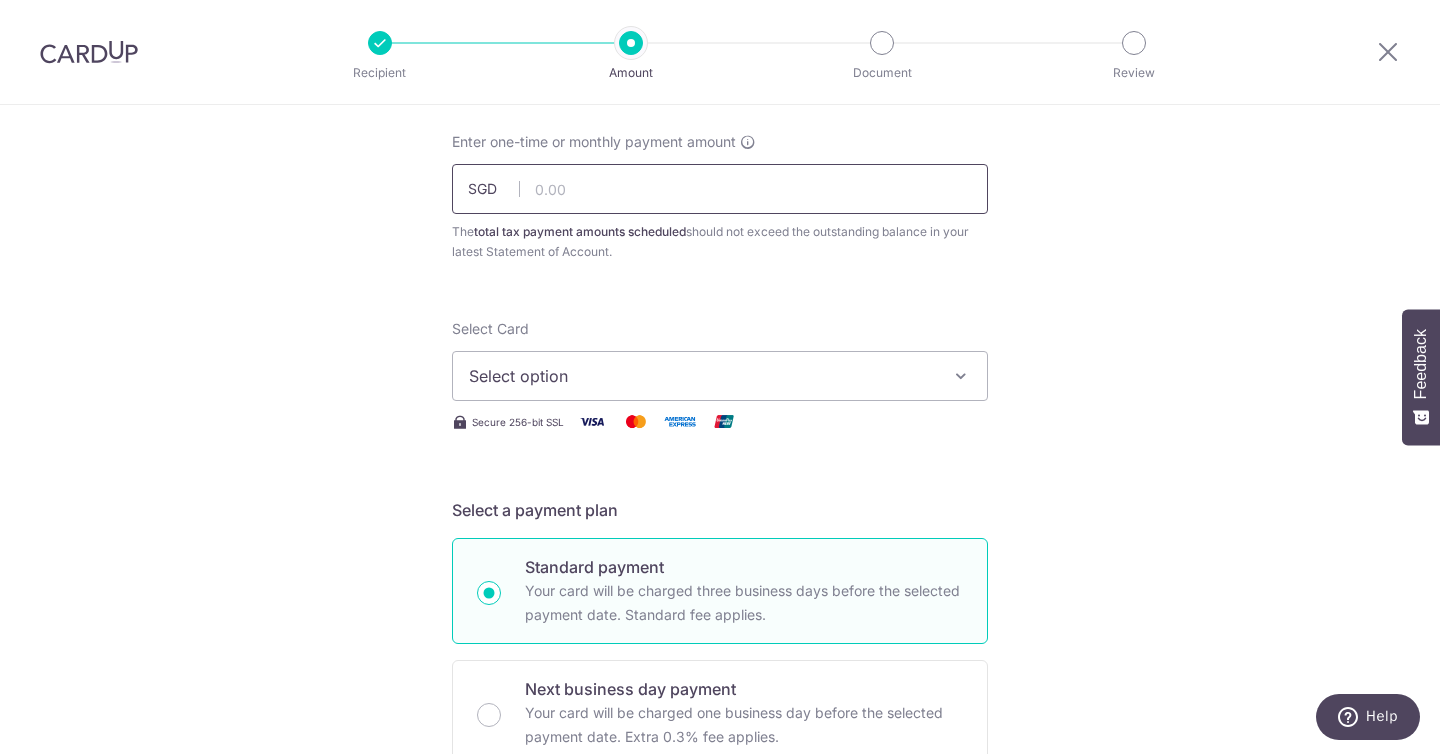 scroll, scrollTop: 102, scrollLeft: 0, axis: vertical 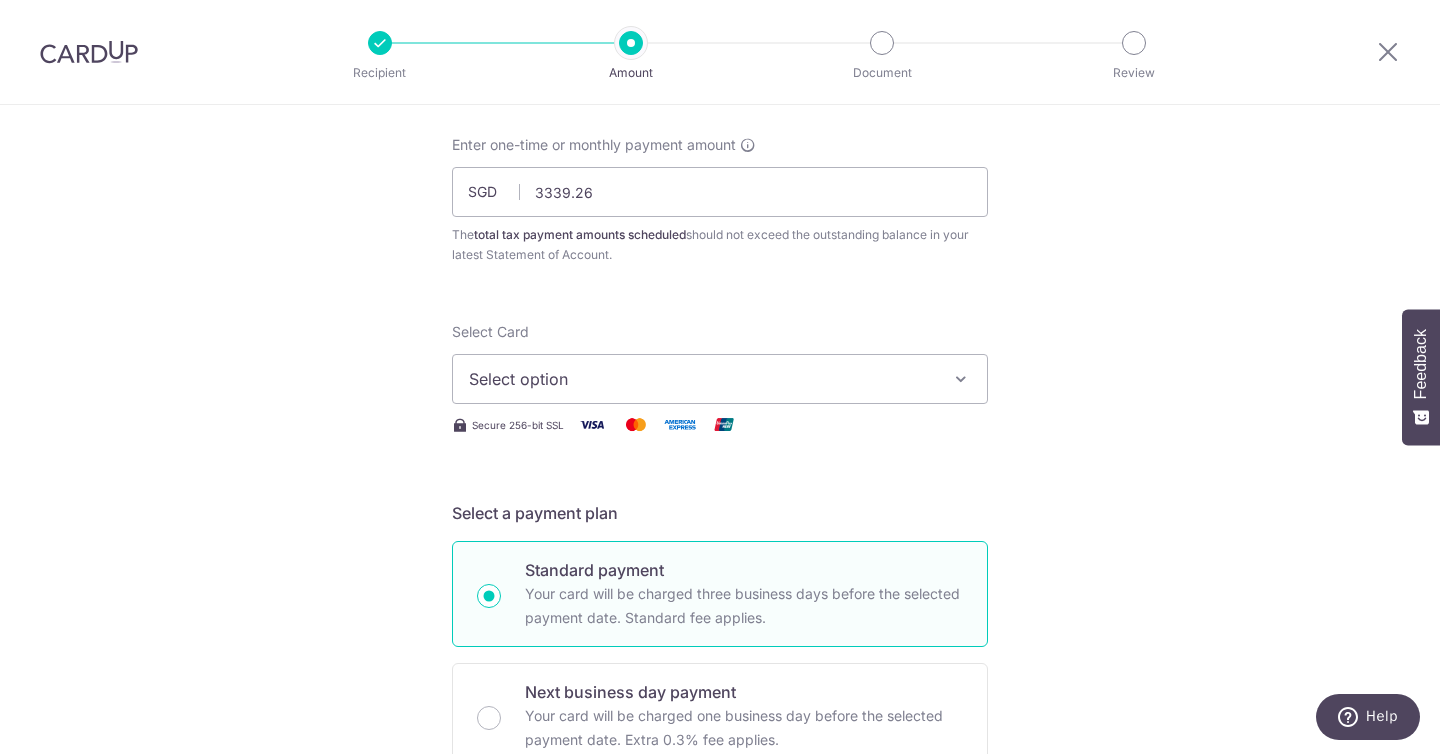 type on "3,339.26" 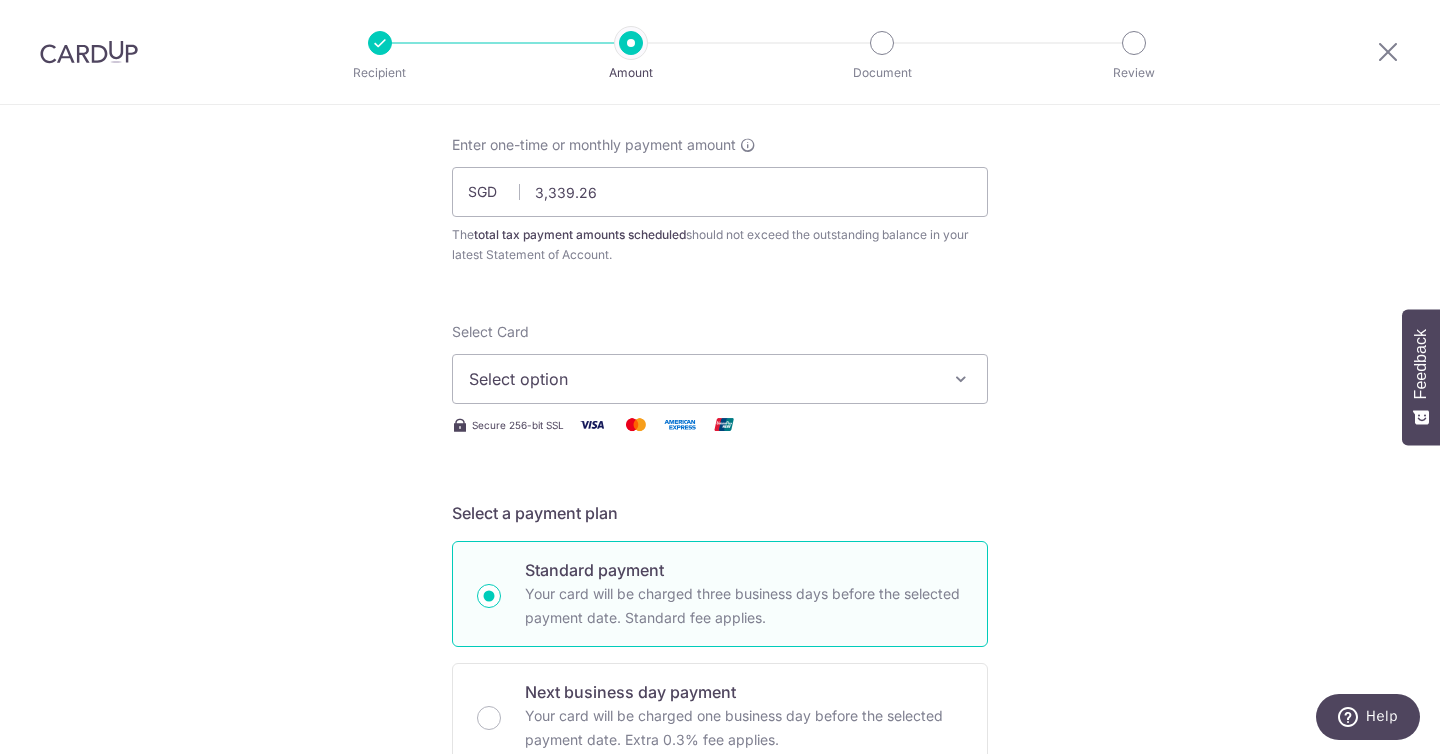 click on "Select option" at bounding box center [702, 379] 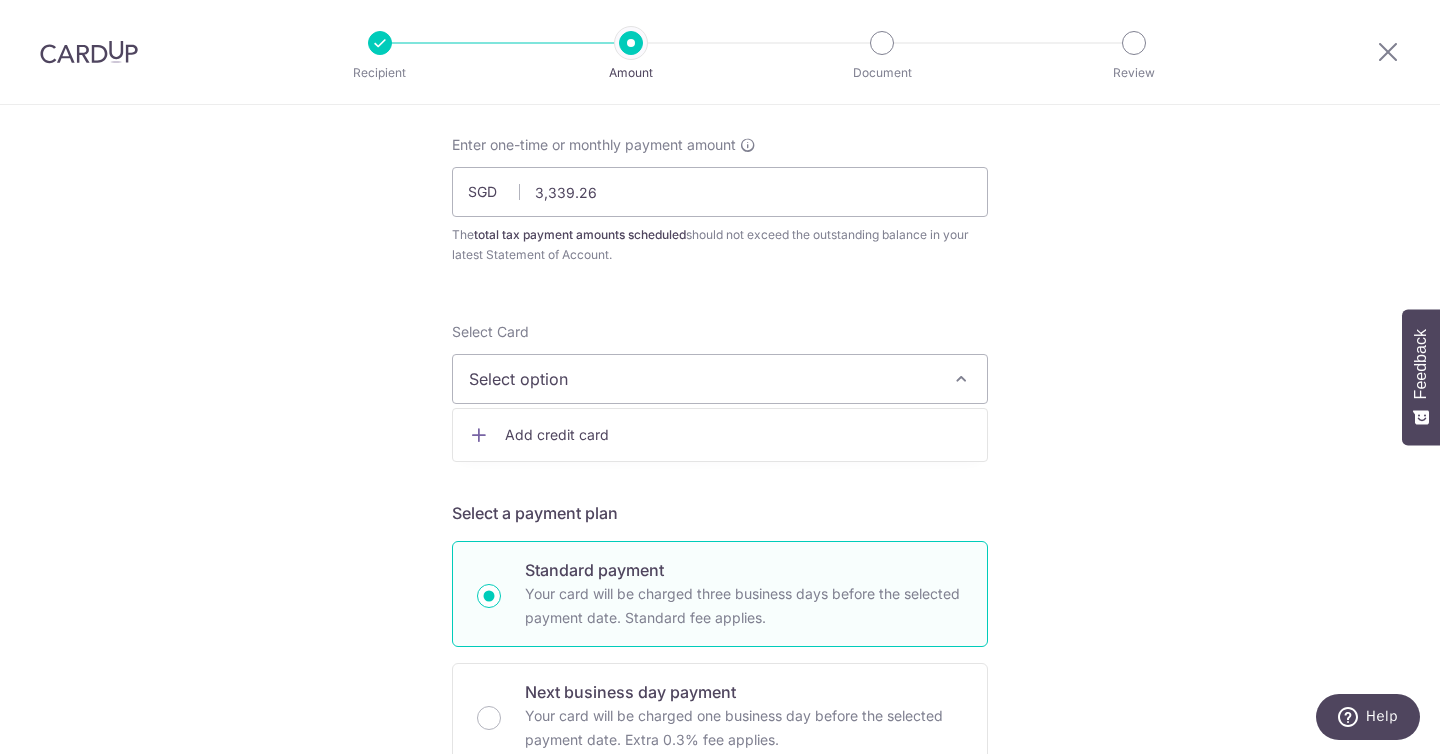 click on "Add credit card" at bounding box center (738, 435) 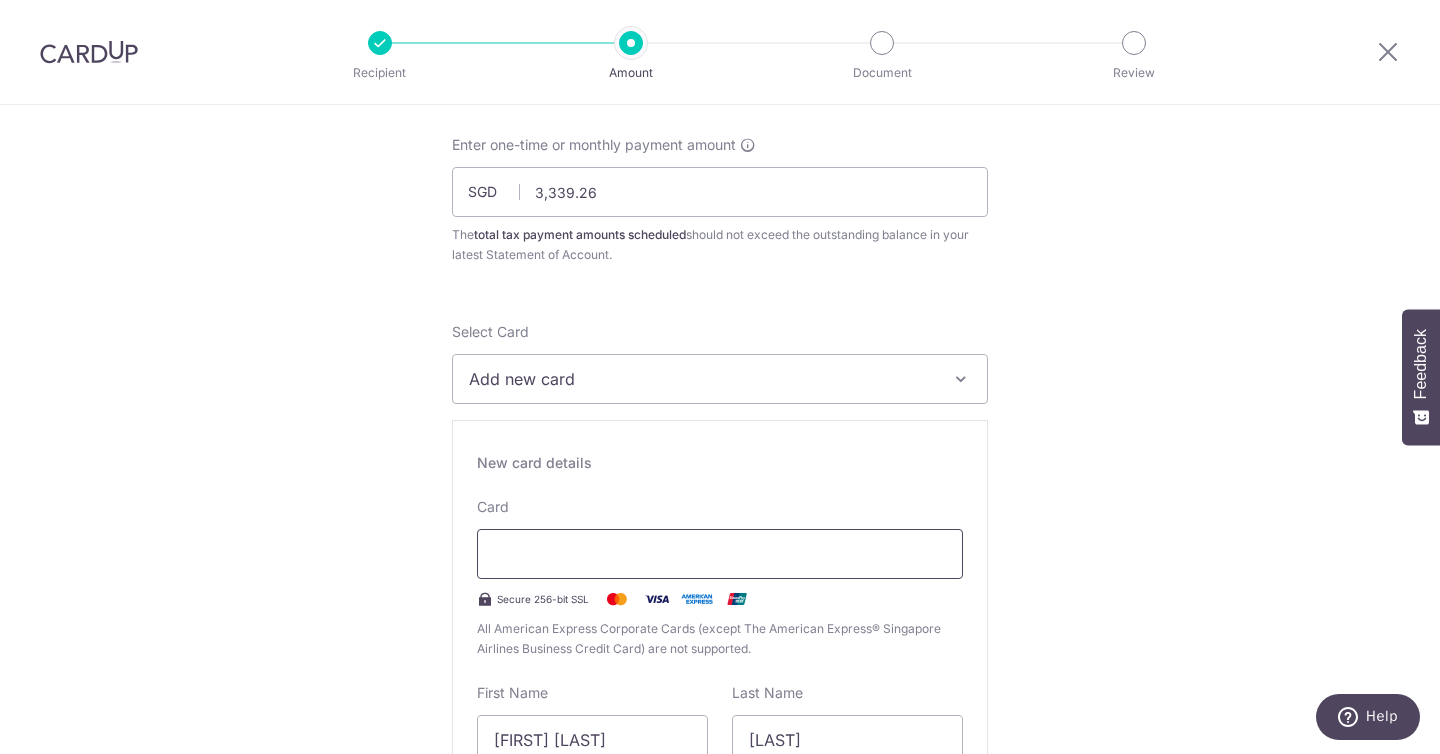 click at bounding box center [720, 554] 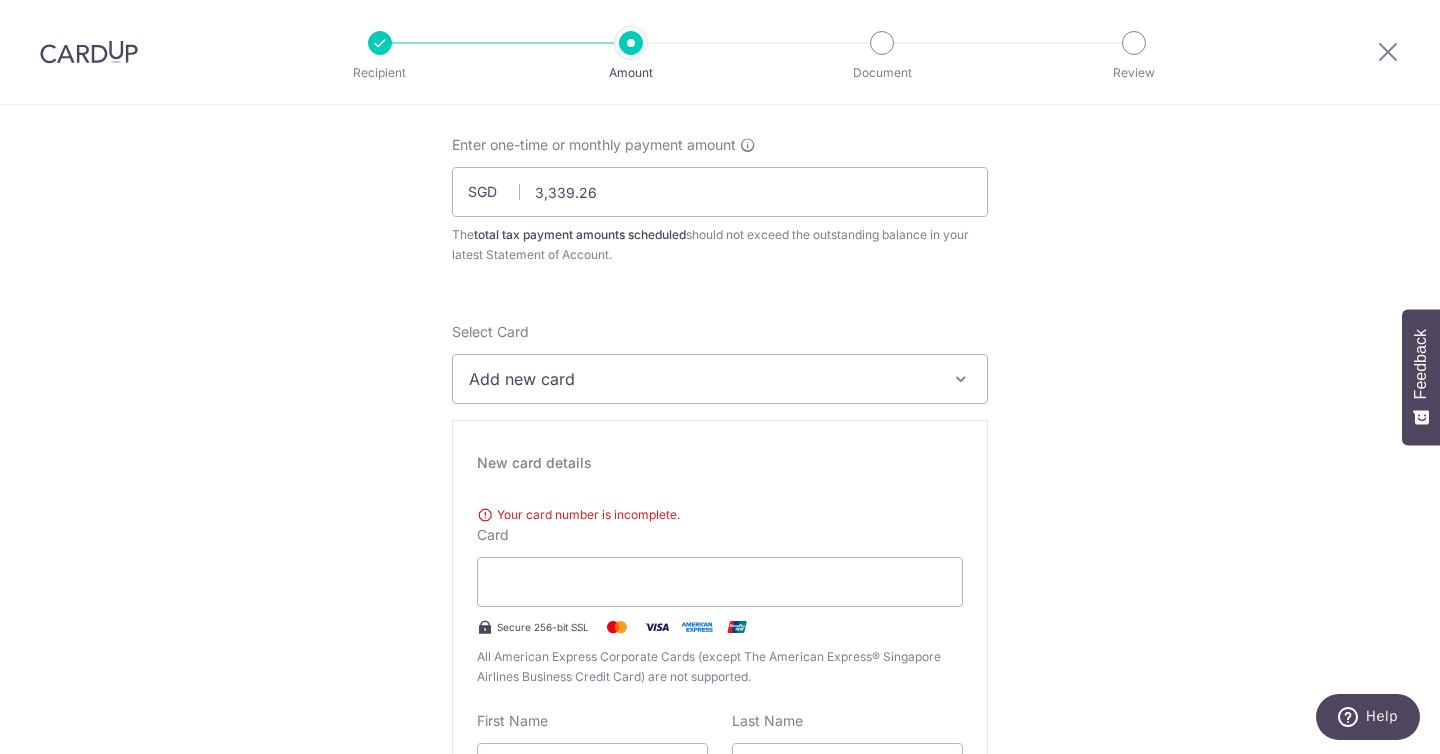 click on "Tell us more about your payment
Enter one-time or monthly payment amount
SGD
3,339.26
3339.26
The  total tax payment amounts scheduled  should not exceed the outstanding balance in your latest Statement of Account.
Select Card
Add new card
Add credit card
Secure 256-bit SSL
Text
New card details
Your card number is incomplete.
Card" at bounding box center (720, 1220) 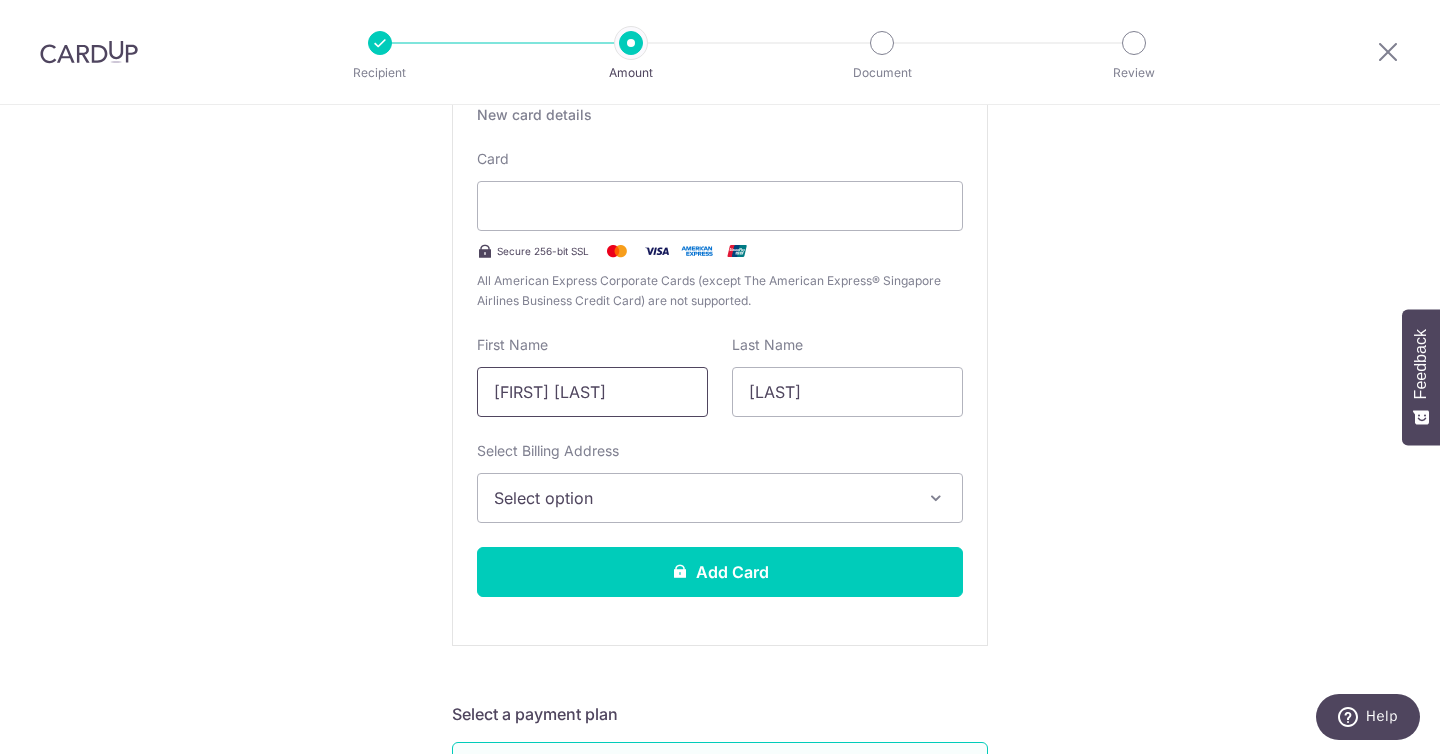 scroll, scrollTop: 451, scrollLeft: 0, axis: vertical 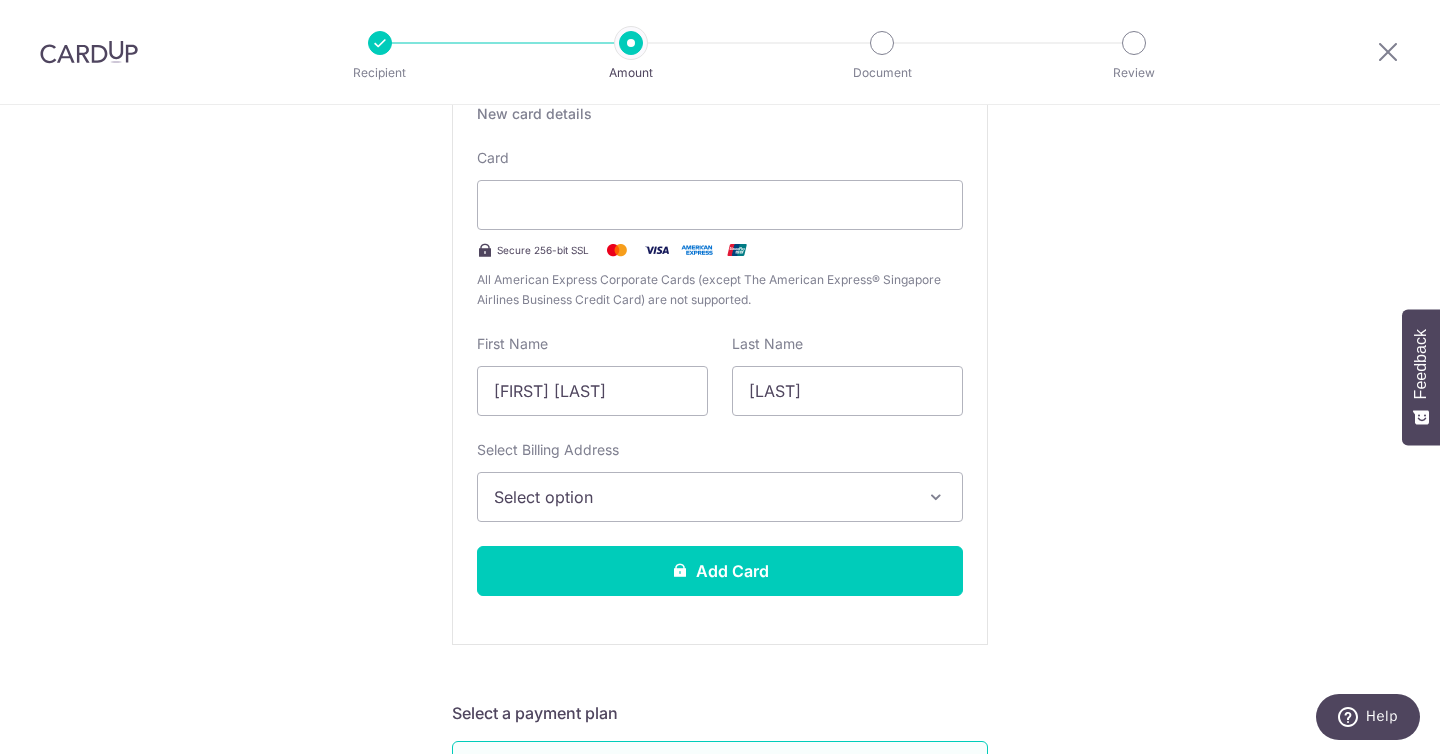 click on "Select option" at bounding box center [702, 497] 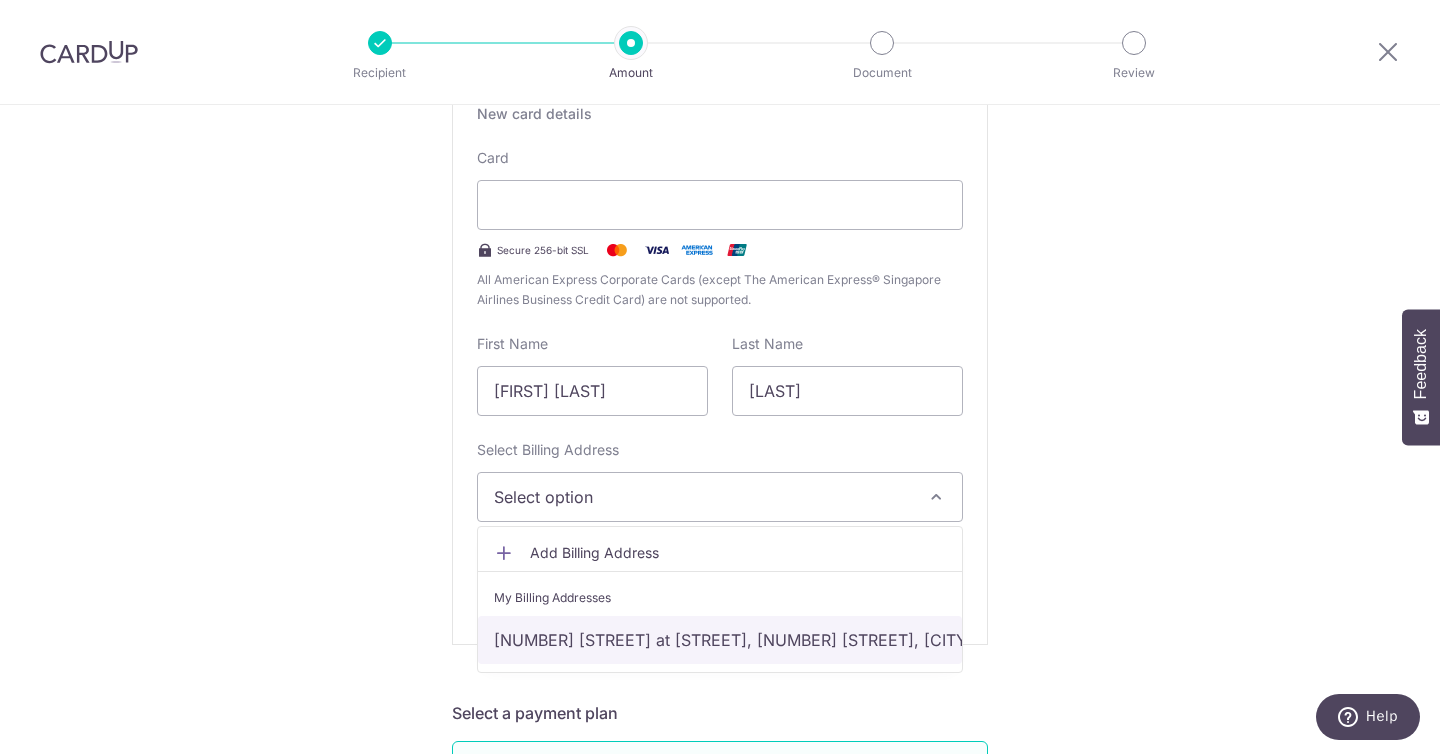 click on "[NUMBER] [STREET], [CITY], [STATE]-[POSTAL_CODE]" at bounding box center (720, 640) 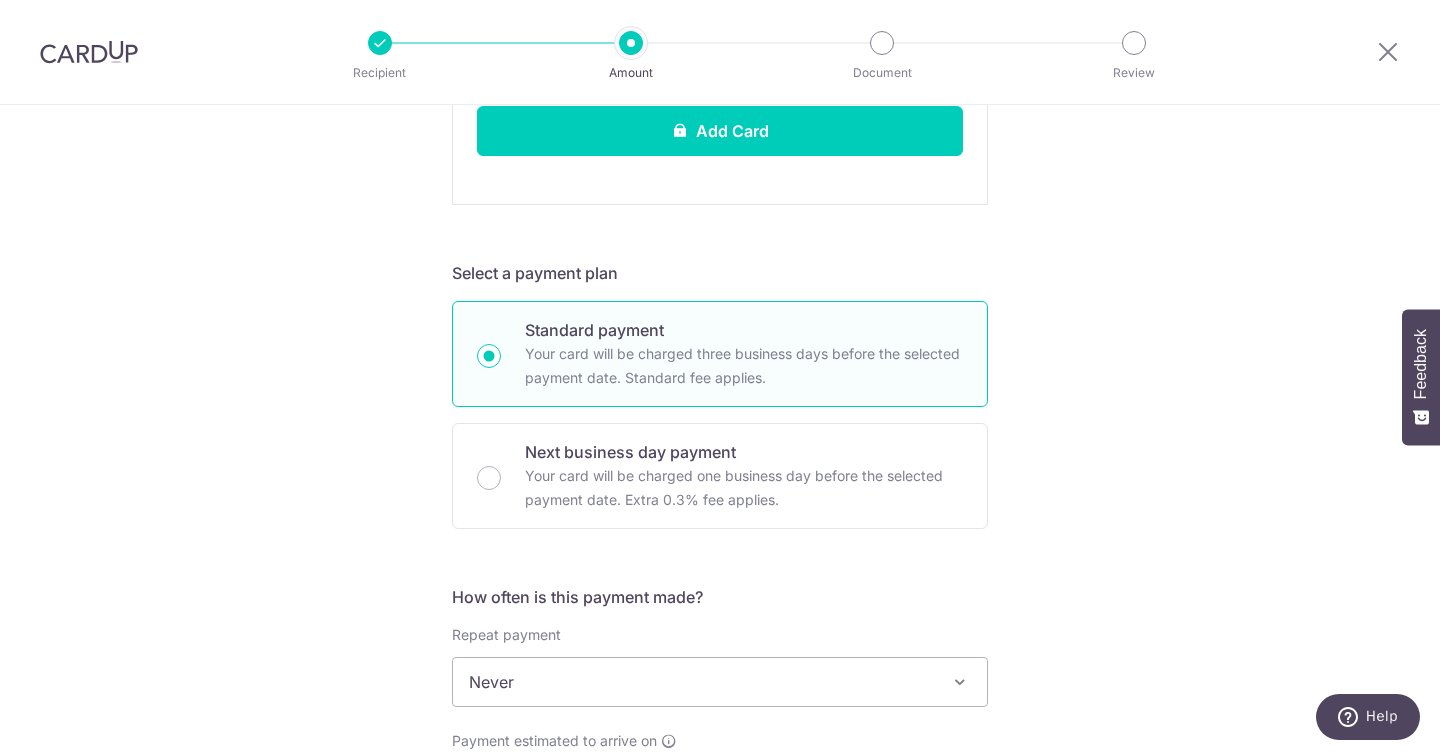 scroll, scrollTop: 914, scrollLeft: 0, axis: vertical 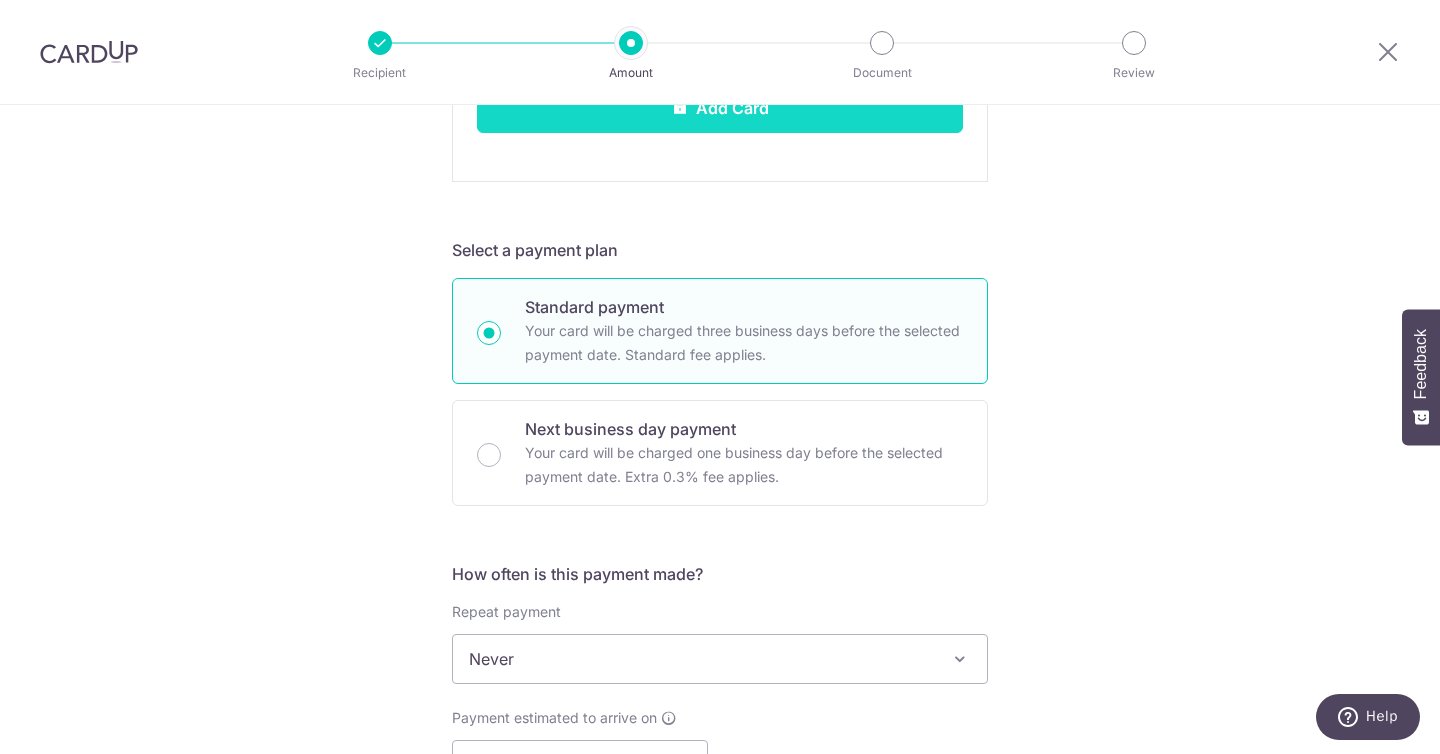 click on "Add Card" at bounding box center (720, 108) 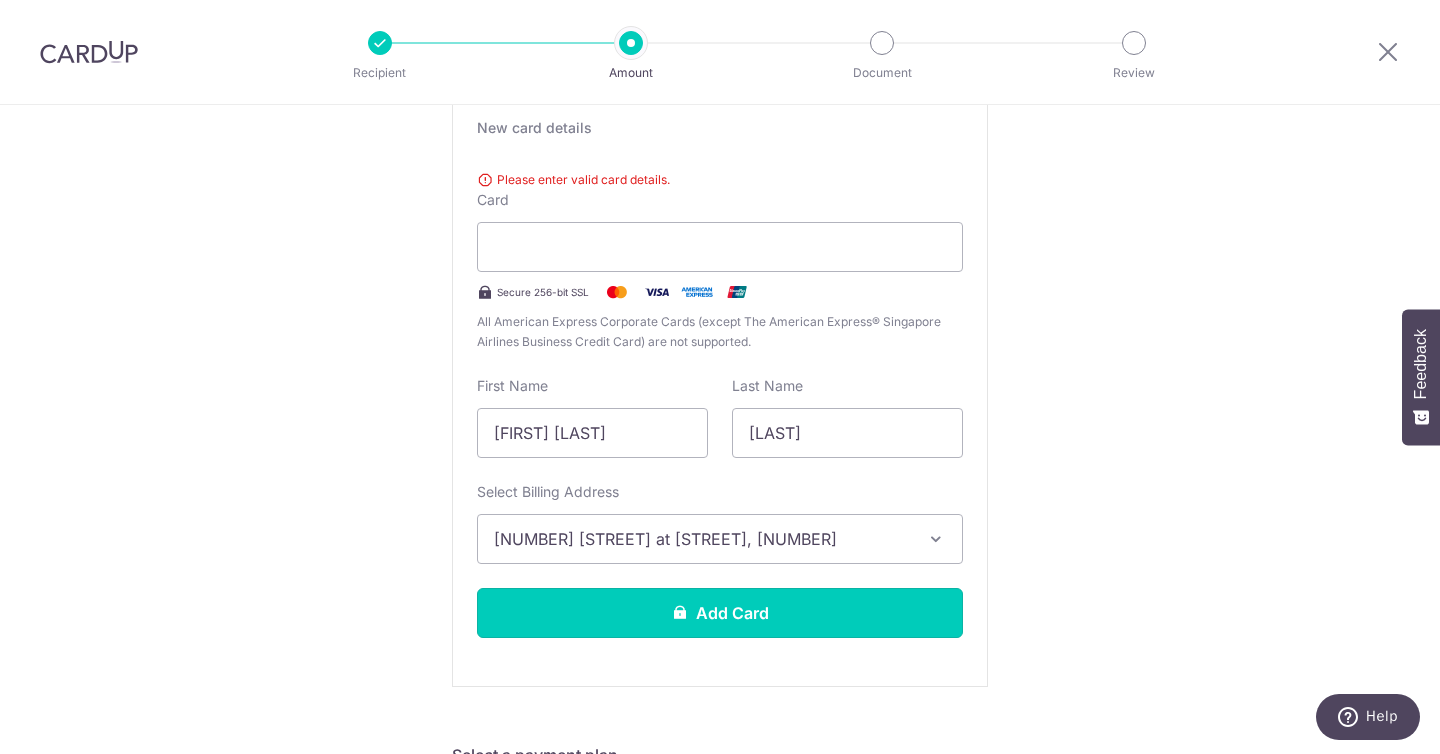 scroll, scrollTop: 438, scrollLeft: 0, axis: vertical 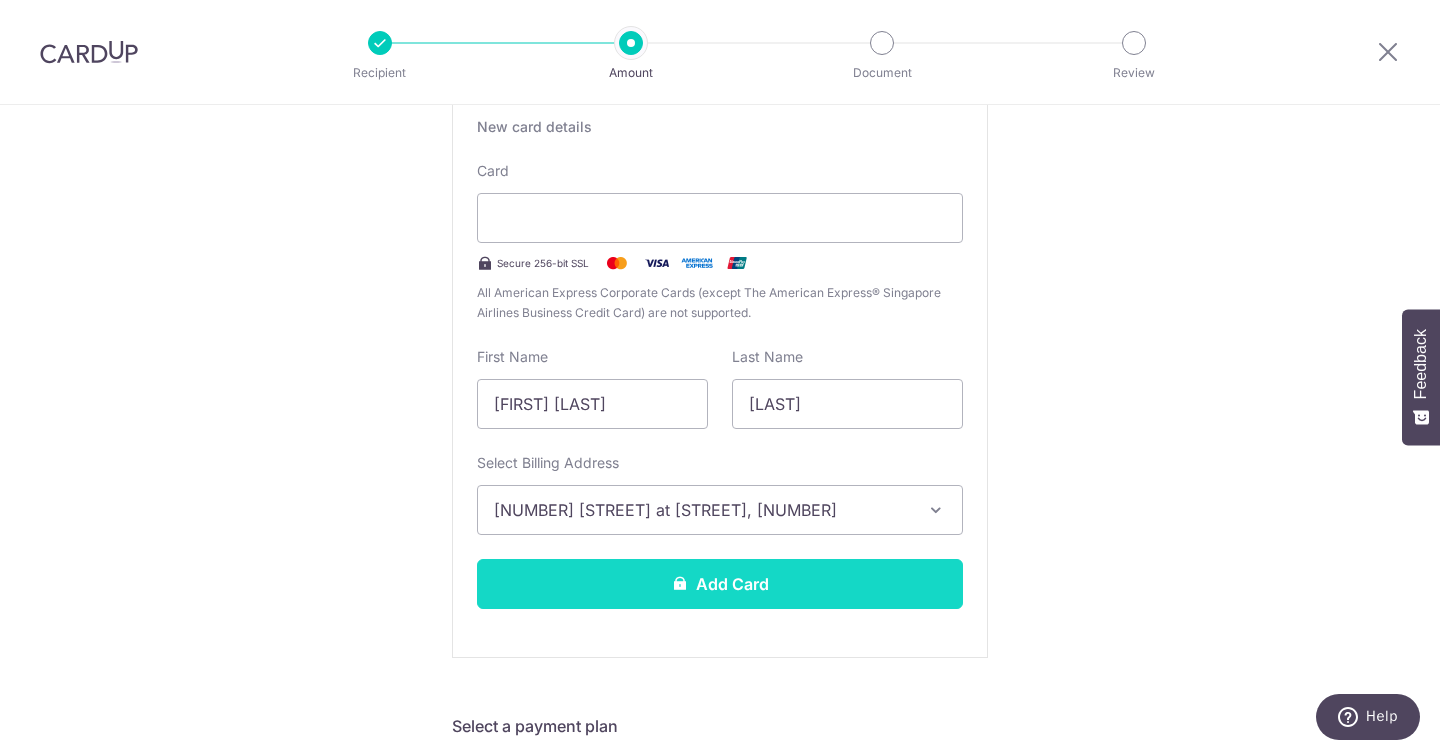 click on "Add Card" at bounding box center [720, 584] 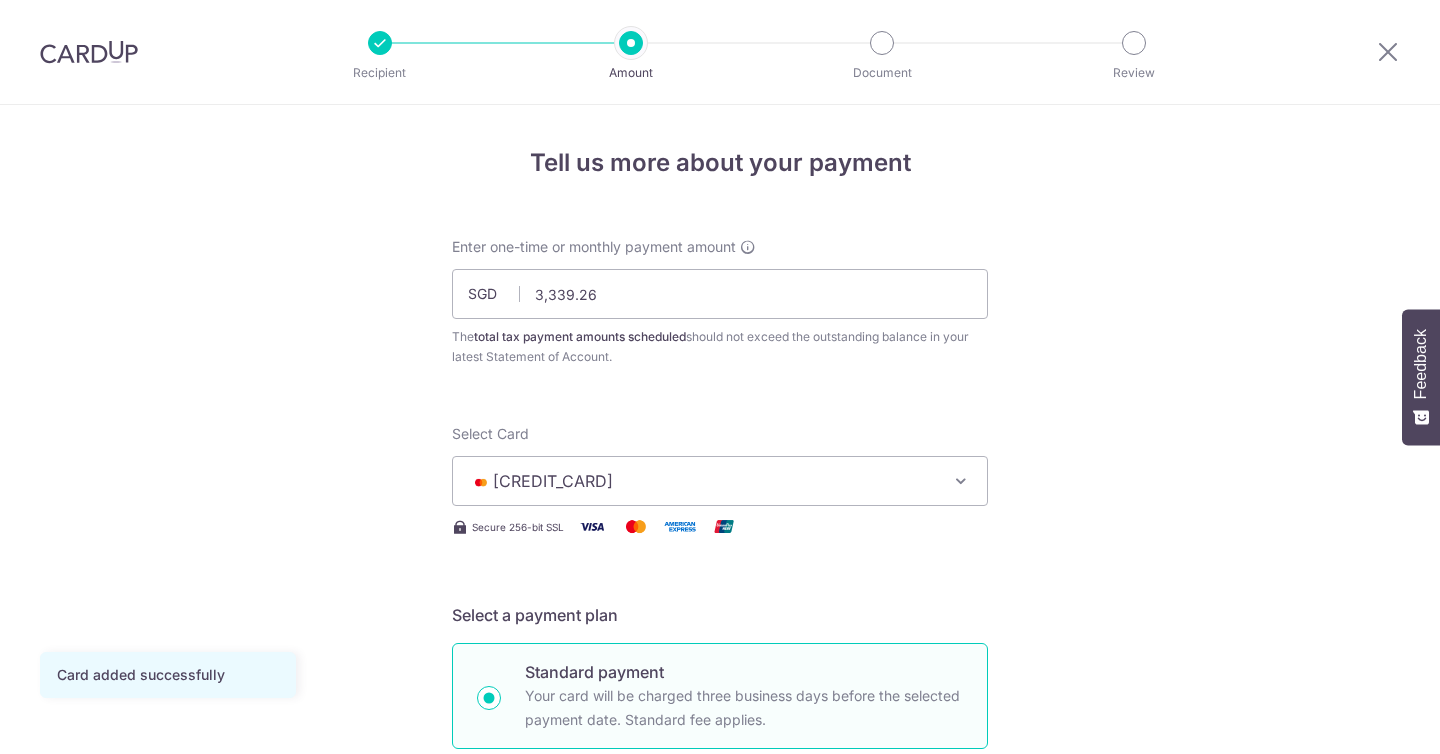 scroll, scrollTop: 0, scrollLeft: 0, axis: both 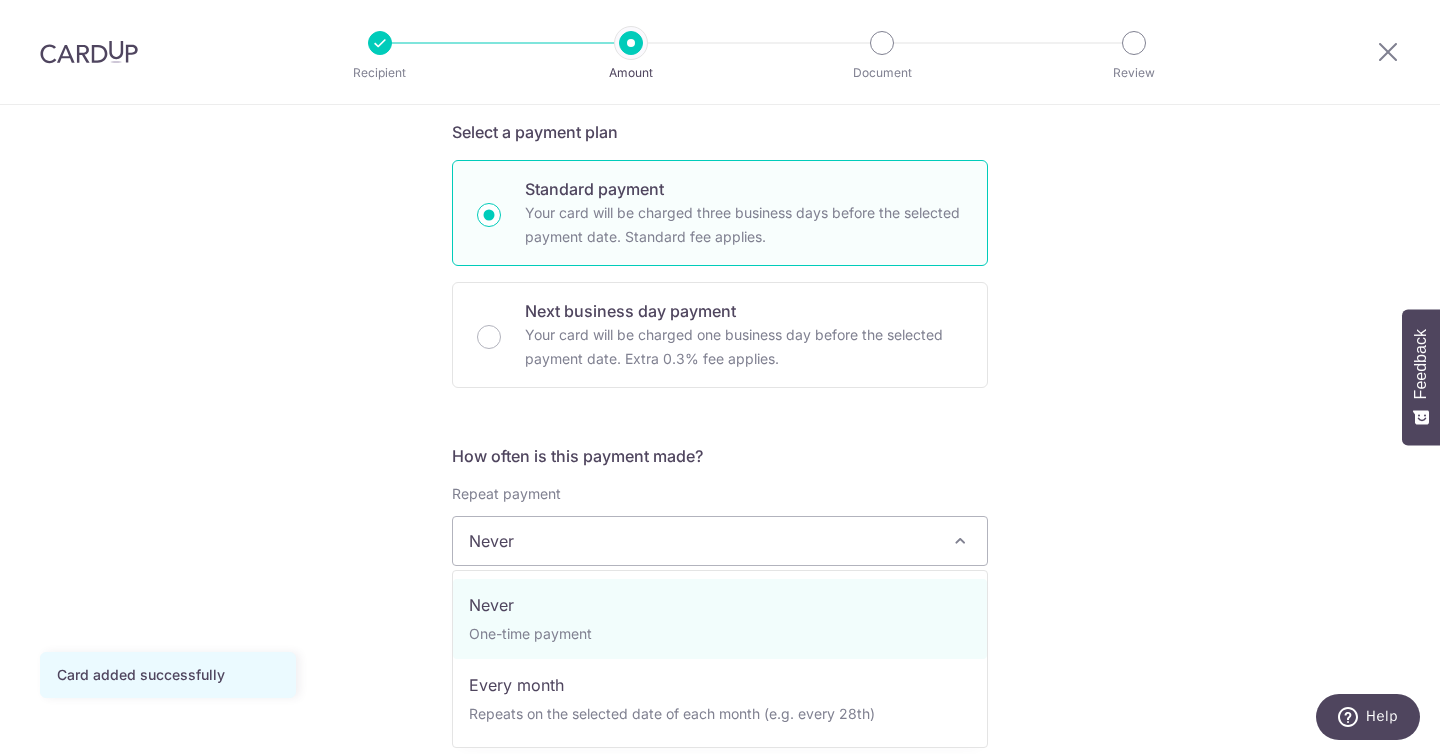 click on "Never" at bounding box center [720, 541] 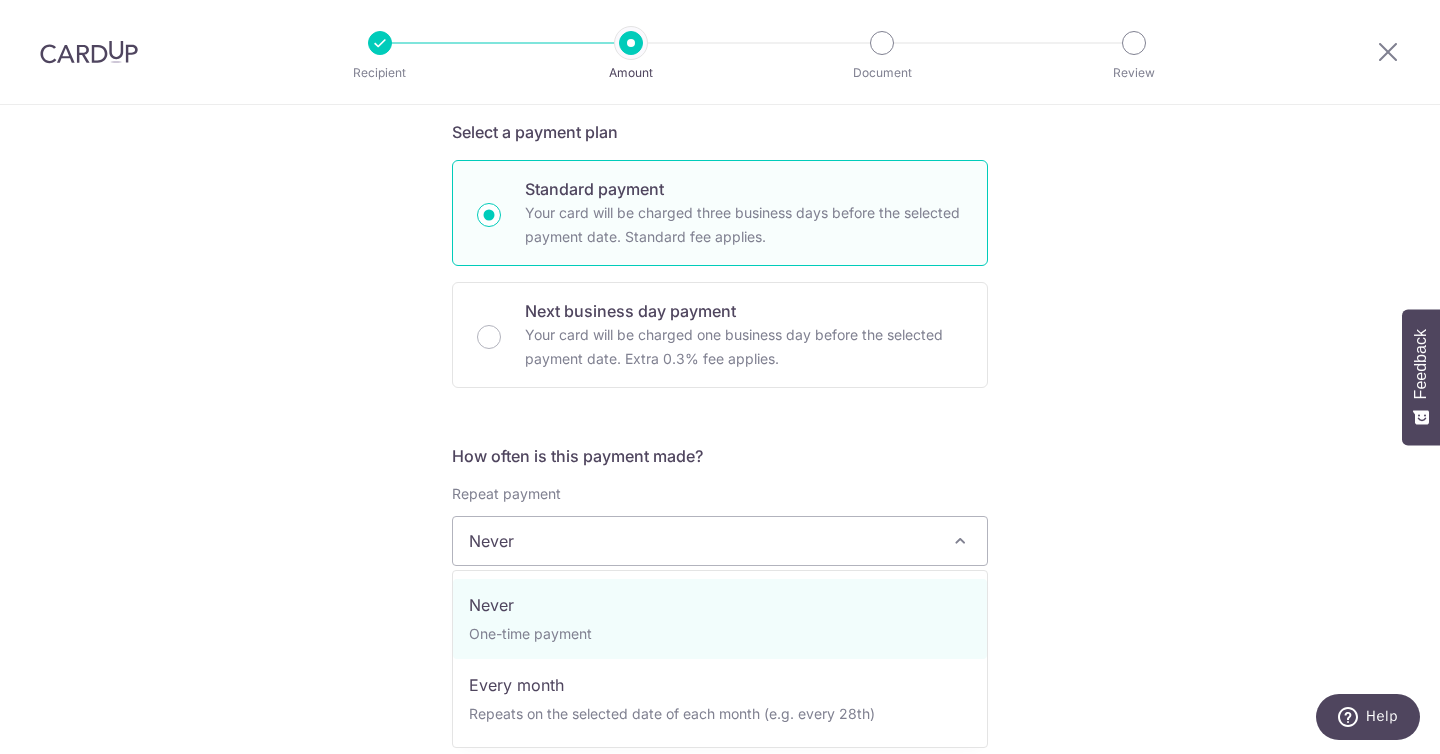 scroll, scrollTop: 483, scrollLeft: 0, axis: vertical 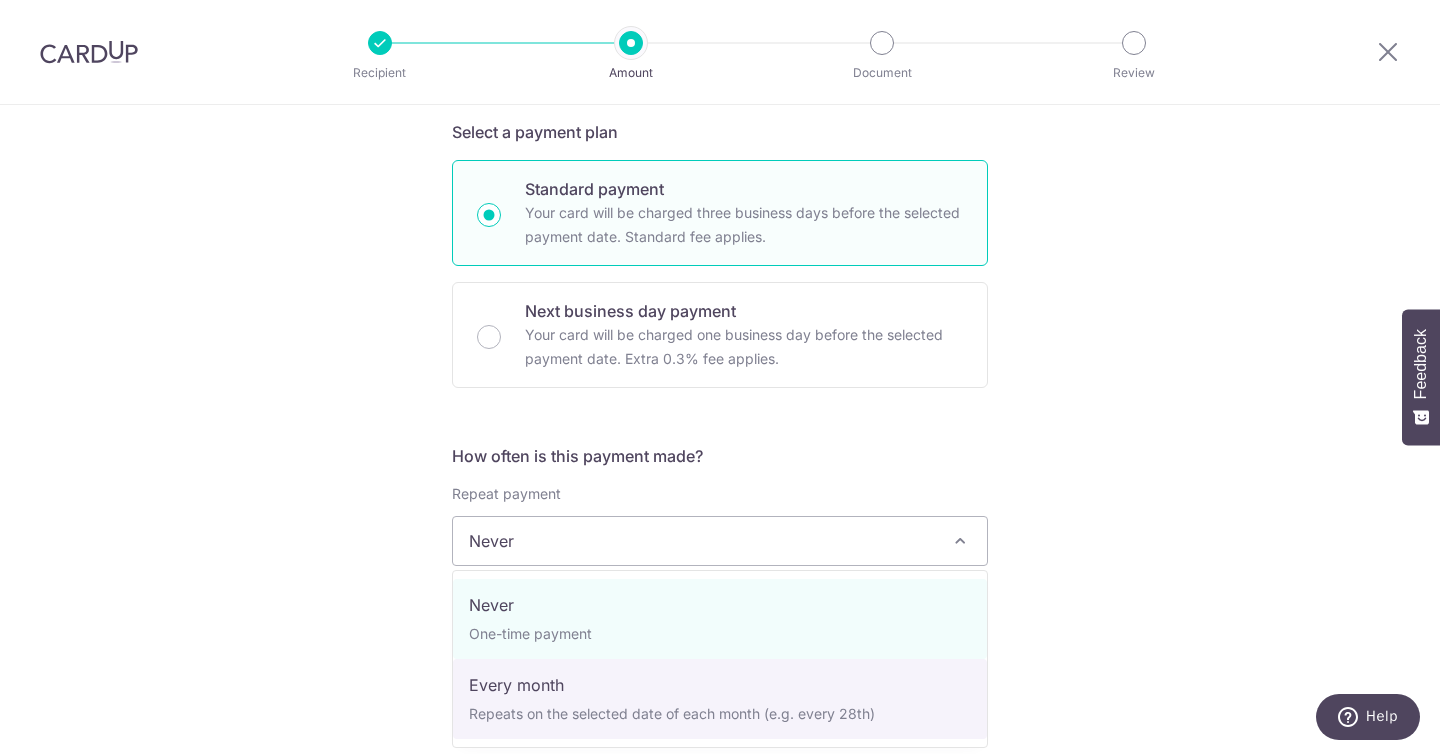 select on "3" 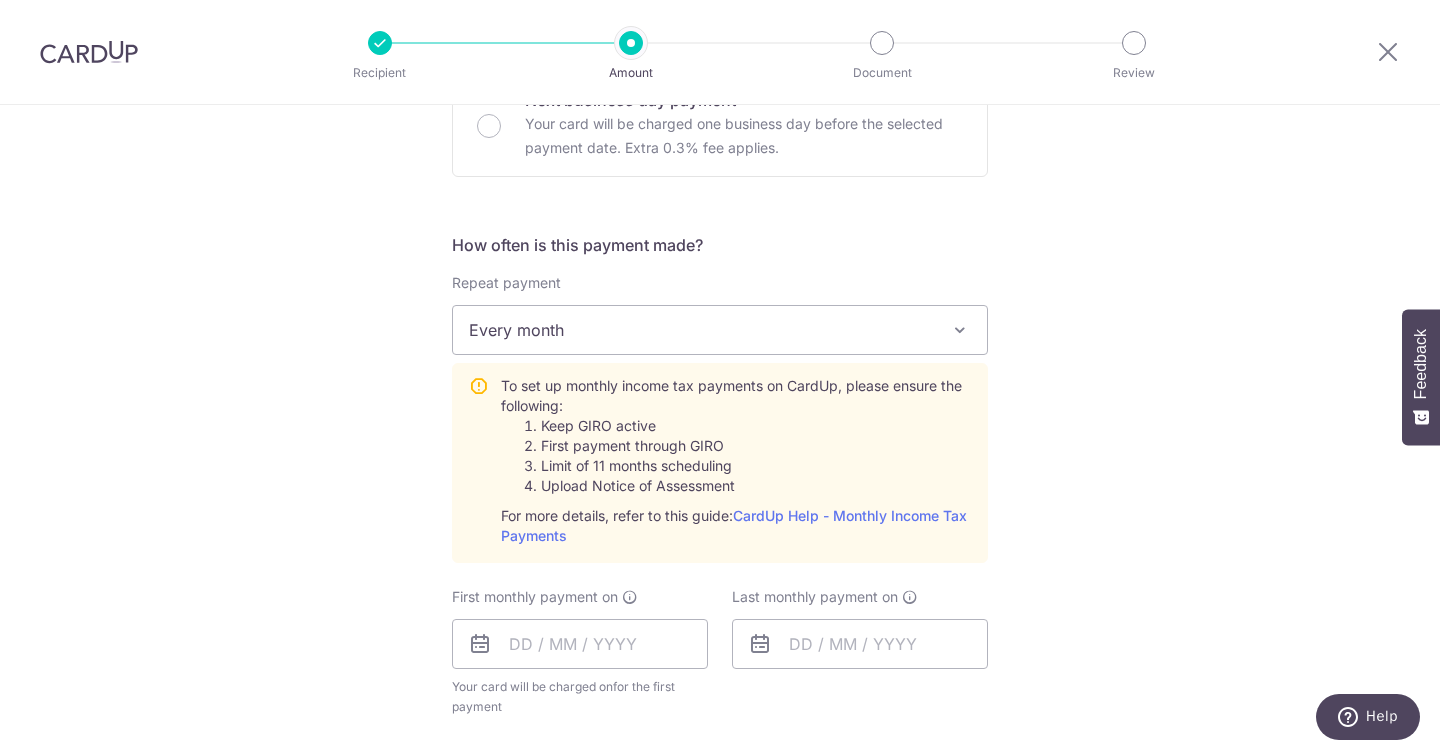 scroll, scrollTop: 743, scrollLeft: 0, axis: vertical 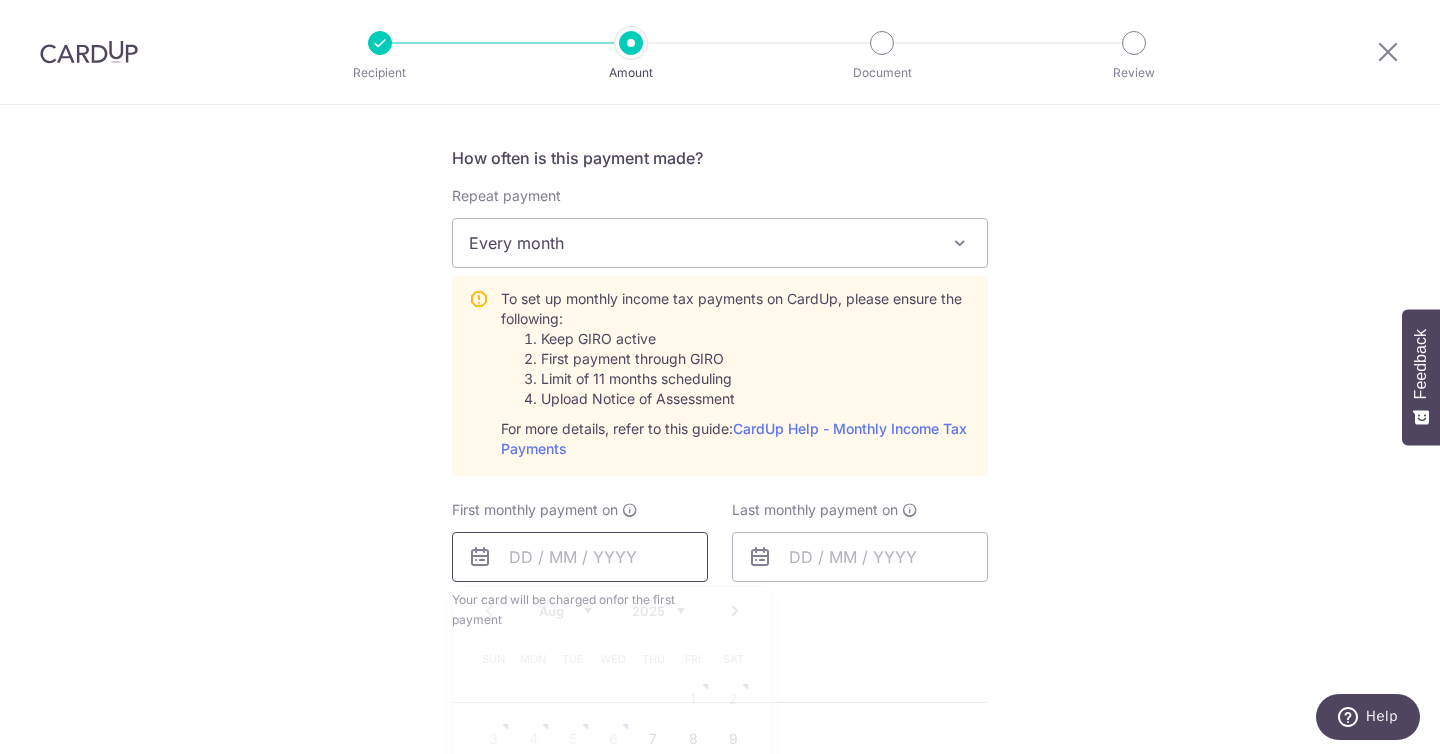 click at bounding box center (580, 557) 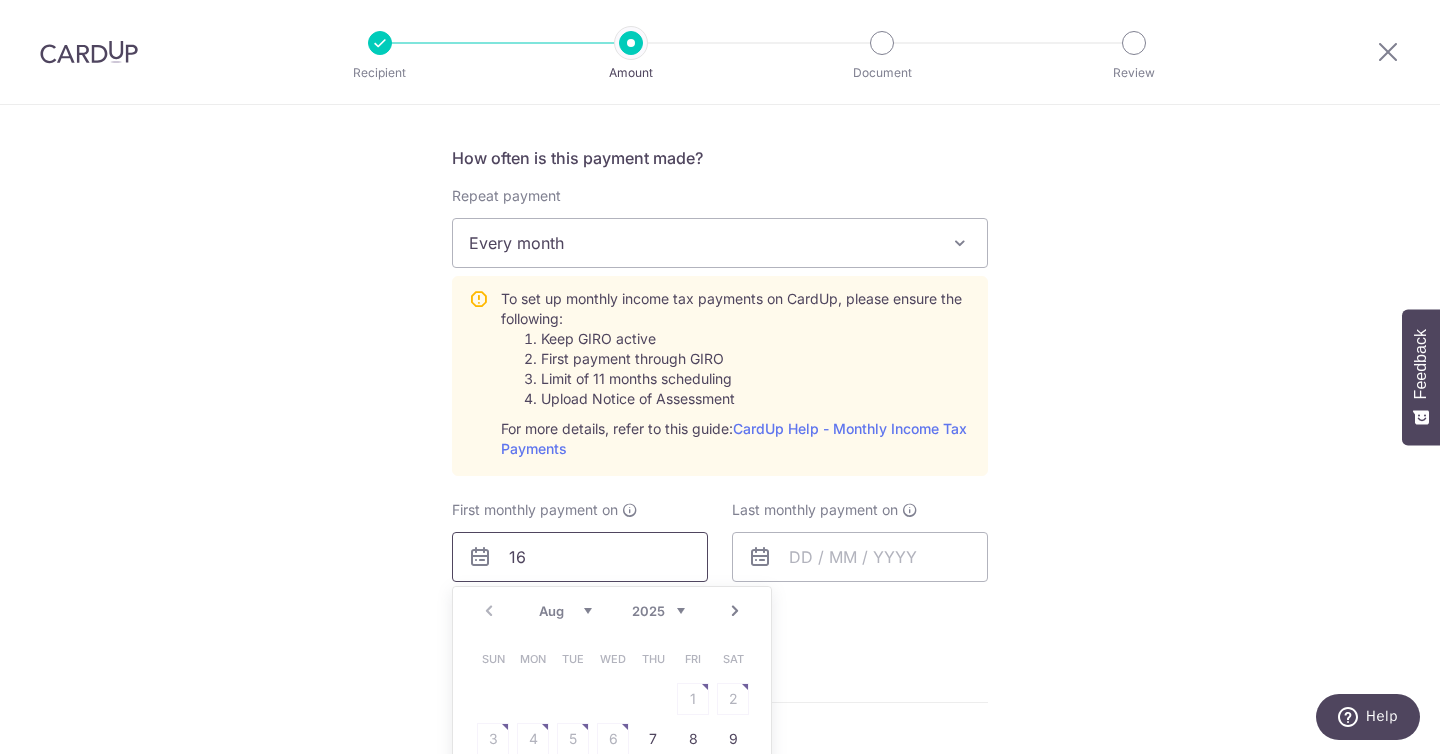 scroll, scrollTop: 900, scrollLeft: 0, axis: vertical 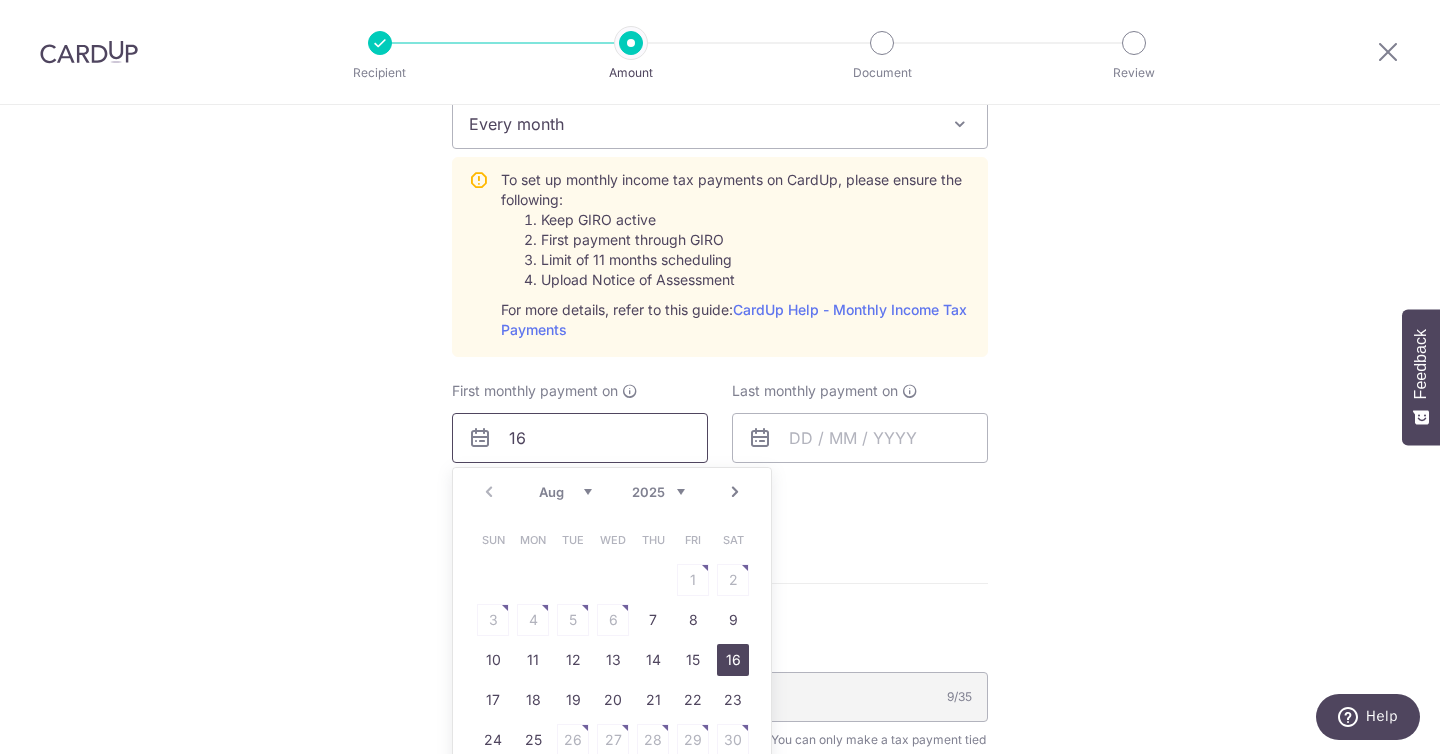 type on "16" 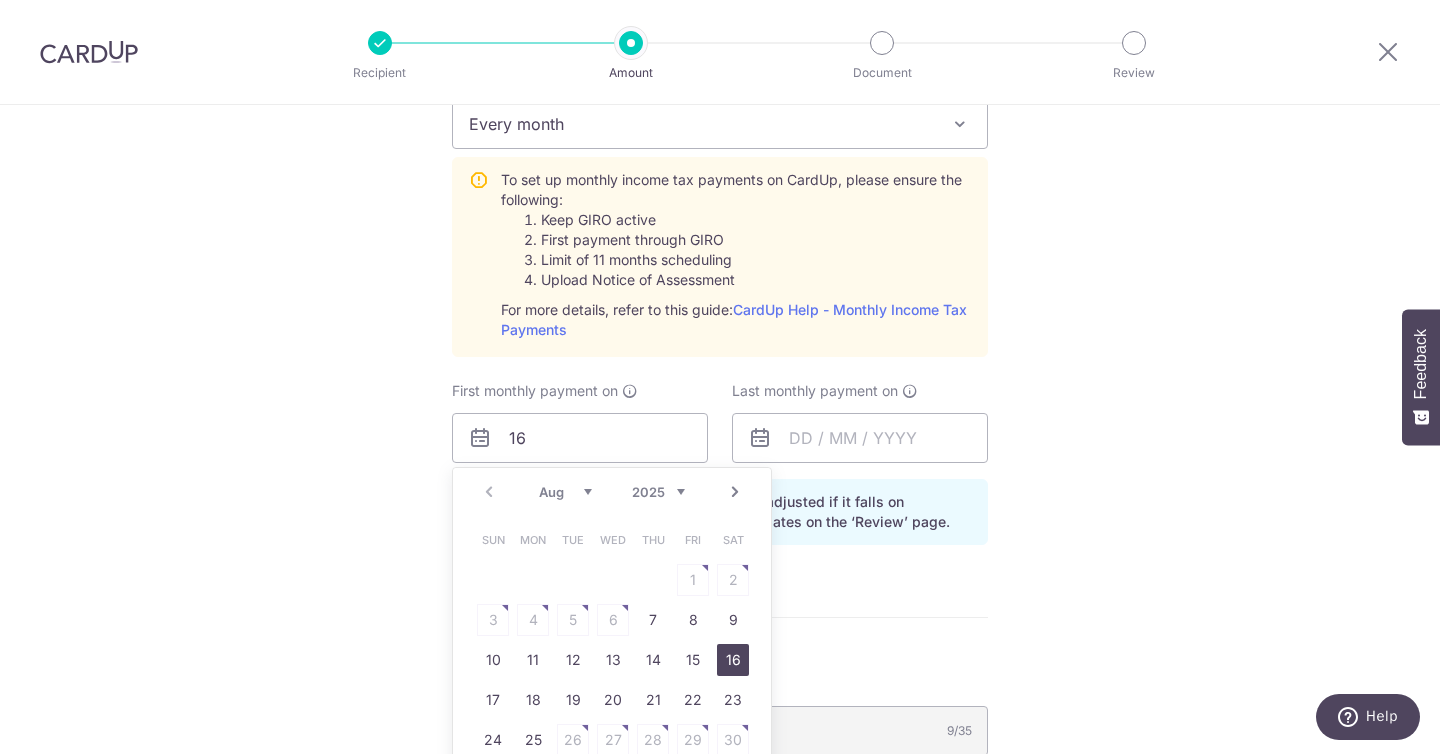 click on "16" at bounding box center [733, 660] 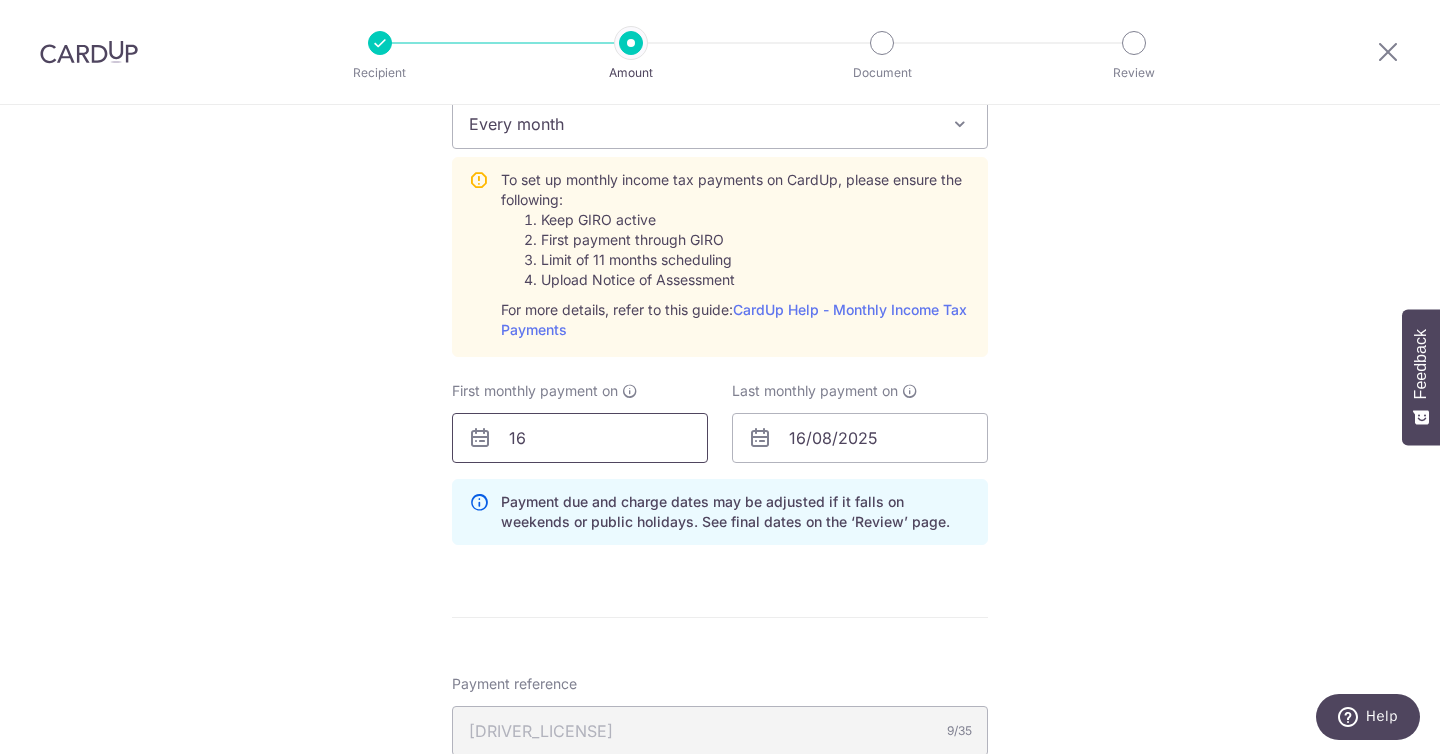 click on "16" at bounding box center [580, 438] 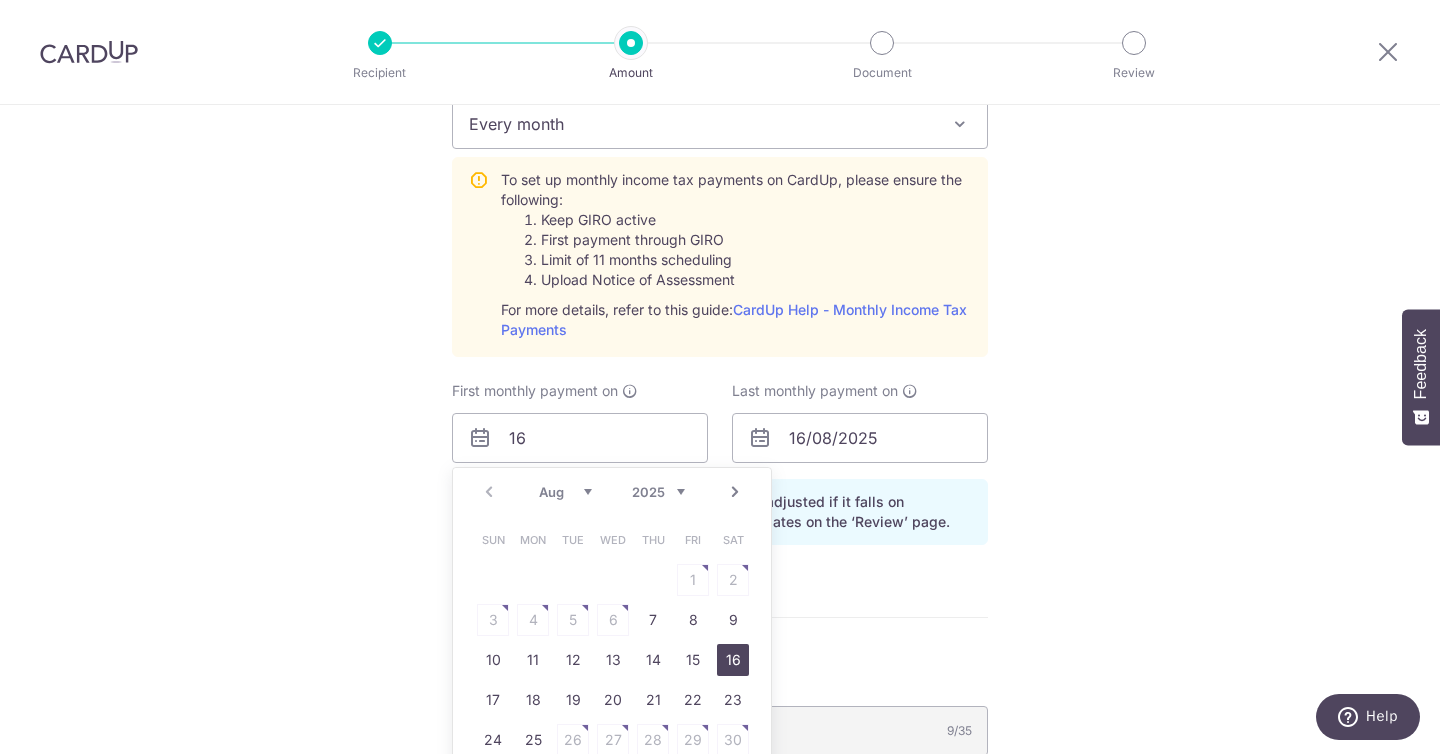 click on "16" at bounding box center [733, 660] 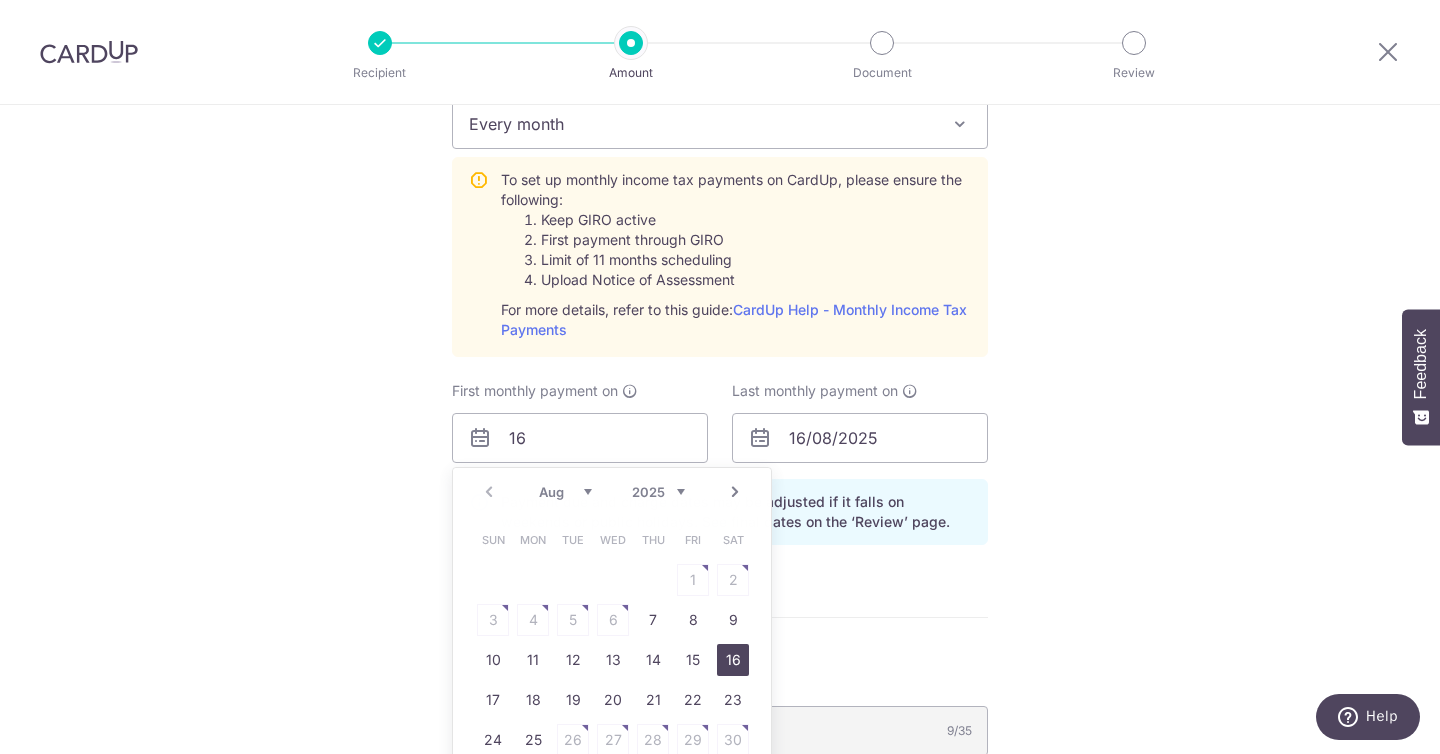 type on "16/08/2025" 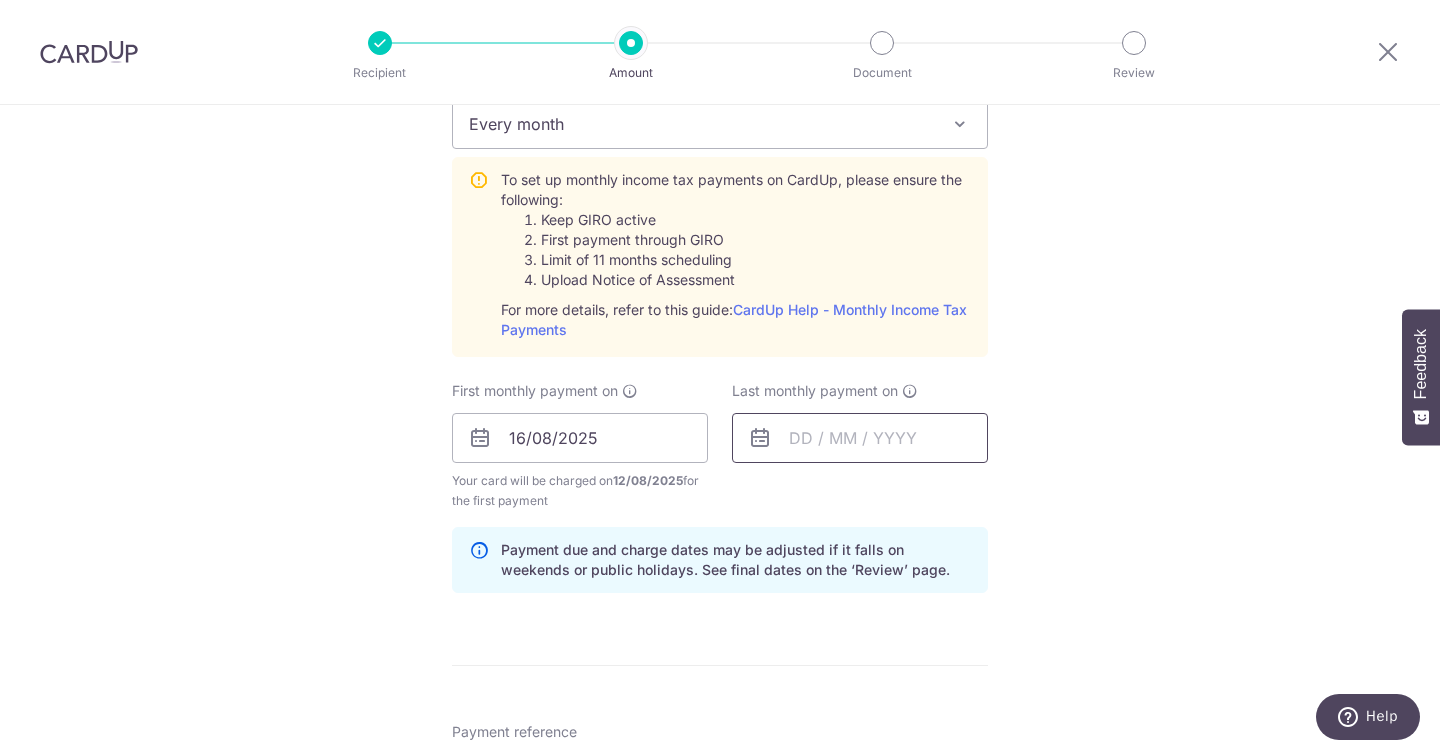 click at bounding box center [860, 438] 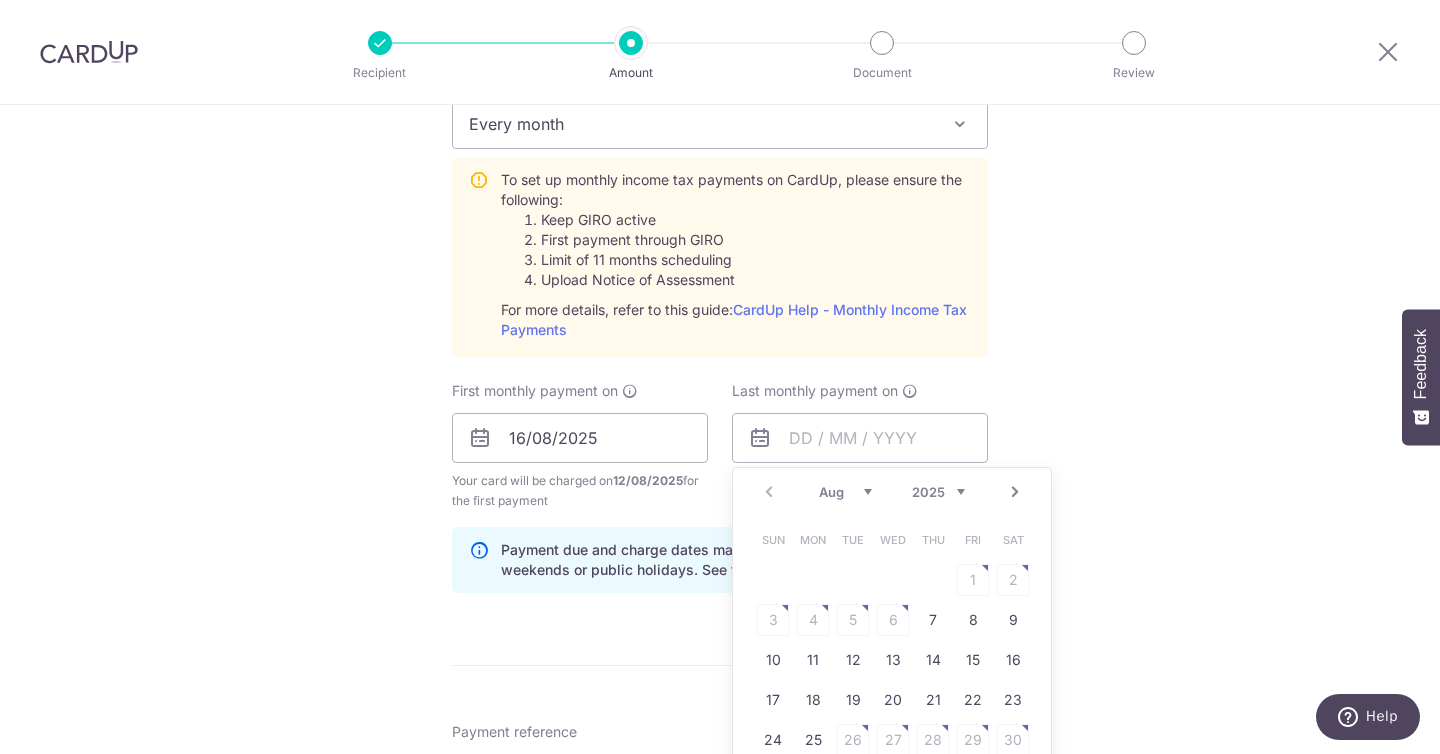 click on "Aug Sep Oct Nov Dec 2025 2026" at bounding box center [892, 492] 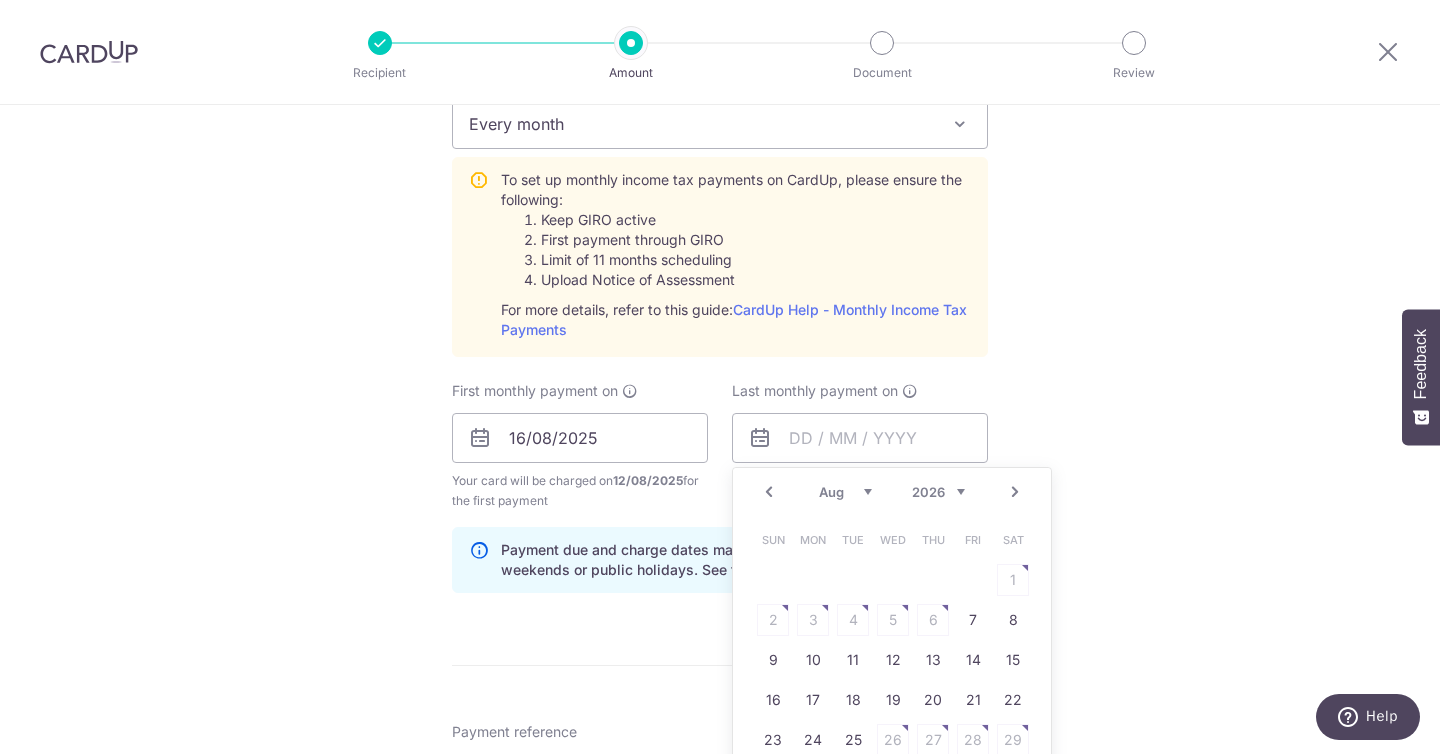 click on "Jan Feb Mar Apr May Jun Jul Aug Sep" at bounding box center [845, 492] 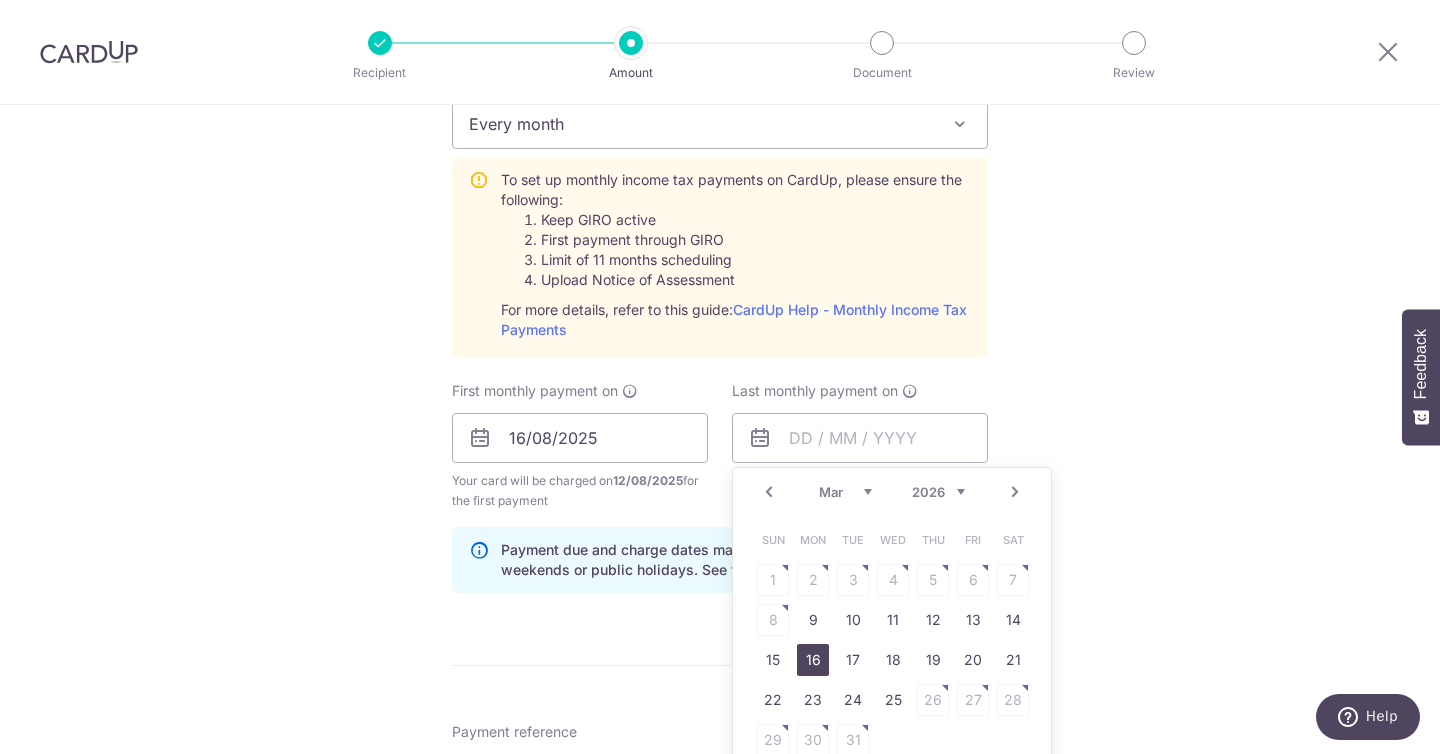 click on "16" at bounding box center [813, 660] 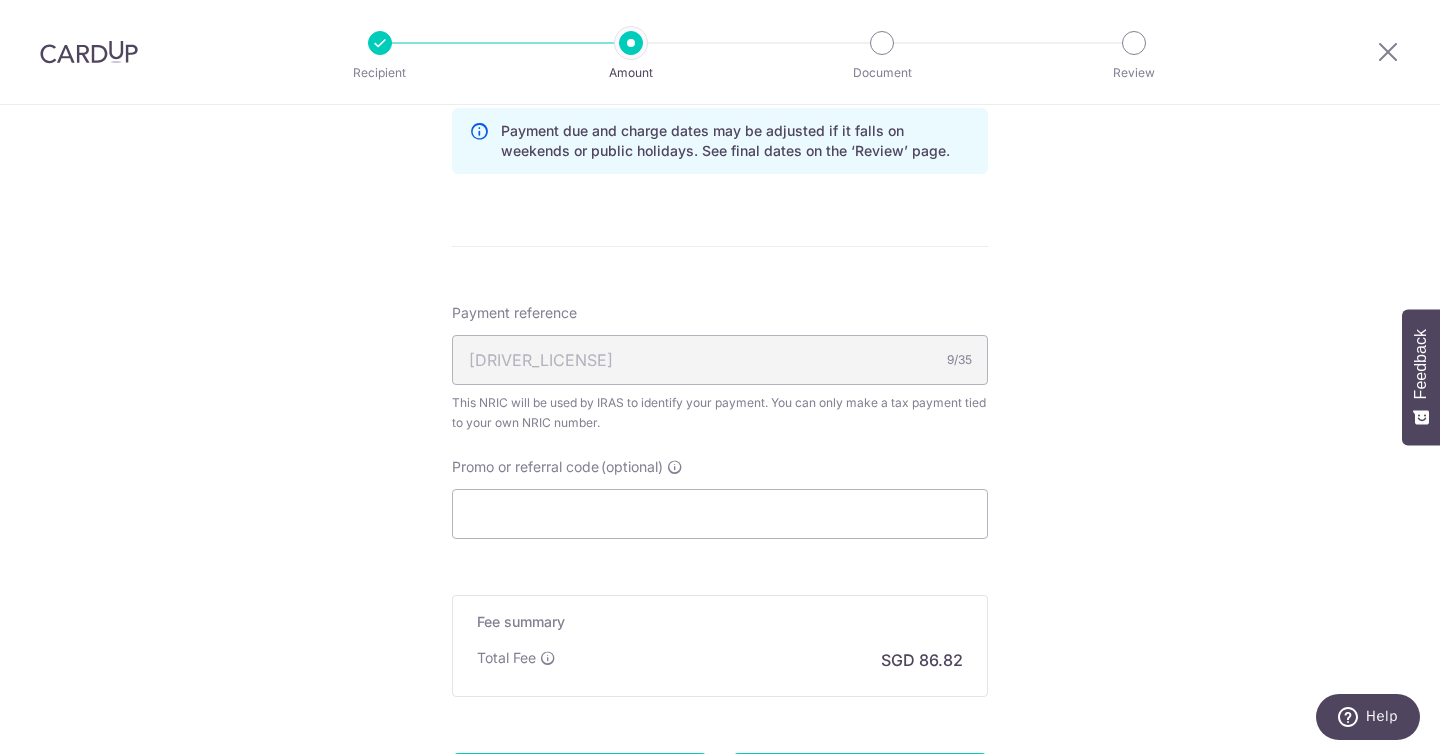 scroll, scrollTop: 1327, scrollLeft: 0, axis: vertical 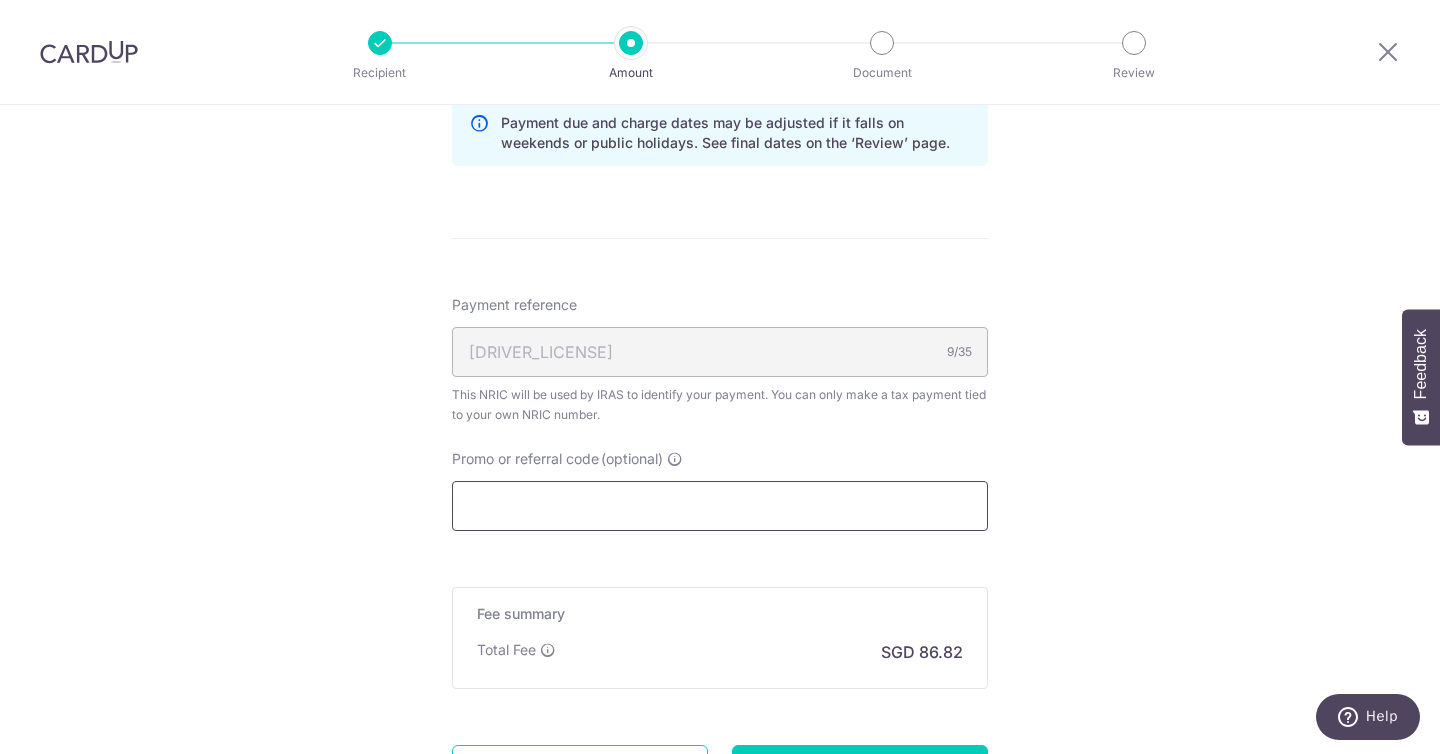 click on "Promo or referral code
(optional)" at bounding box center [720, 506] 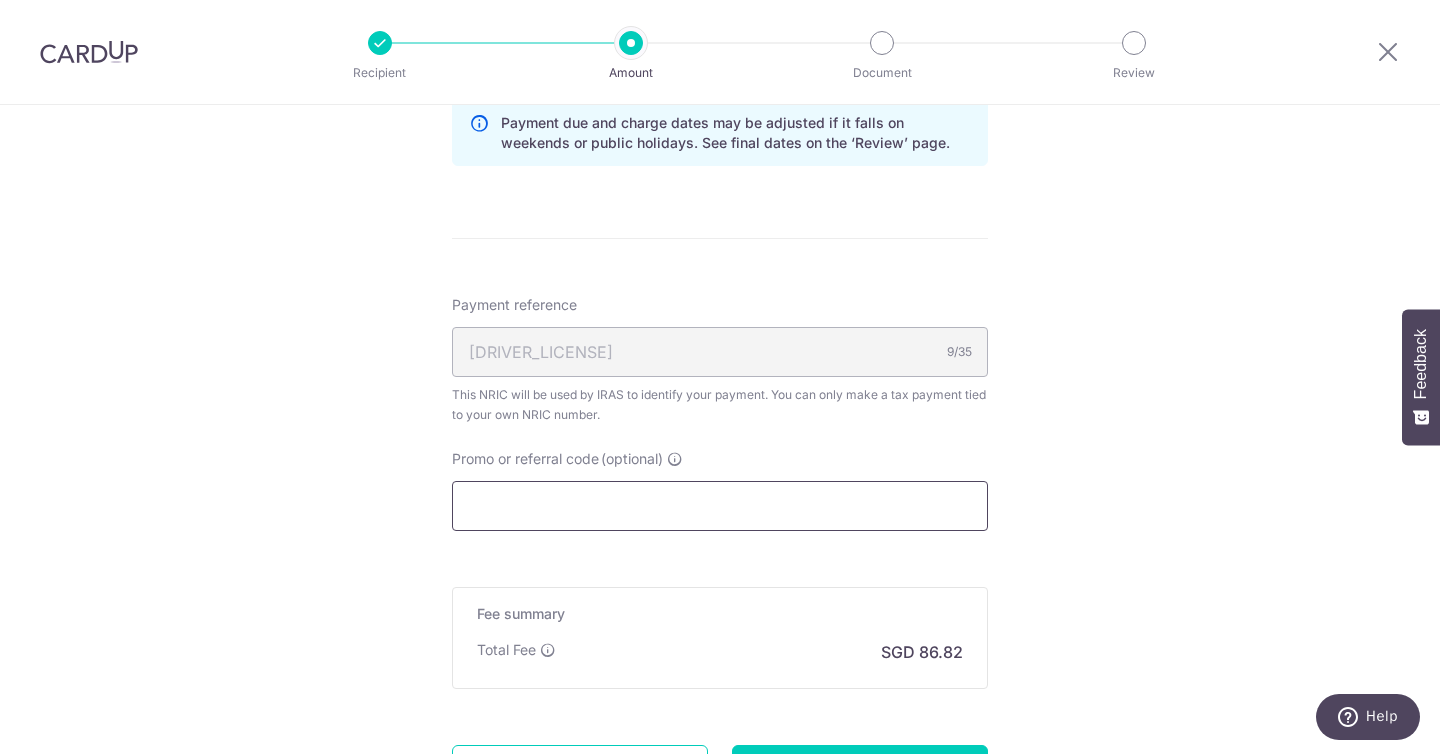 paste on "VTAX25R" 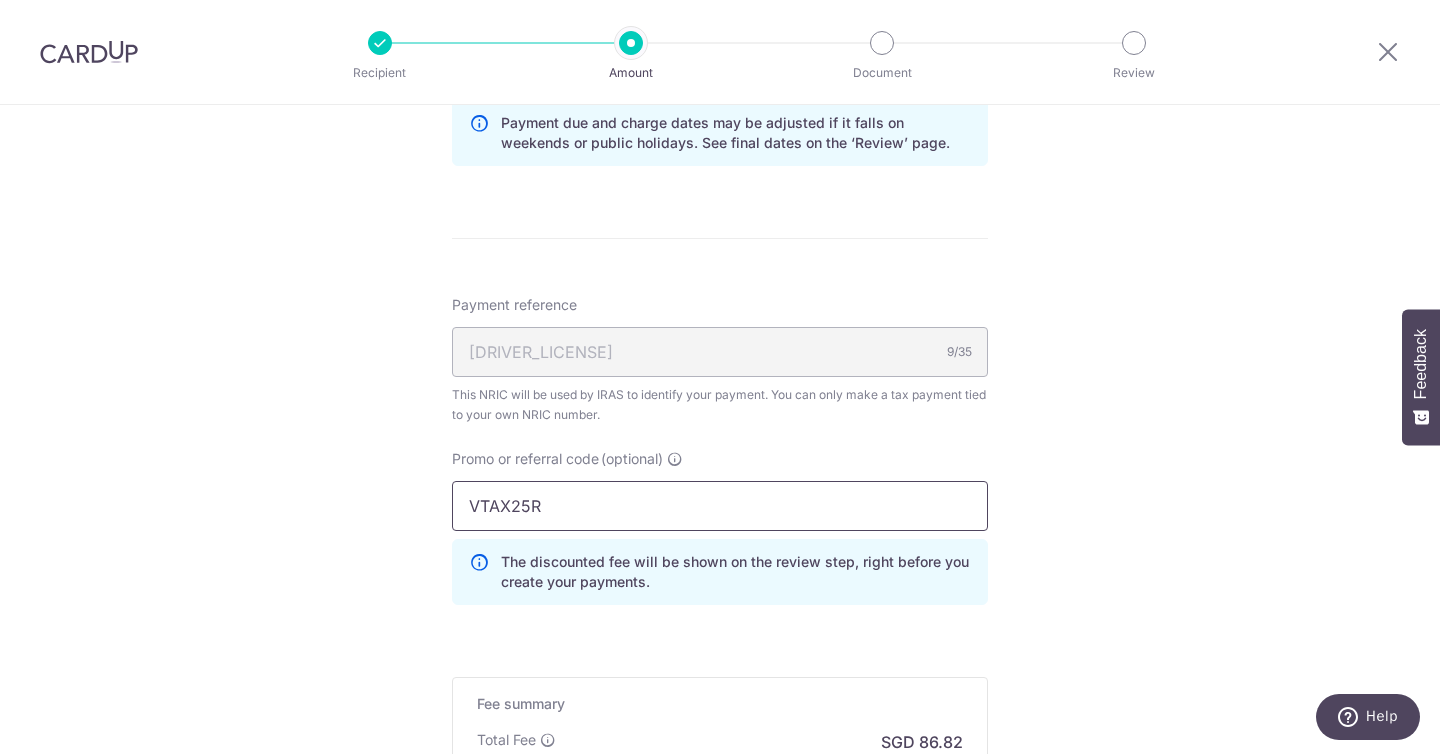 type on "VTAX25R" 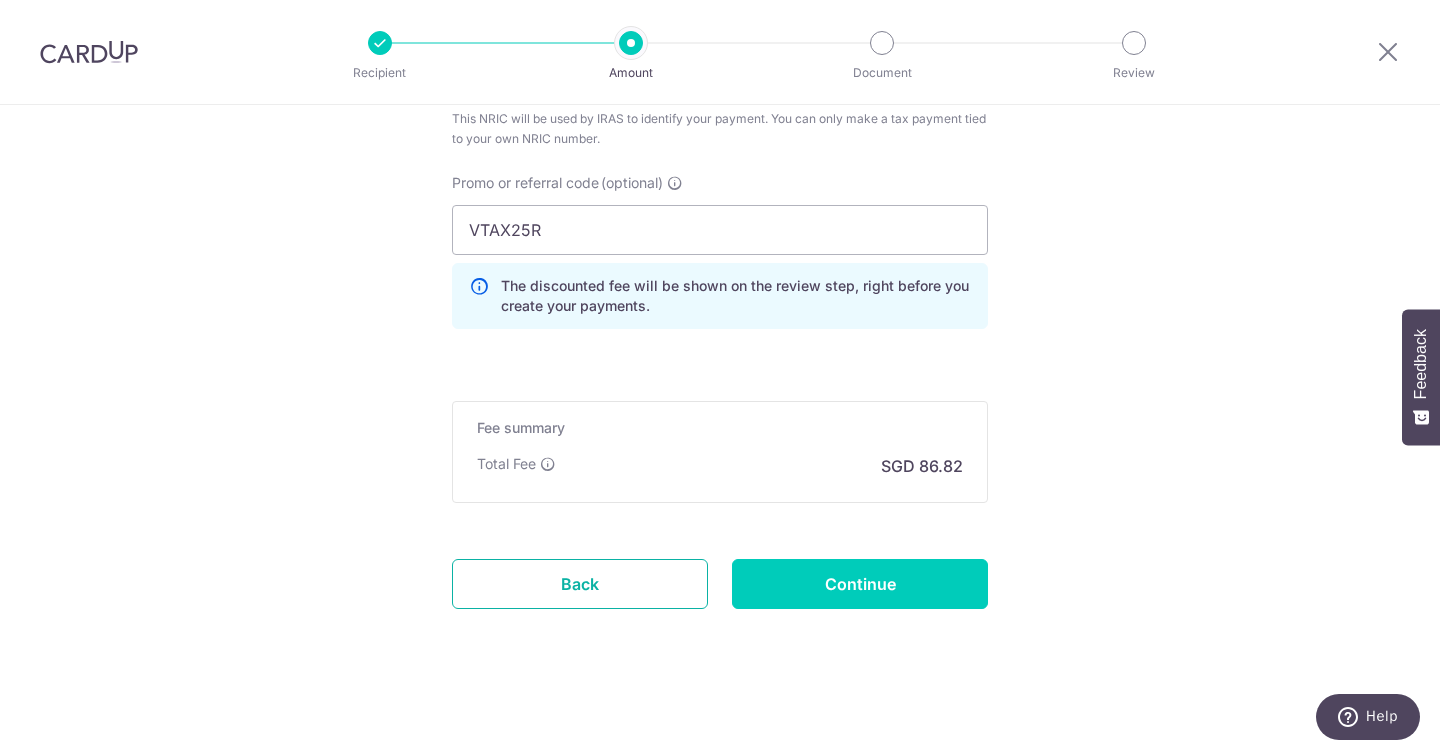 scroll, scrollTop: 1608, scrollLeft: 0, axis: vertical 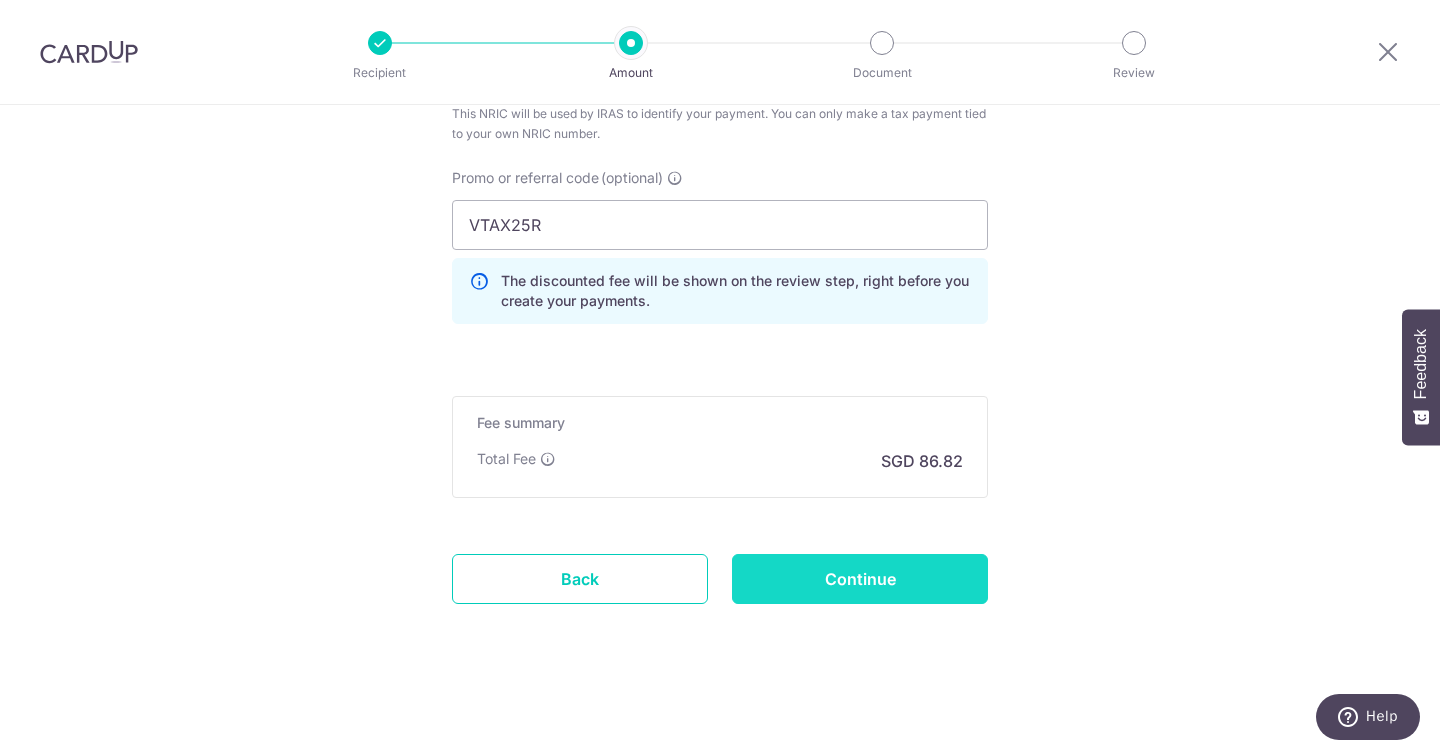 click on "Continue" at bounding box center (860, 579) 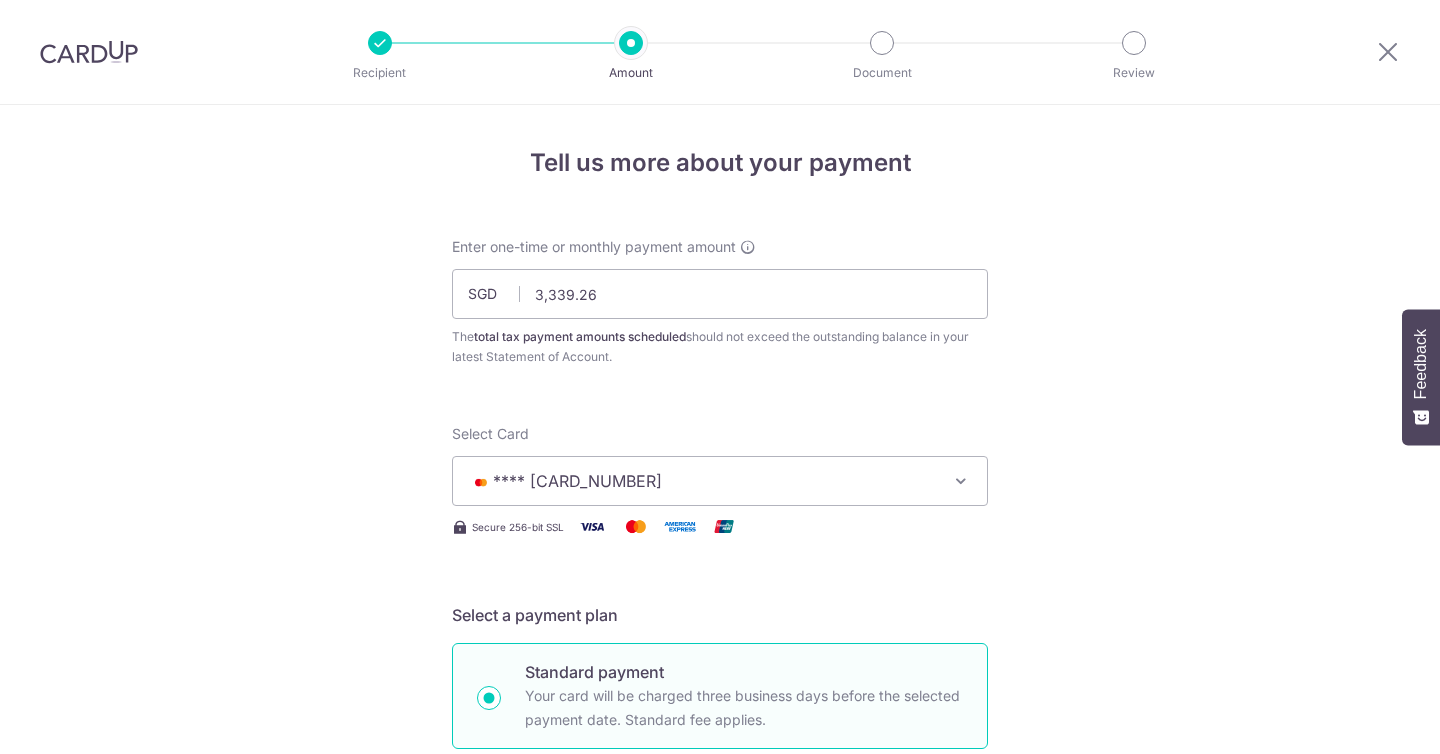 scroll, scrollTop: 0, scrollLeft: 0, axis: both 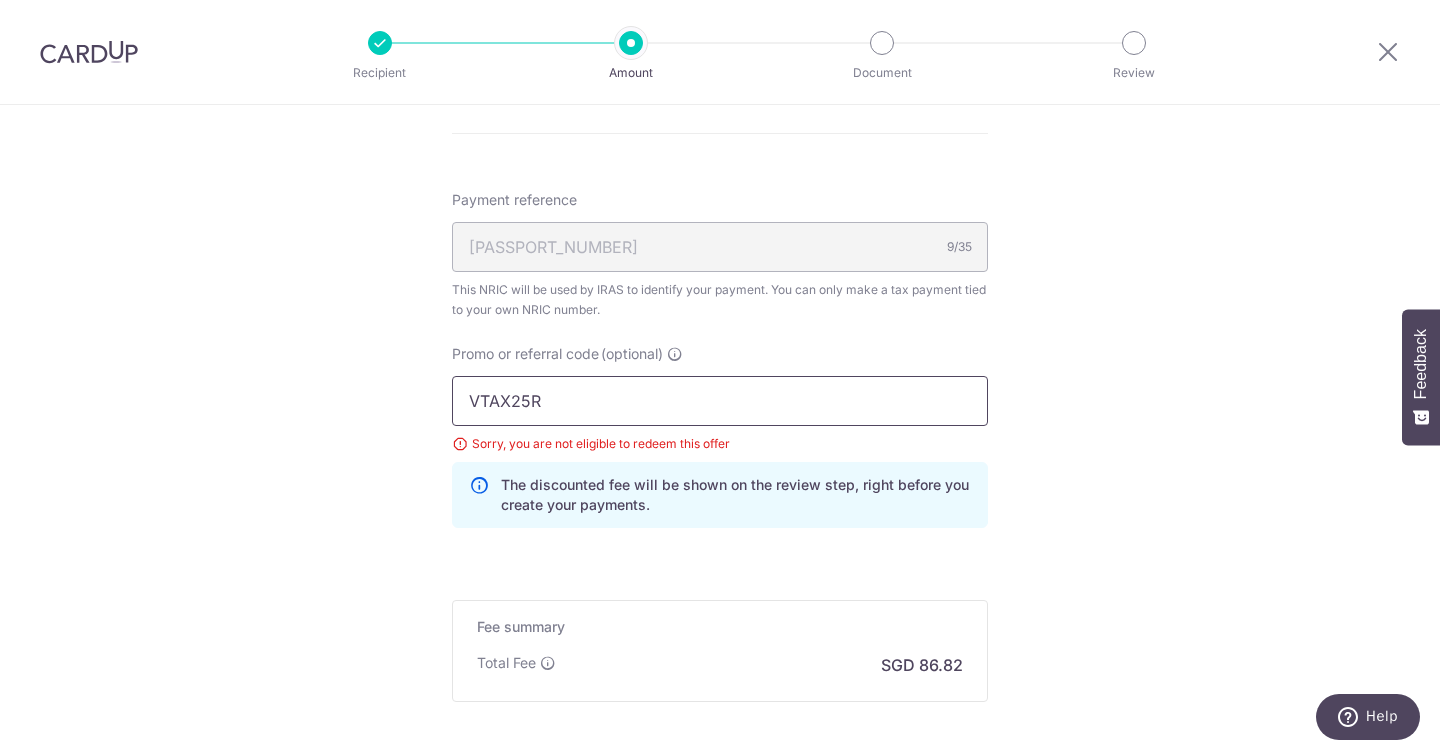 drag, startPoint x: 647, startPoint y: 213, endPoint x: 267, endPoint y: 75, distance: 404.28207 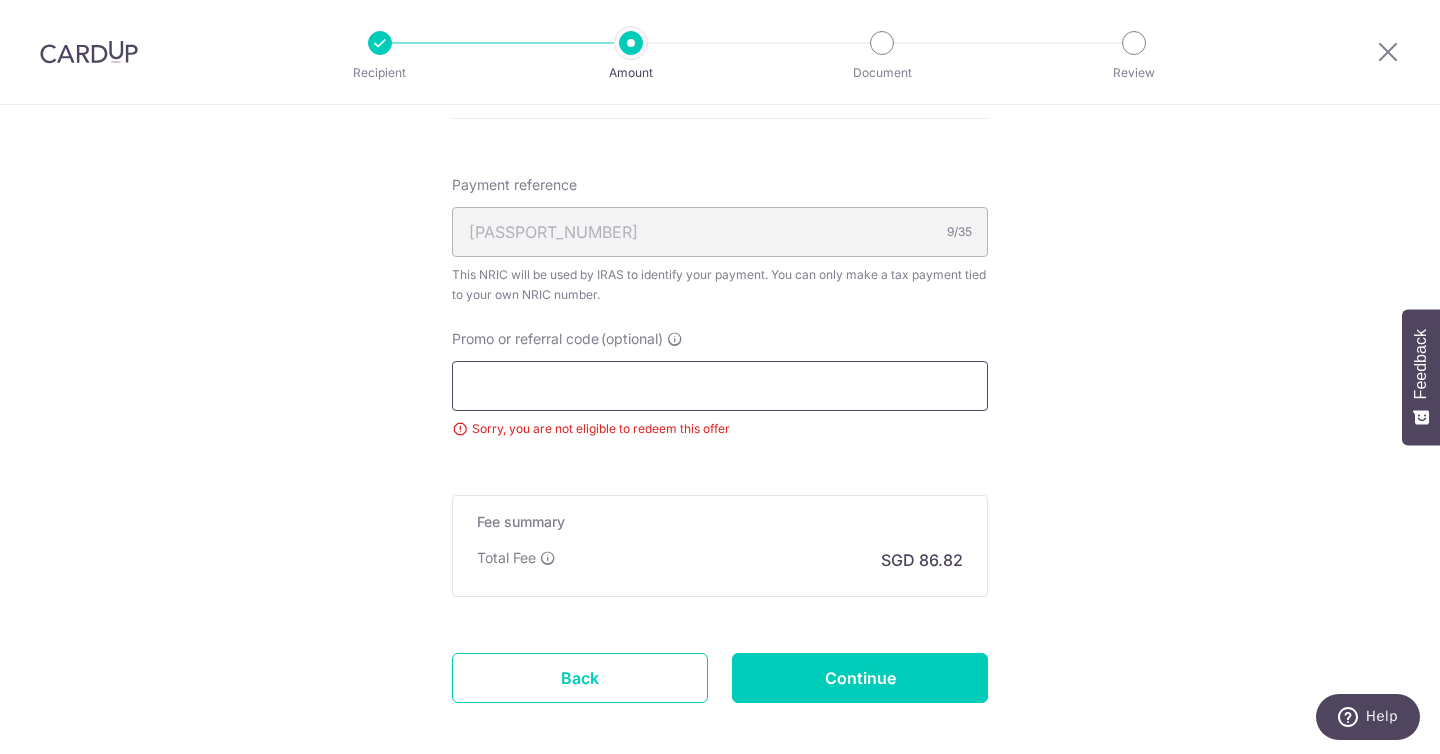 scroll, scrollTop: 1199, scrollLeft: 0, axis: vertical 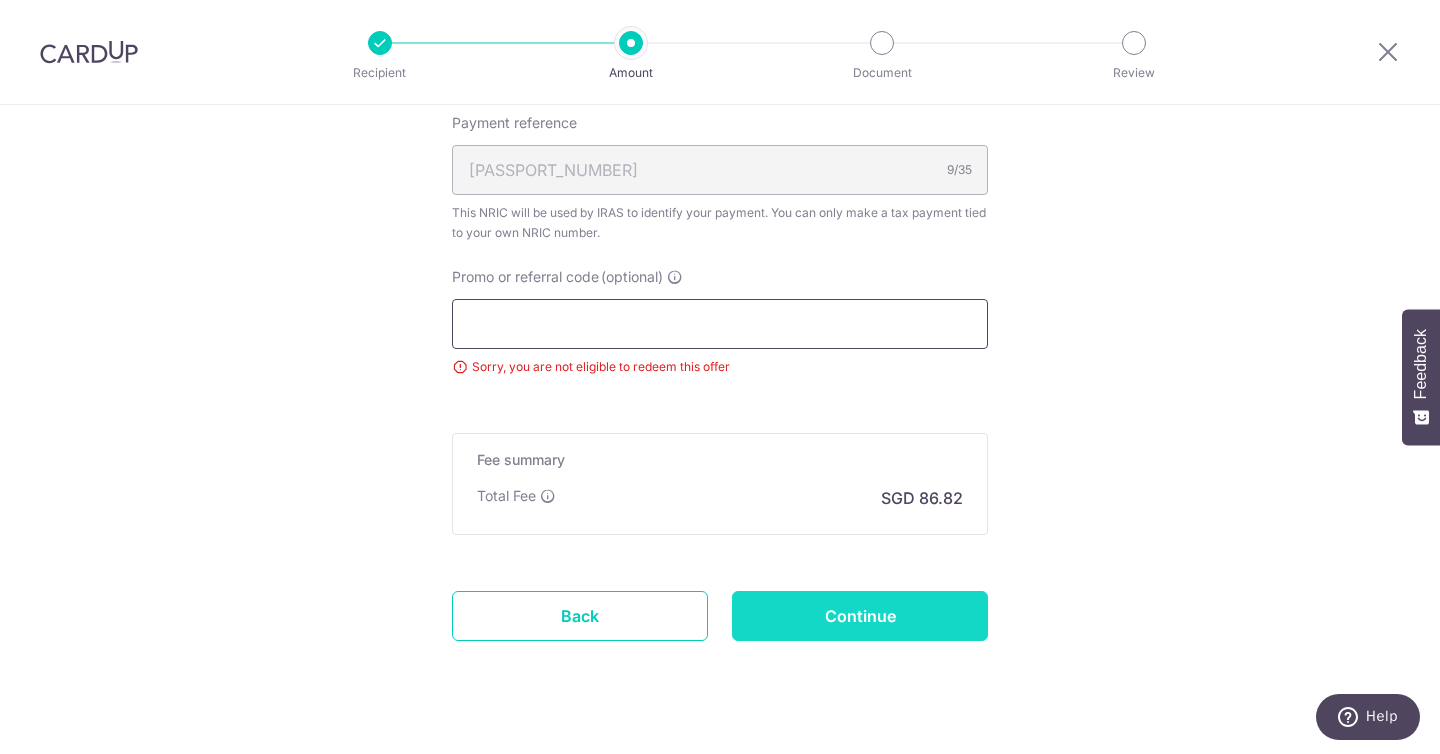 type 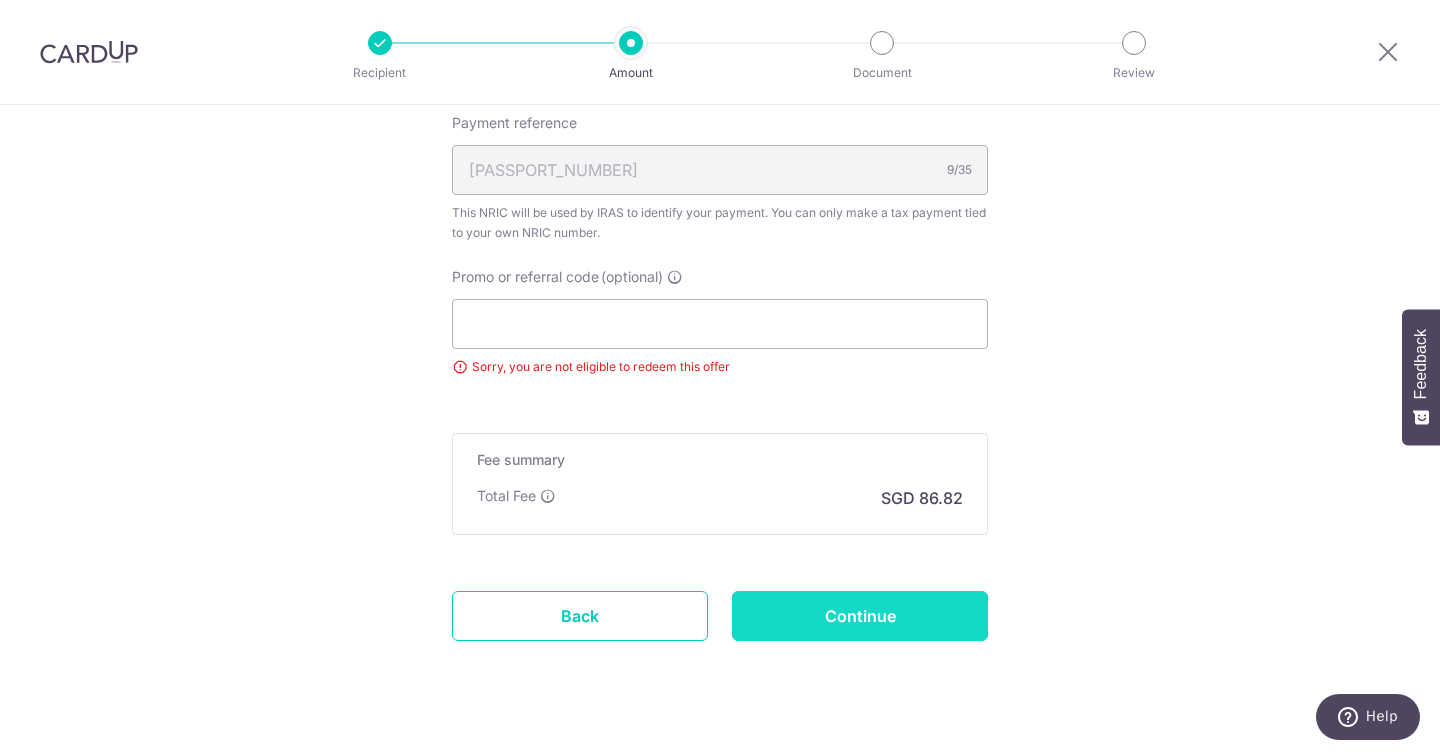 click on "Continue" at bounding box center (860, 616) 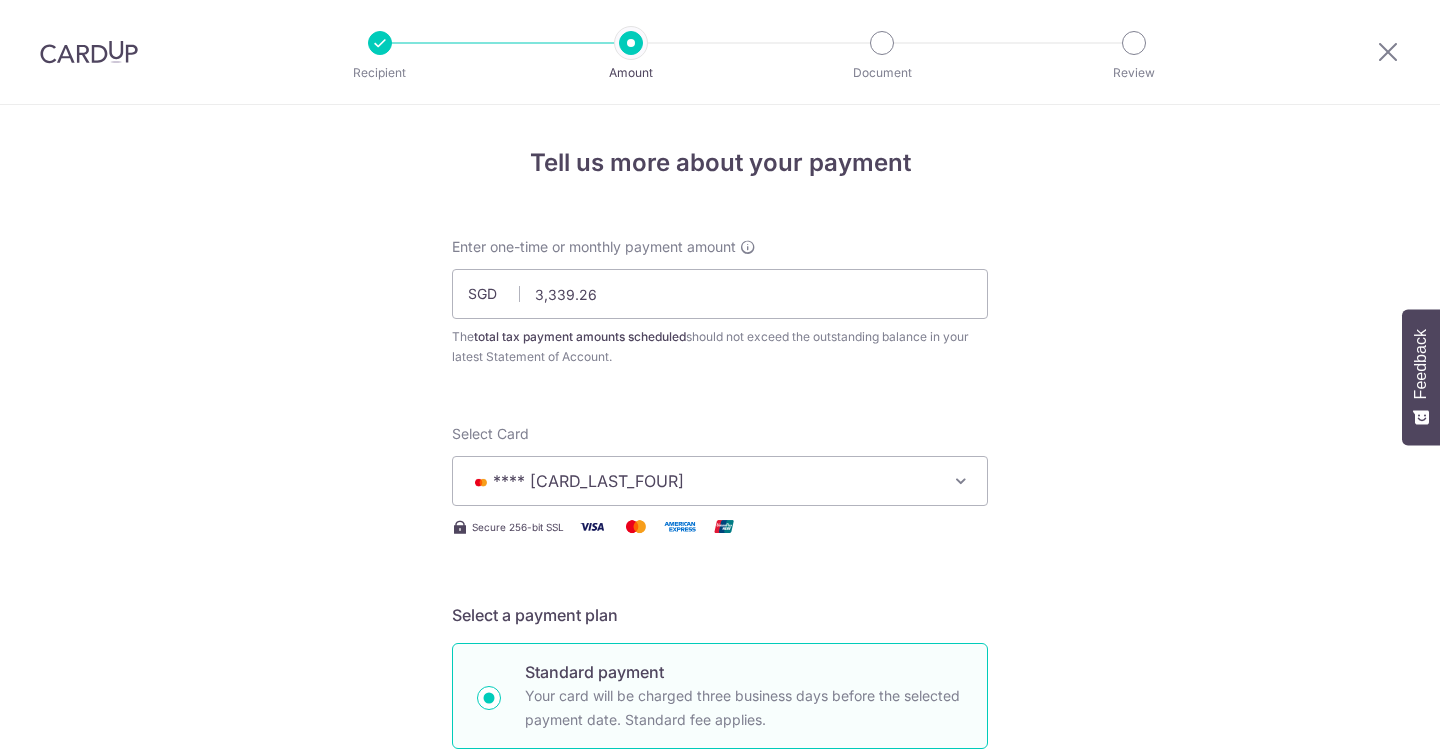 scroll, scrollTop: 0, scrollLeft: 0, axis: both 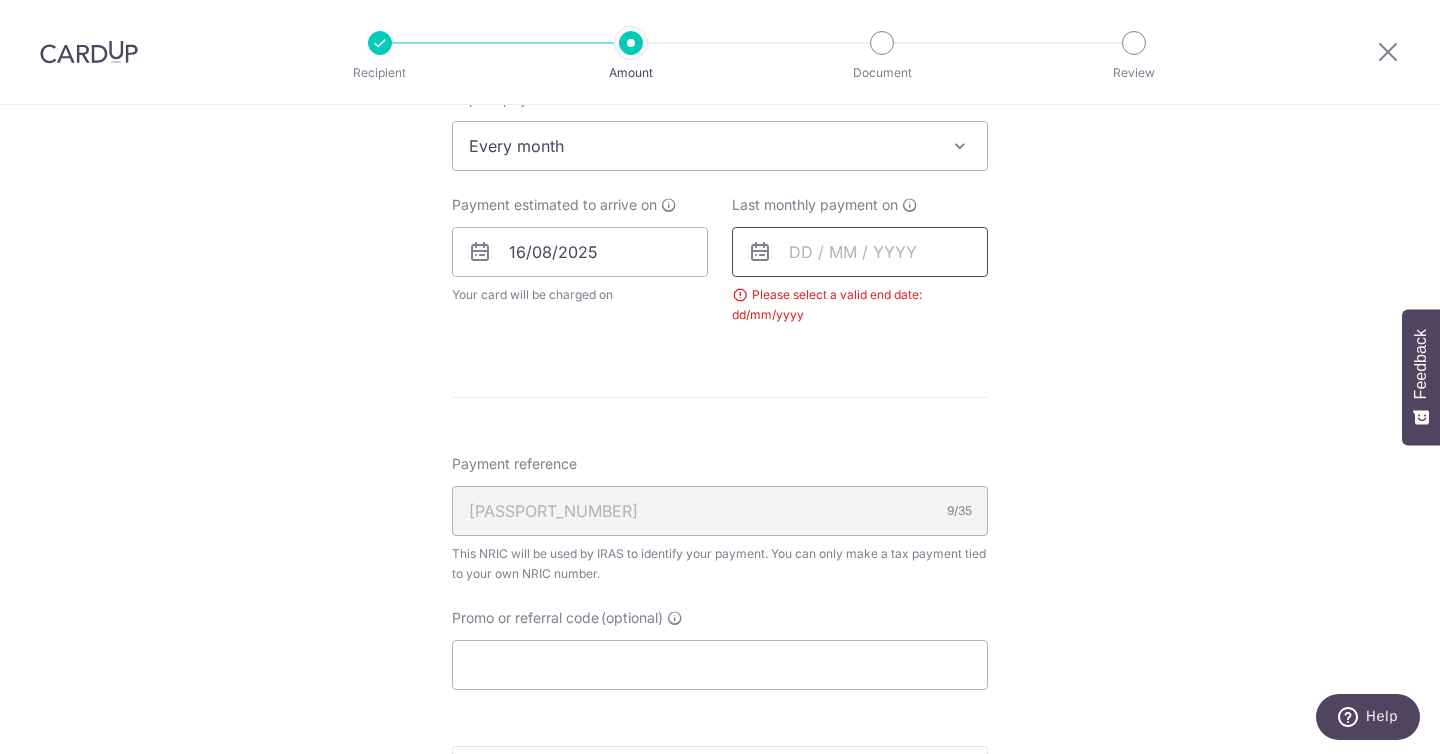 click at bounding box center [860, 252] 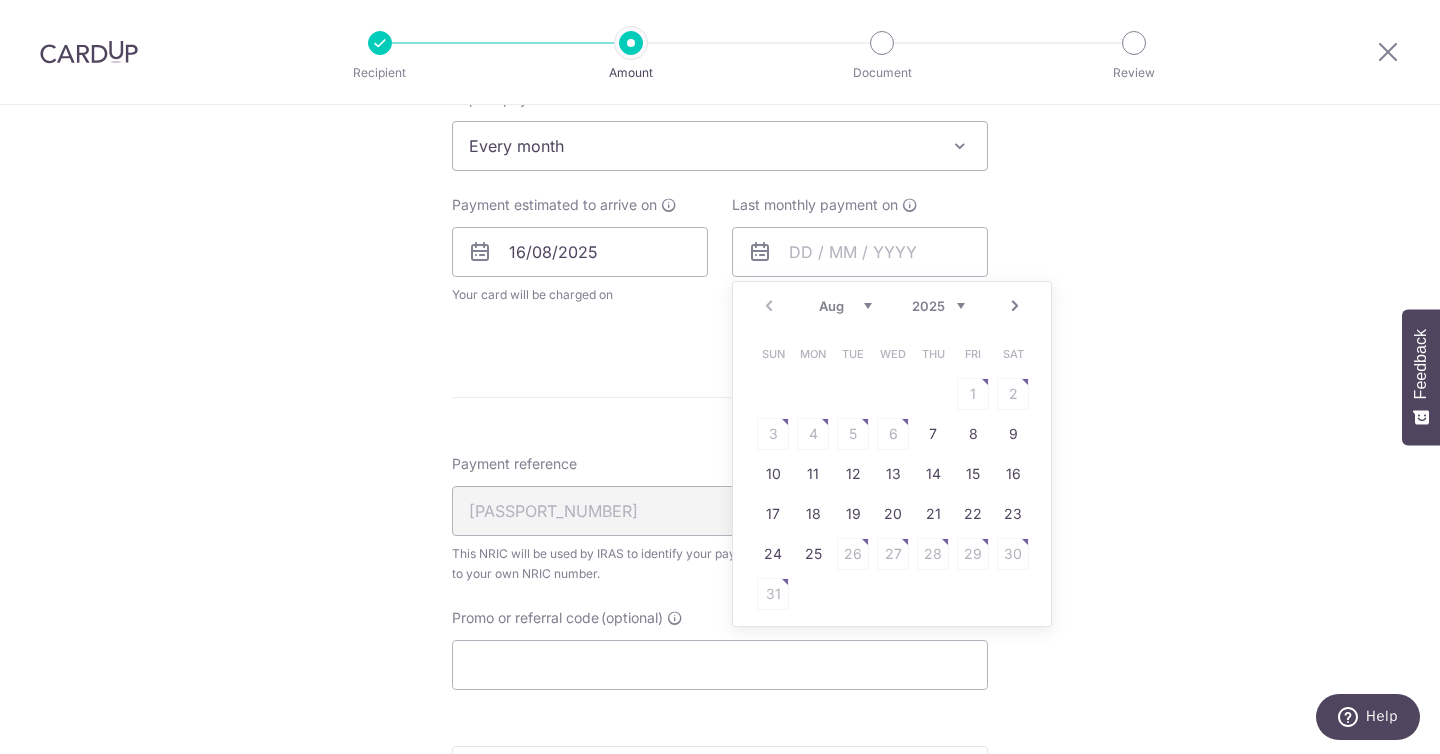 click on "2025 2026" at bounding box center [938, 306] 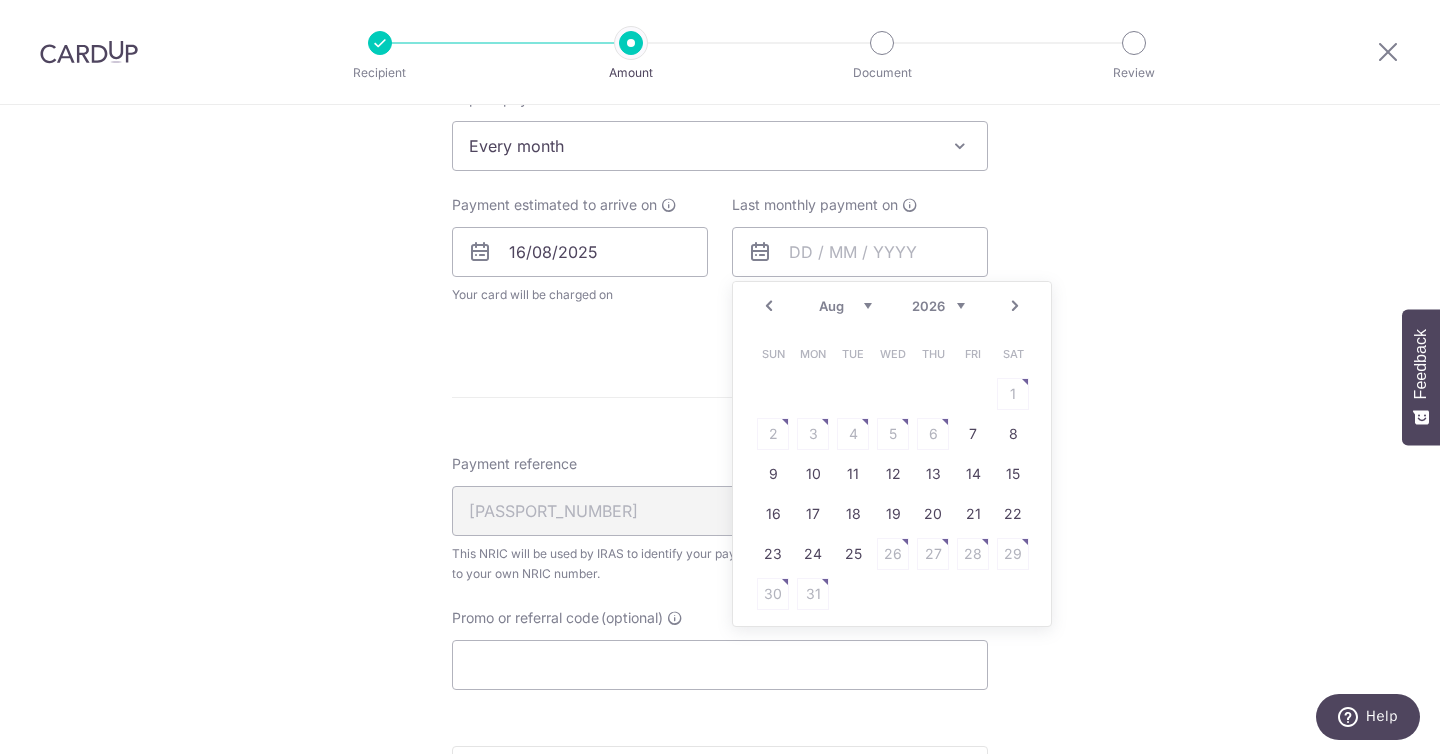 click on "Jan Feb Mar Apr May Jun Jul Aug Sep" at bounding box center [845, 306] 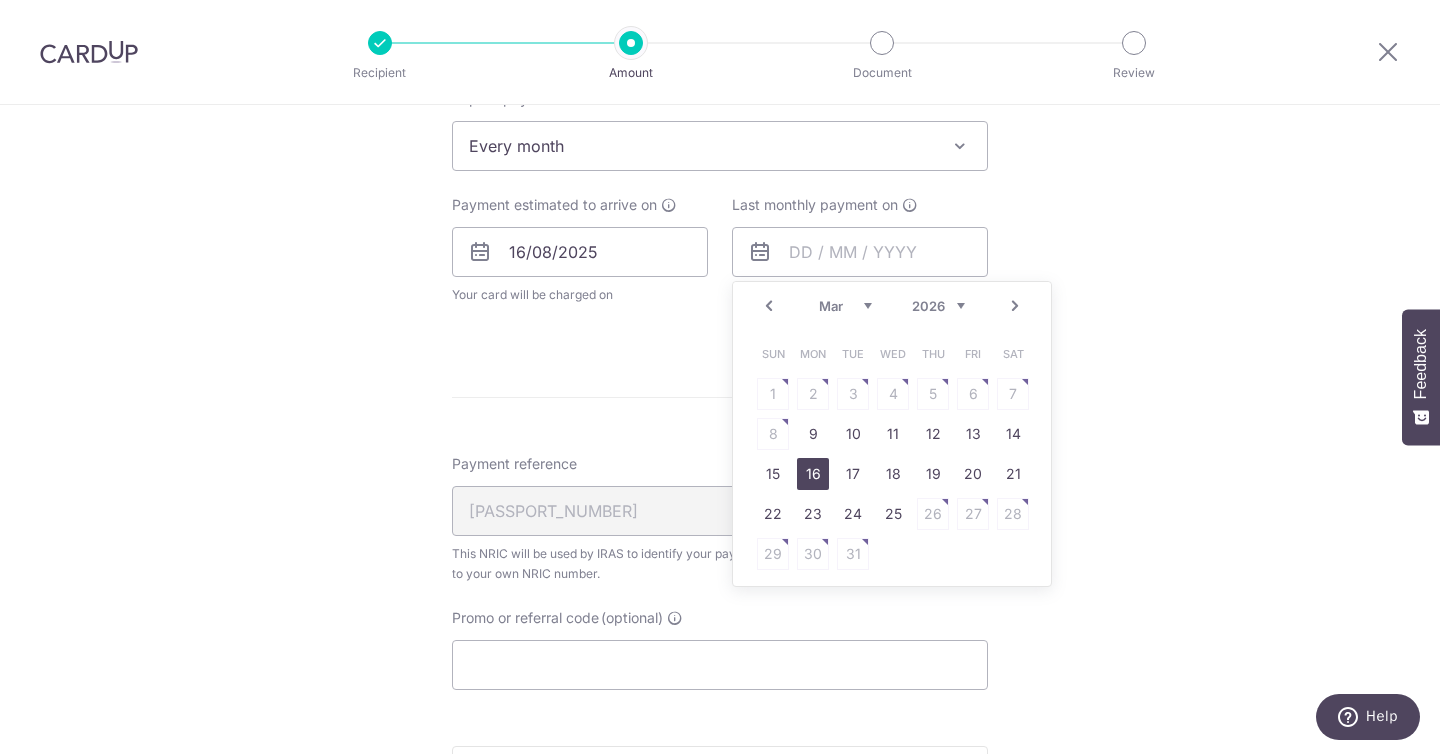 click on "16" at bounding box center [813, 474] 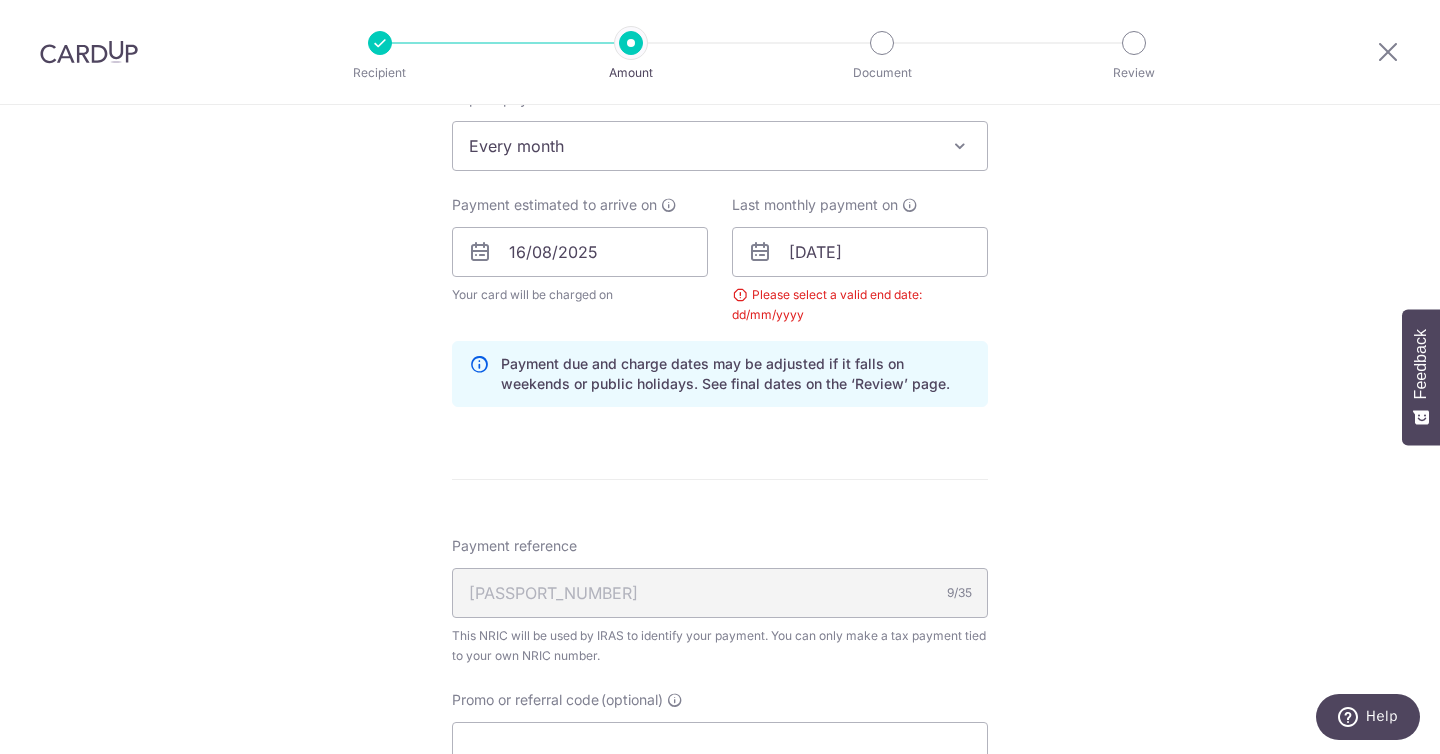 click on "Tell us more about your payment
Enter one-time or monthly payment amount
SGD
3,339.26
3339.26
The  total tax payment amounts scheduled  should not exceed the outstanding balance in your latest Statement of Account.
Select Card
**** 3745
Add credit card
Your Cards
**** 3745
Secure 256-bit SSL
Text
New card details" at bounding box center (720, 206) 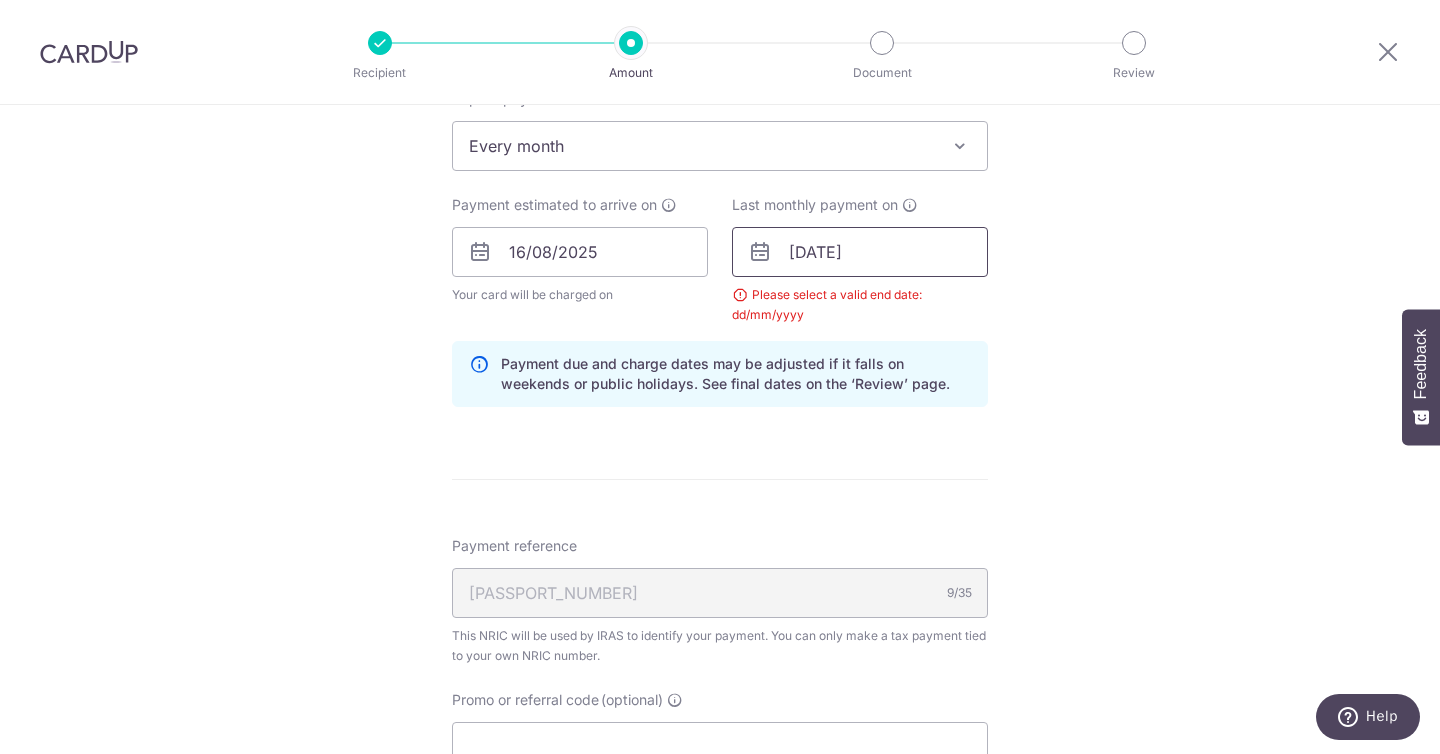 click on "[DATE]" at bounding box center [860, 252] 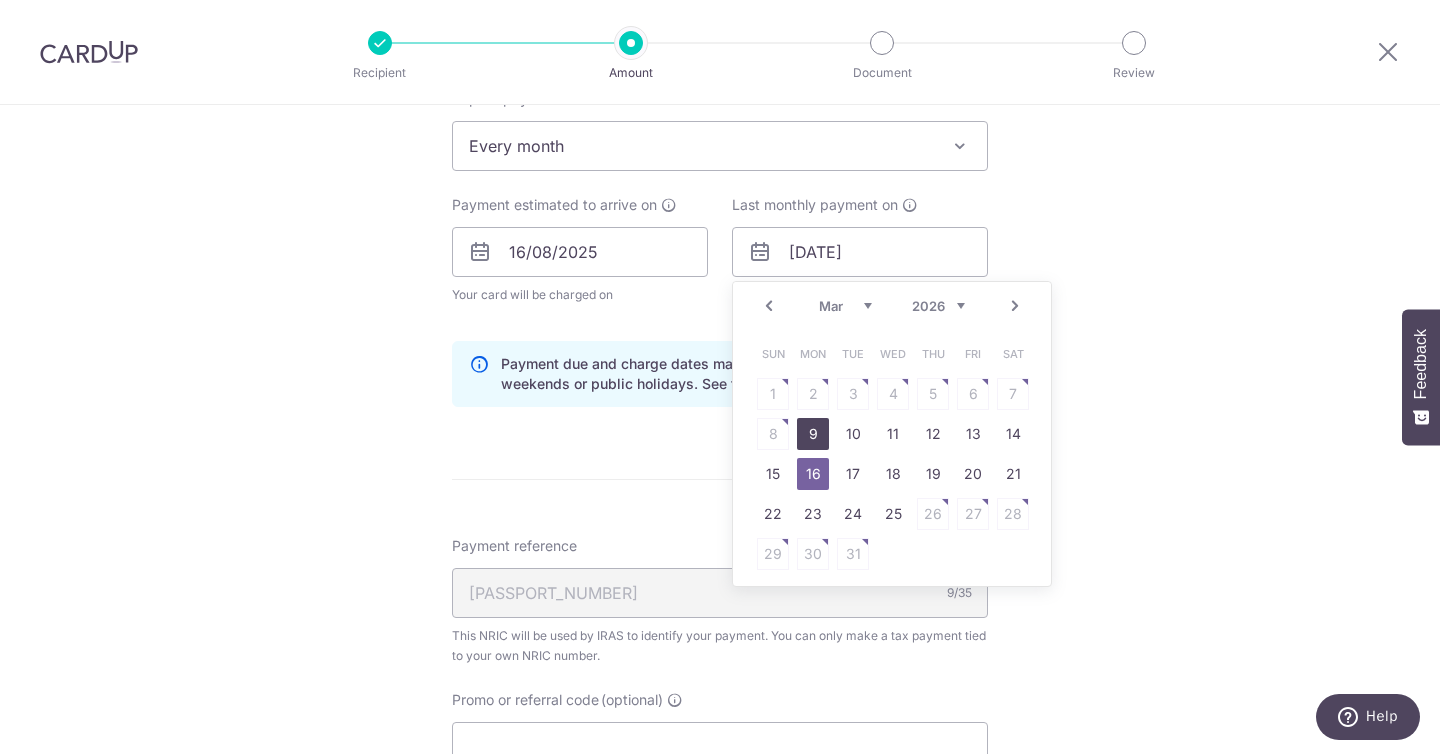 click on "9" at bounding box center [813, 434] 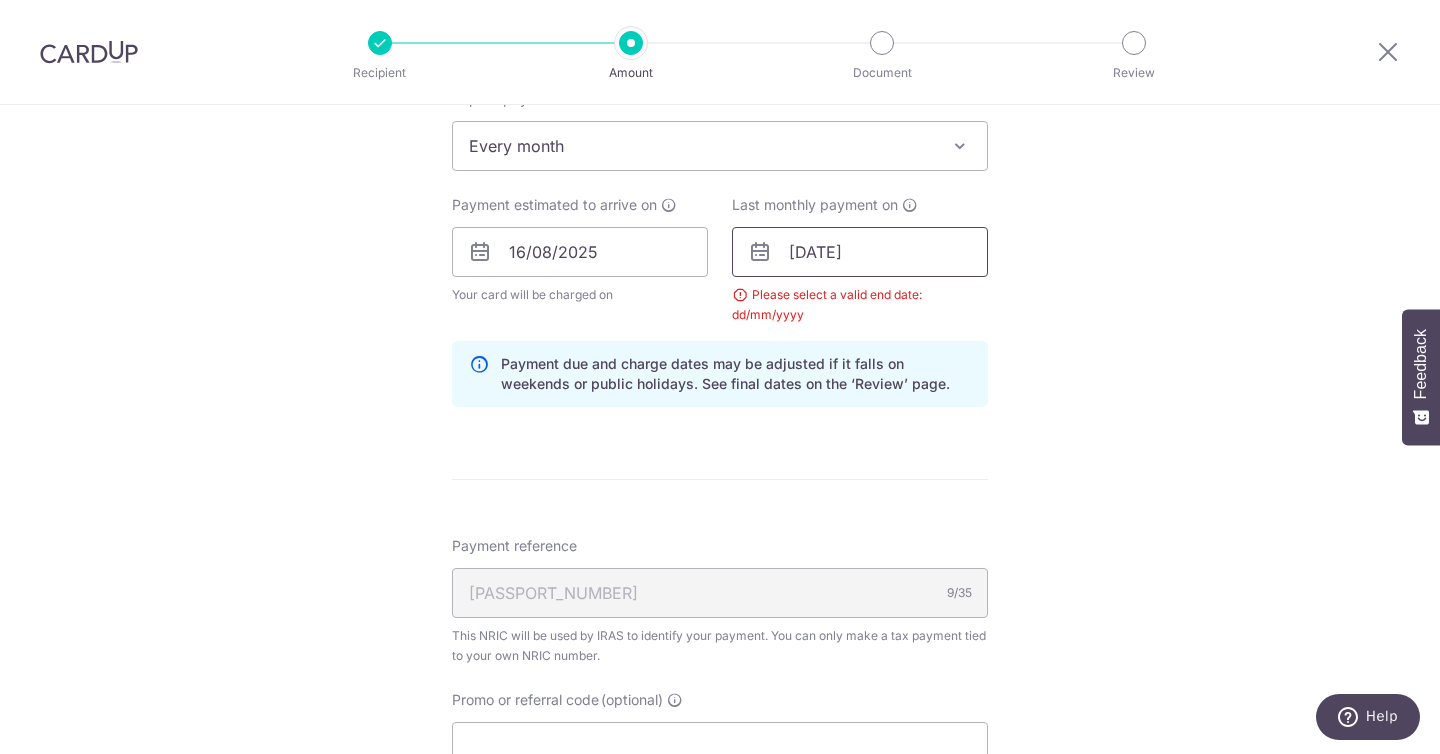 click on "09/03/2026" at bounding box center (860, 252) 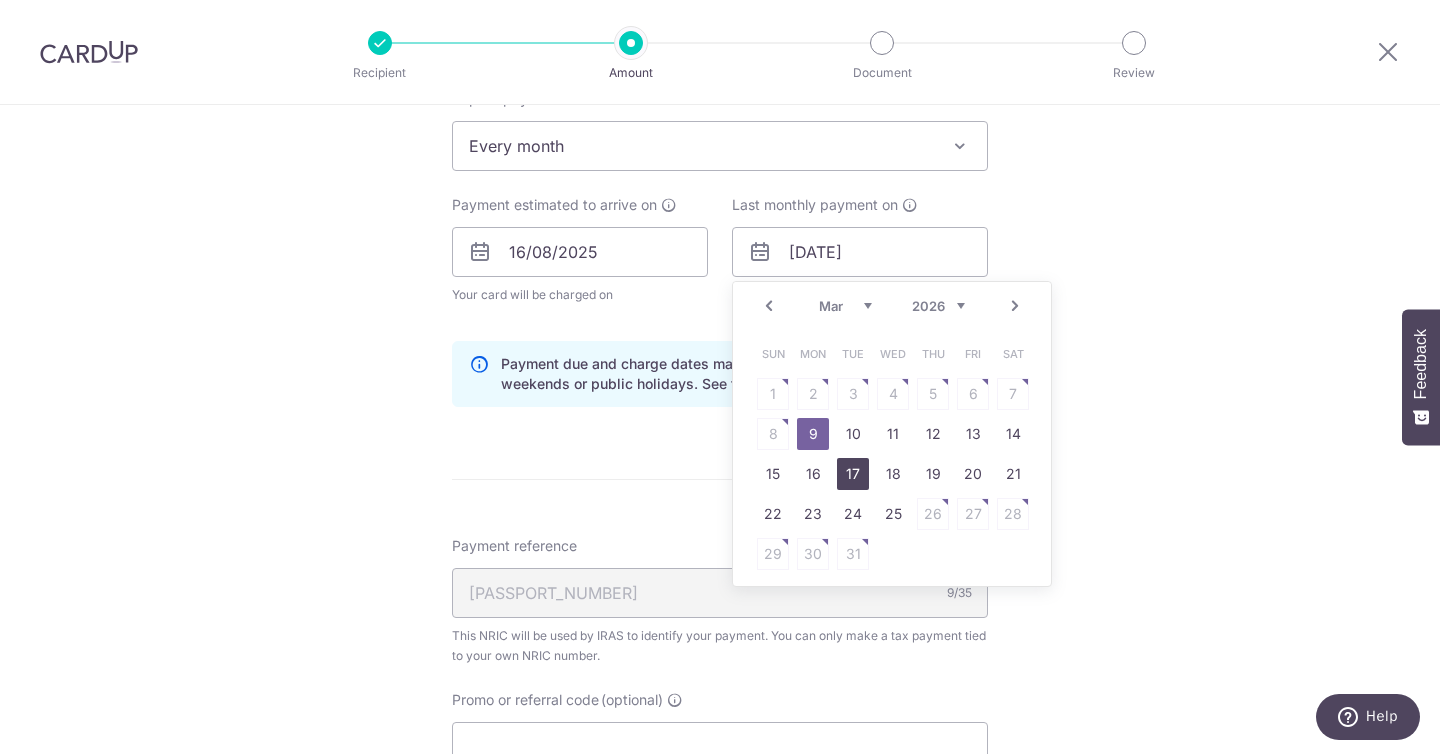 click on "17" at bounding box center (853, 474) 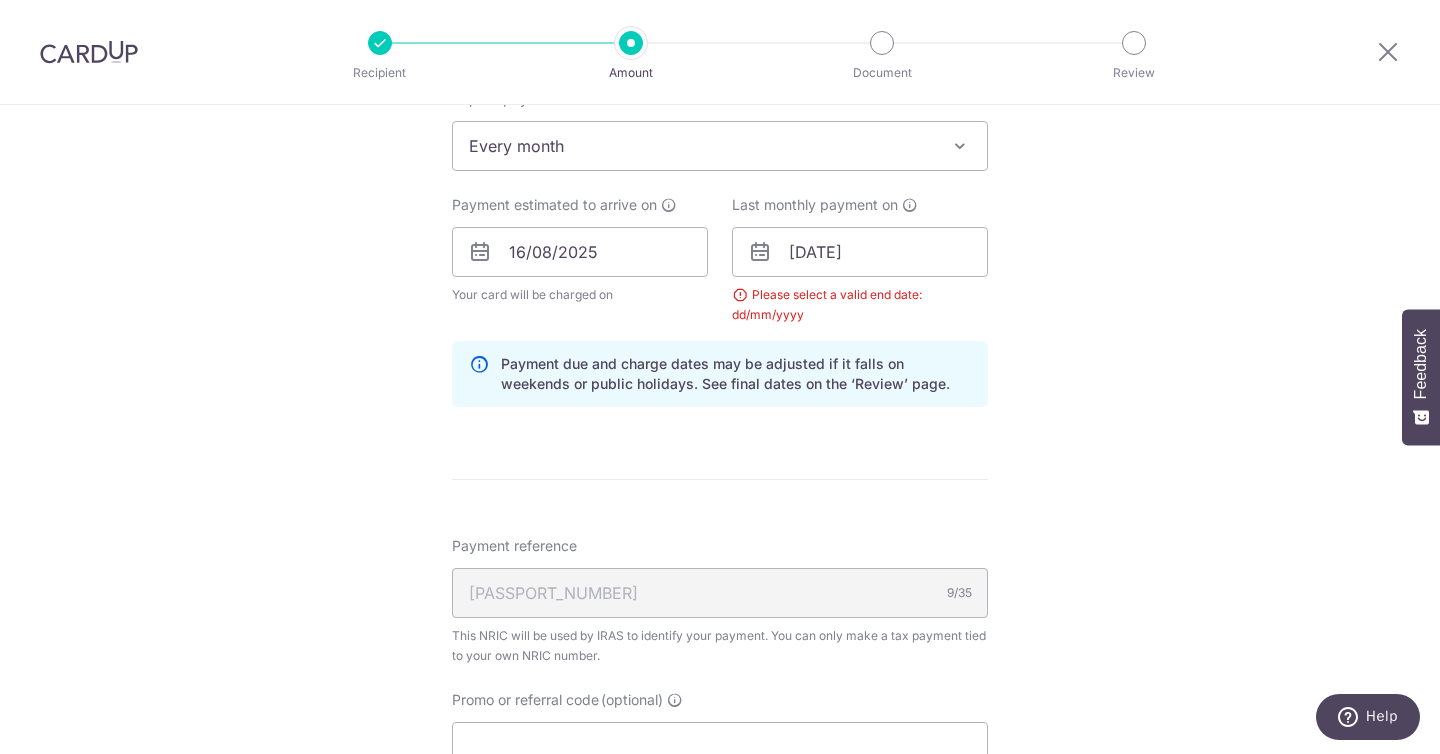 click on "Tell us more about your payment
Enter one-time or monthly payment amount
SGD
3,339.26
3339.26
The  total tax payment amounts scheduled  should not exceed the outstanding balance in your latest Statement of Account.
Select Card
**** 3745
Add credit card
Your Cards
**** 3745
Secure 256-bit SSL
Text
New card details" at bounding box center [720, 206] 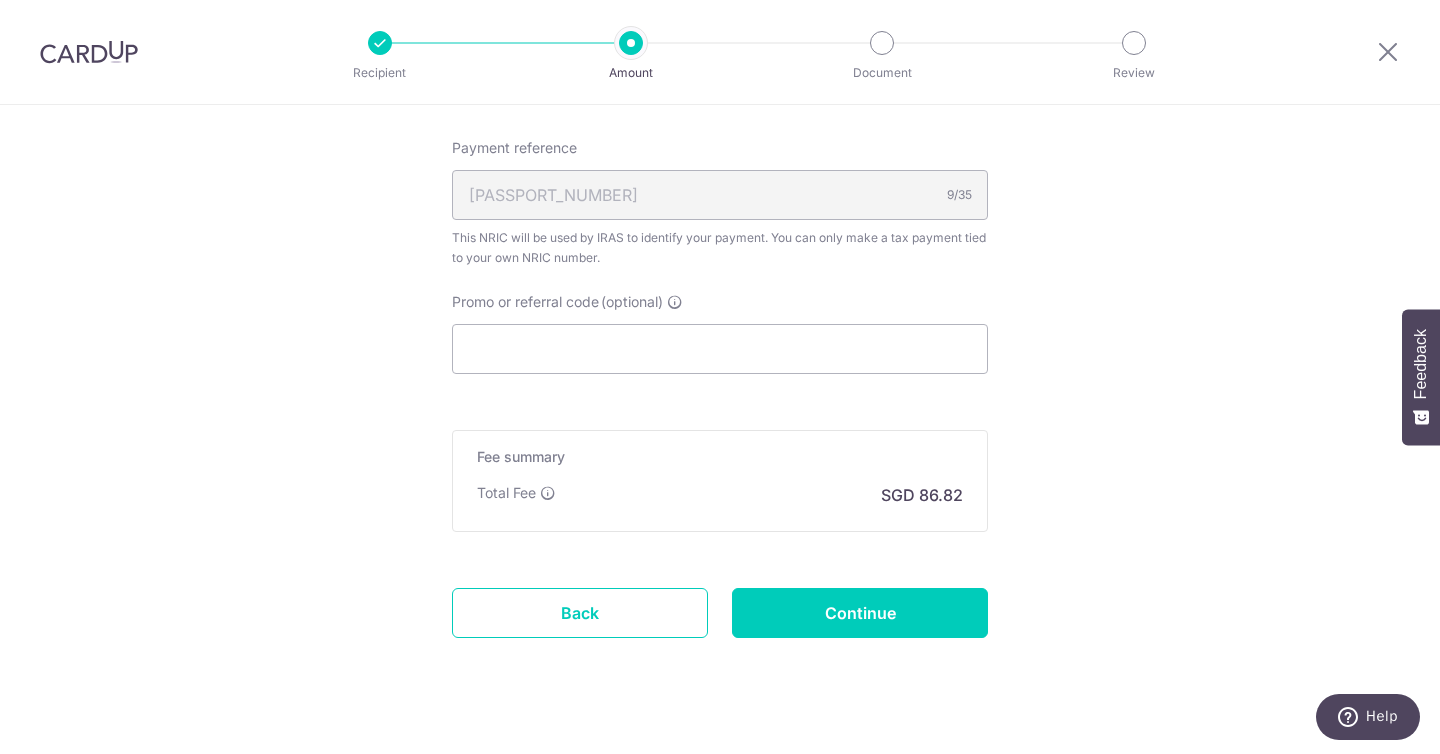 scroll, scrollTop: 1310, scrollLeft: 0, axis: vertical 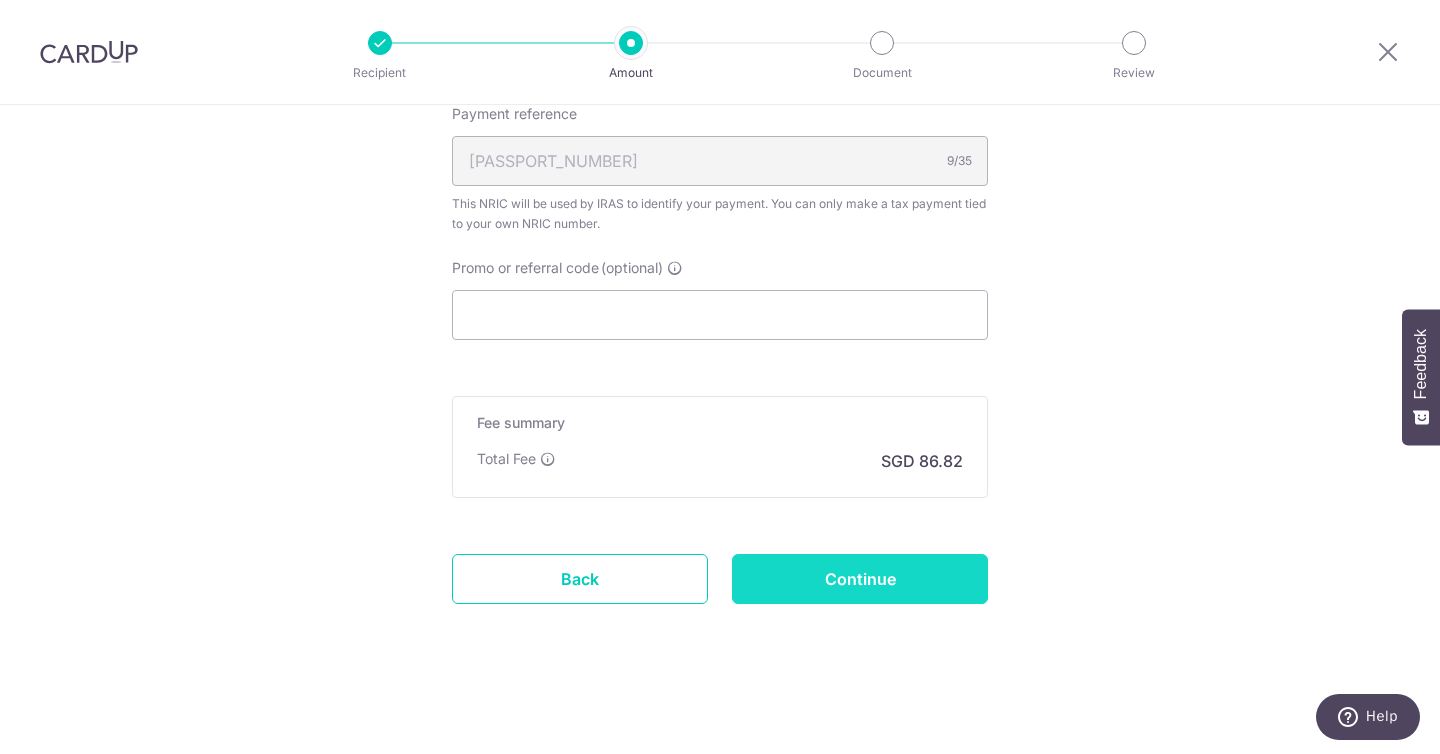 click on "Continue" at bounding box center (860, 579) 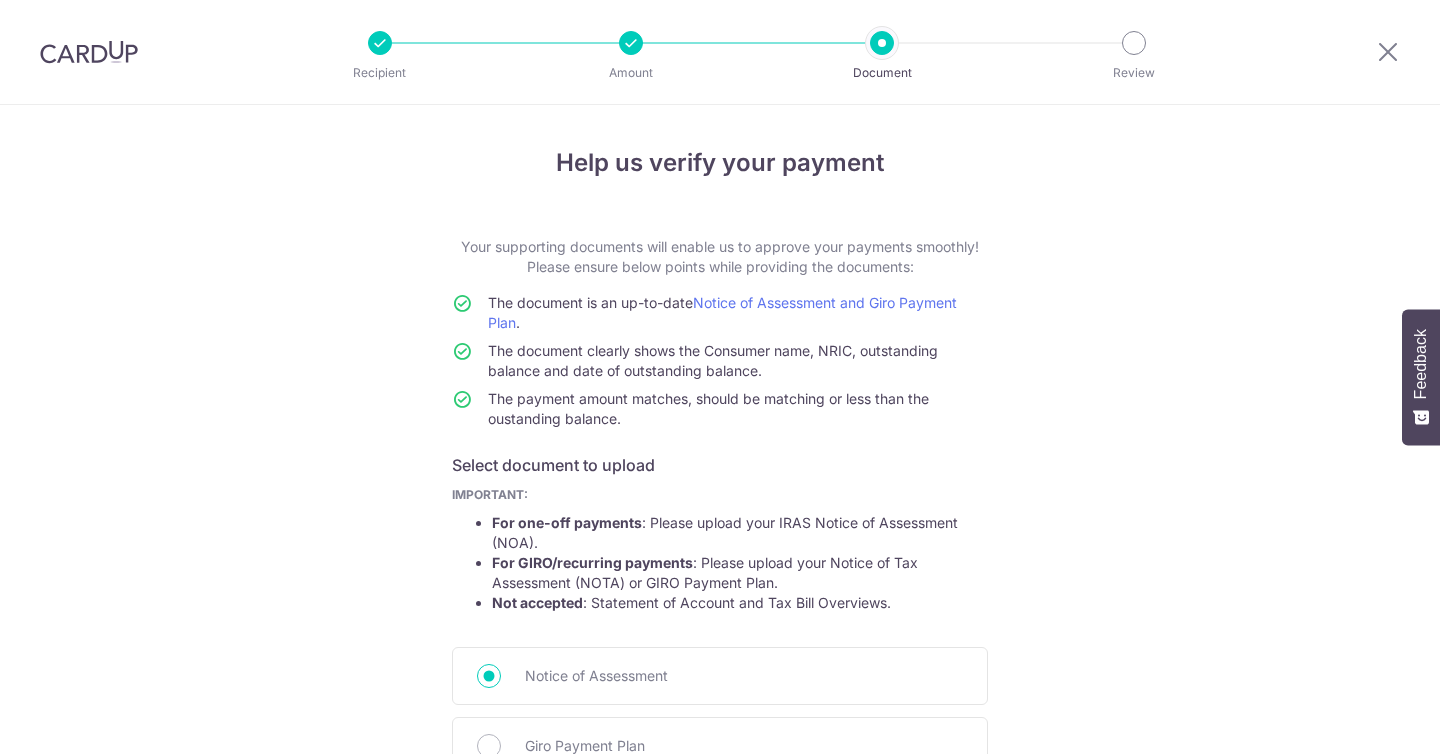 scroll, scrollTop: 0, scrollLeft: 0, axis: both 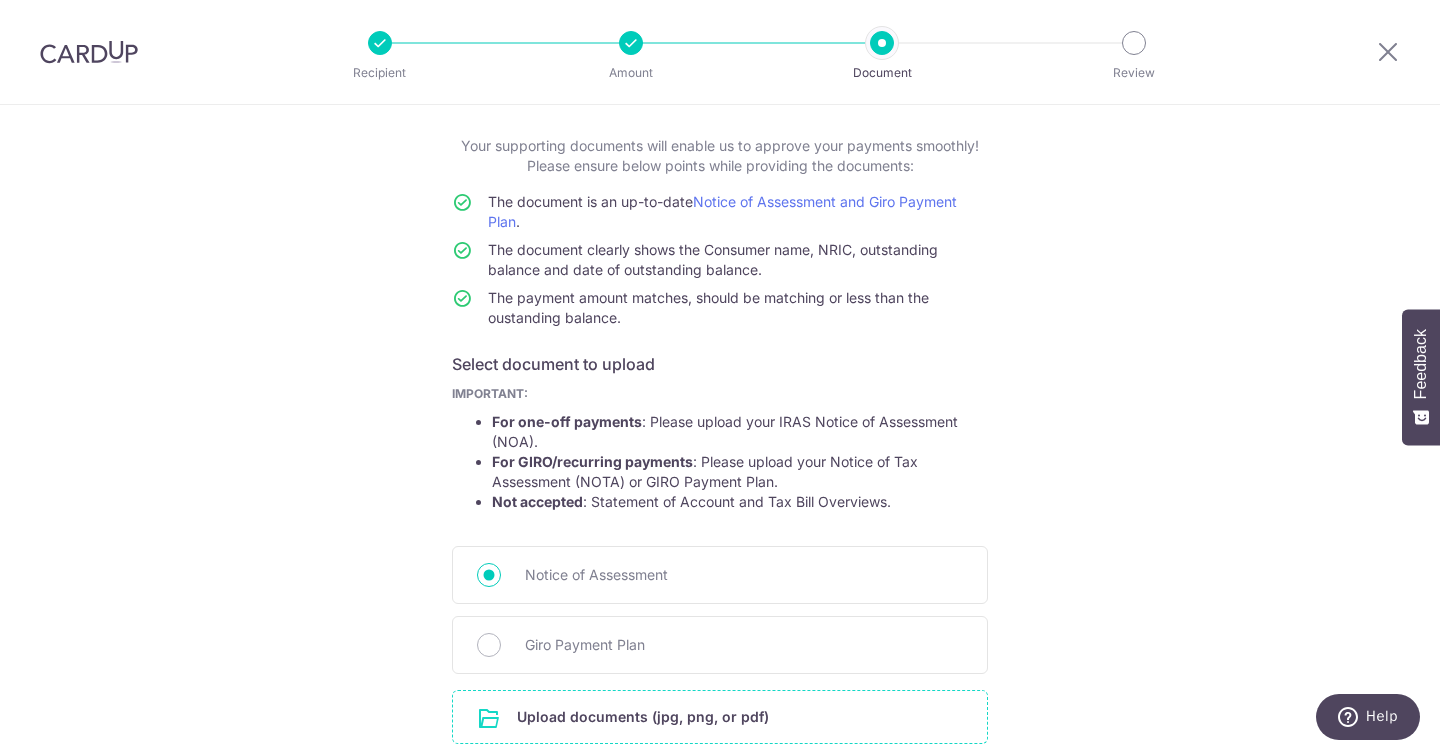 click at bounding box center [720, 717] 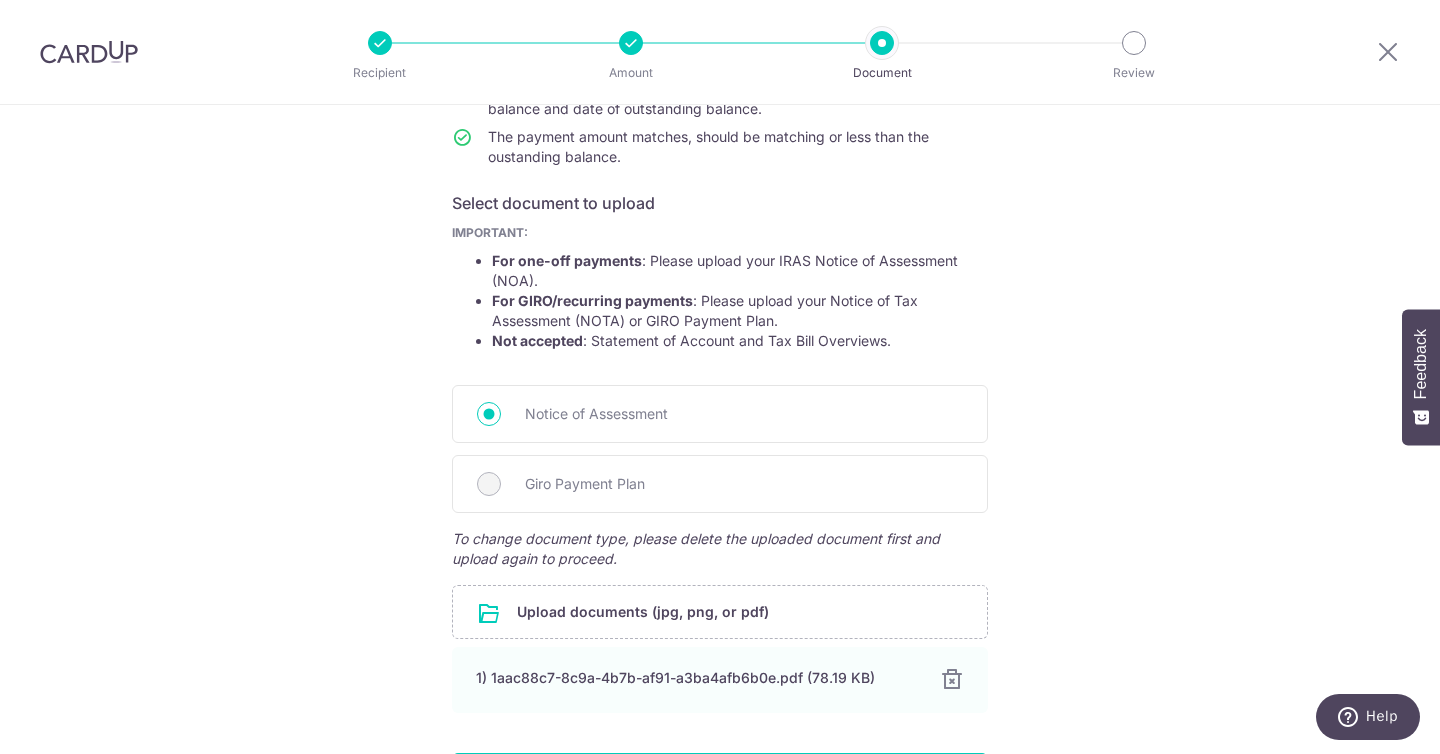 scroll, scrollTop: 278, scrollLeft: 0, axis: vertical 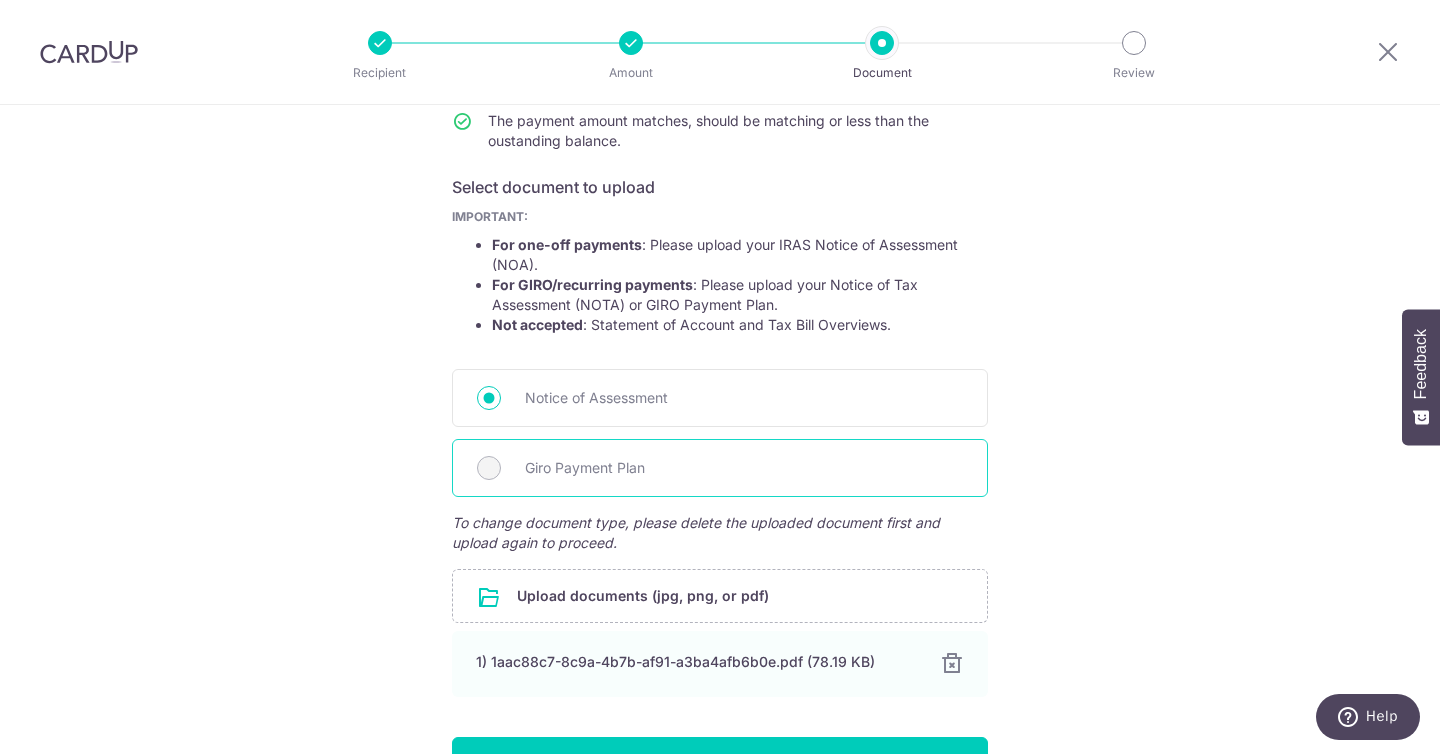 click on "Giro Payment Plan" at bounding box center [720, 468] 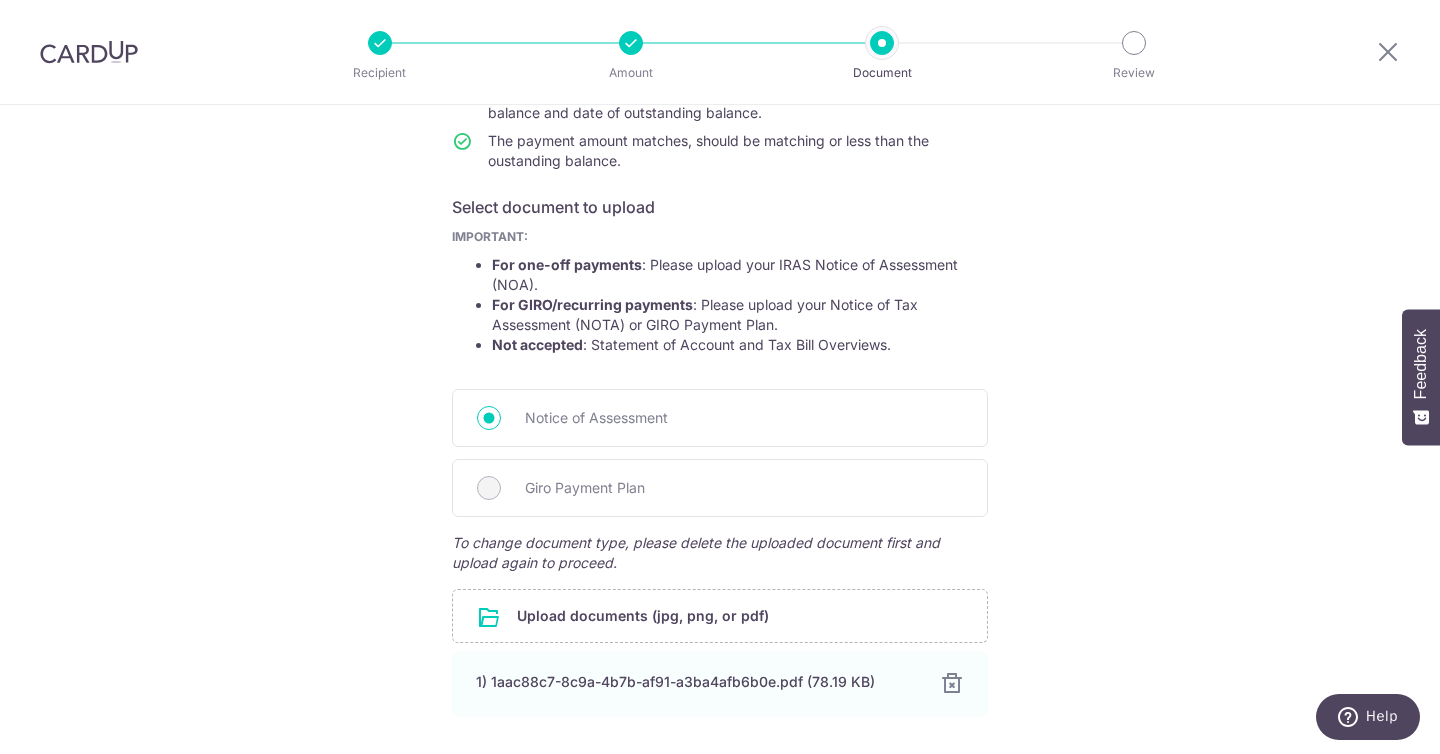 scroll, scrollTop: 260, scrollLeft: 0, axis: vertical 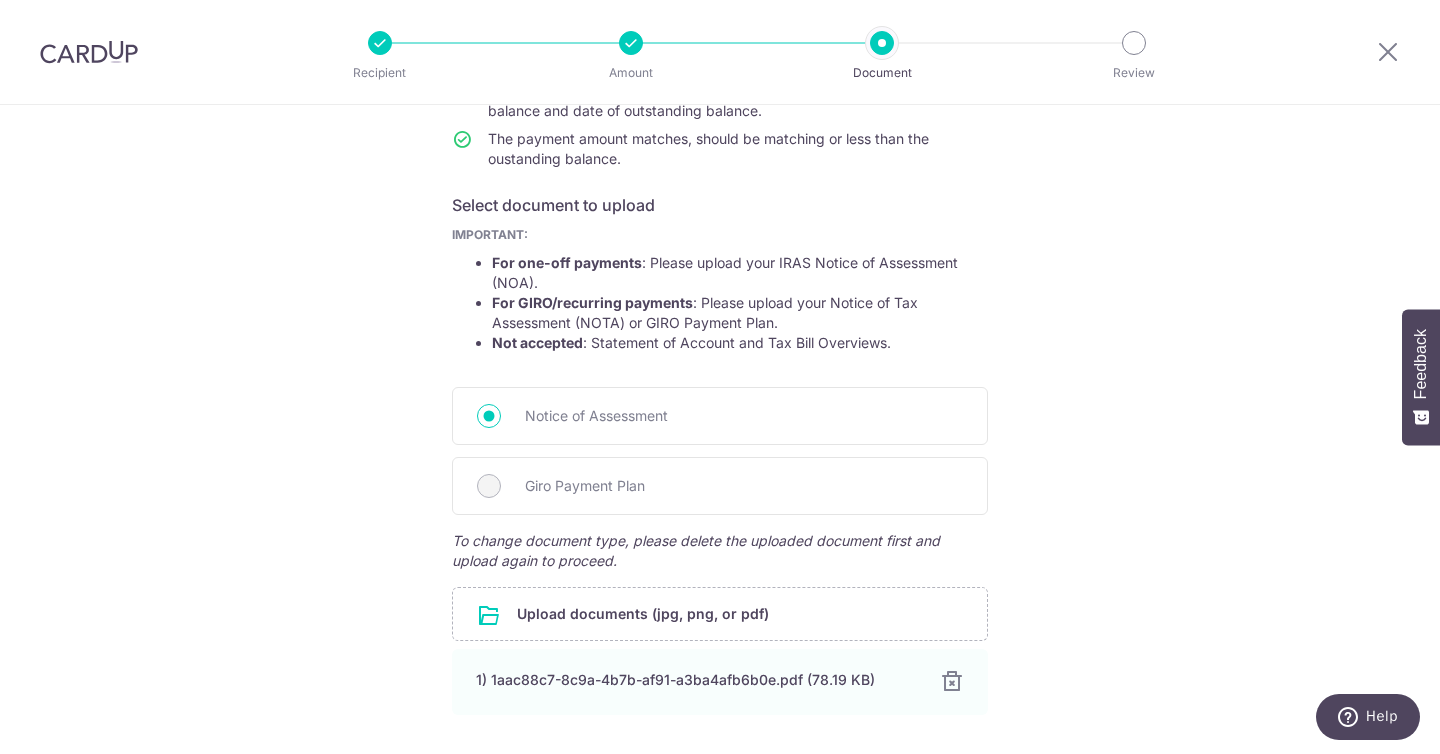 click at bounding box center [952, 682] 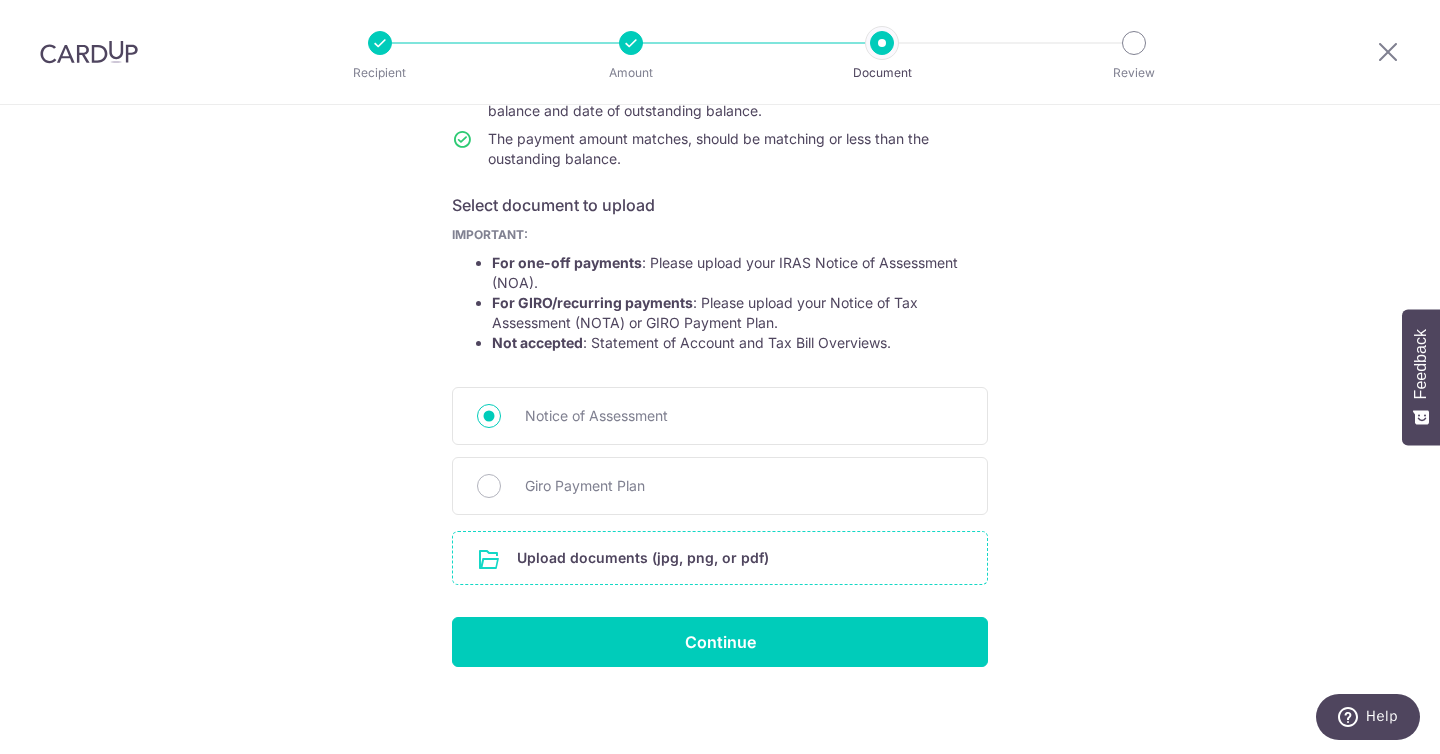 click at bounding box center (720, 558) 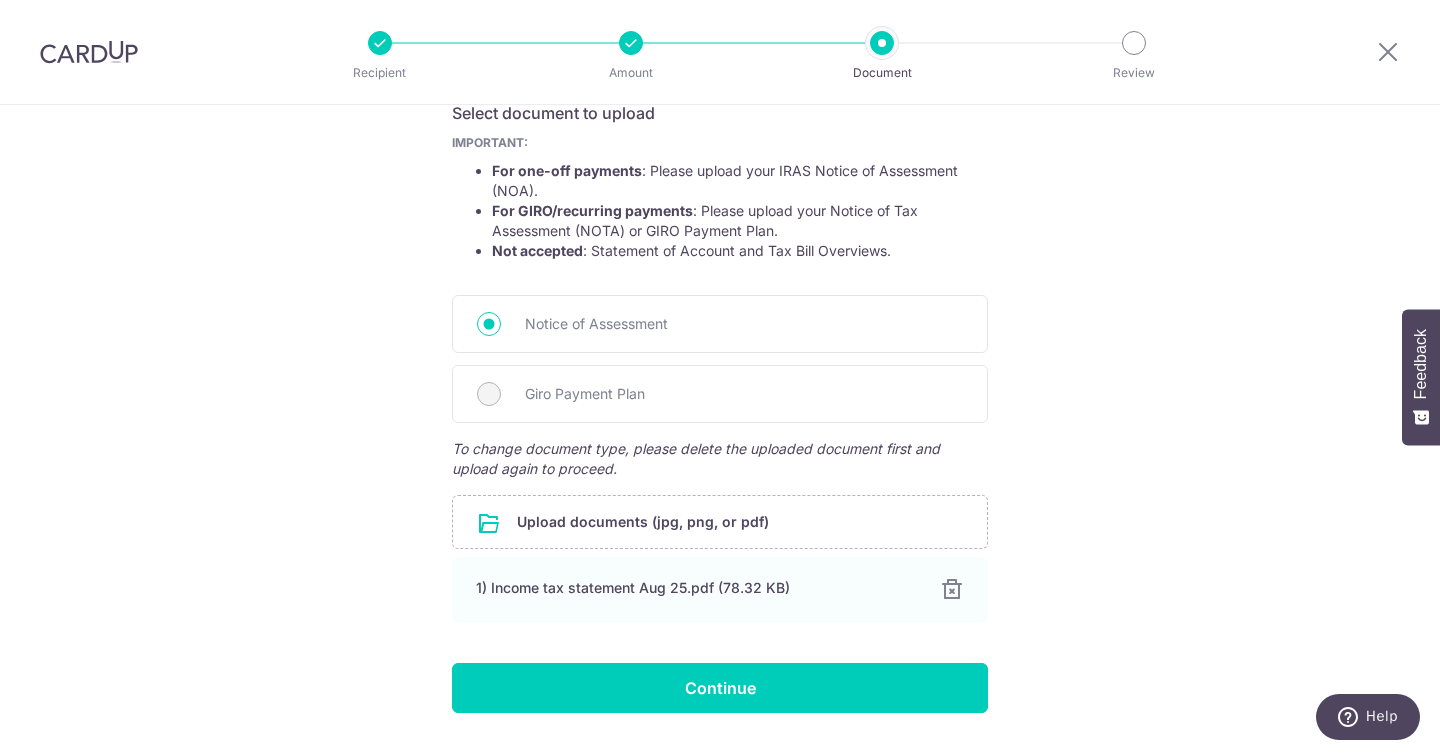 scroll, scrollTop: 368, scrollLeft: 0, axis: vertical 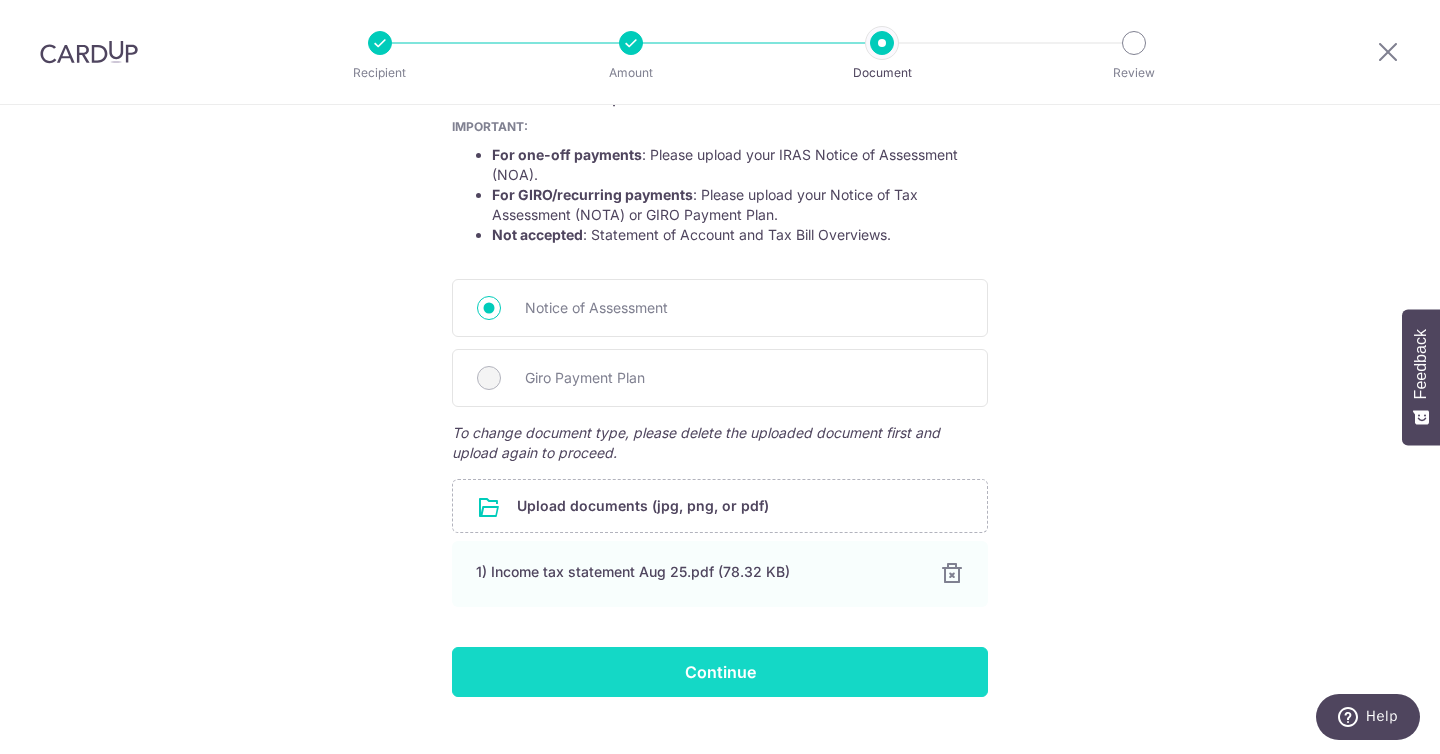 click on "Continue" at bounding box center [720, 672] 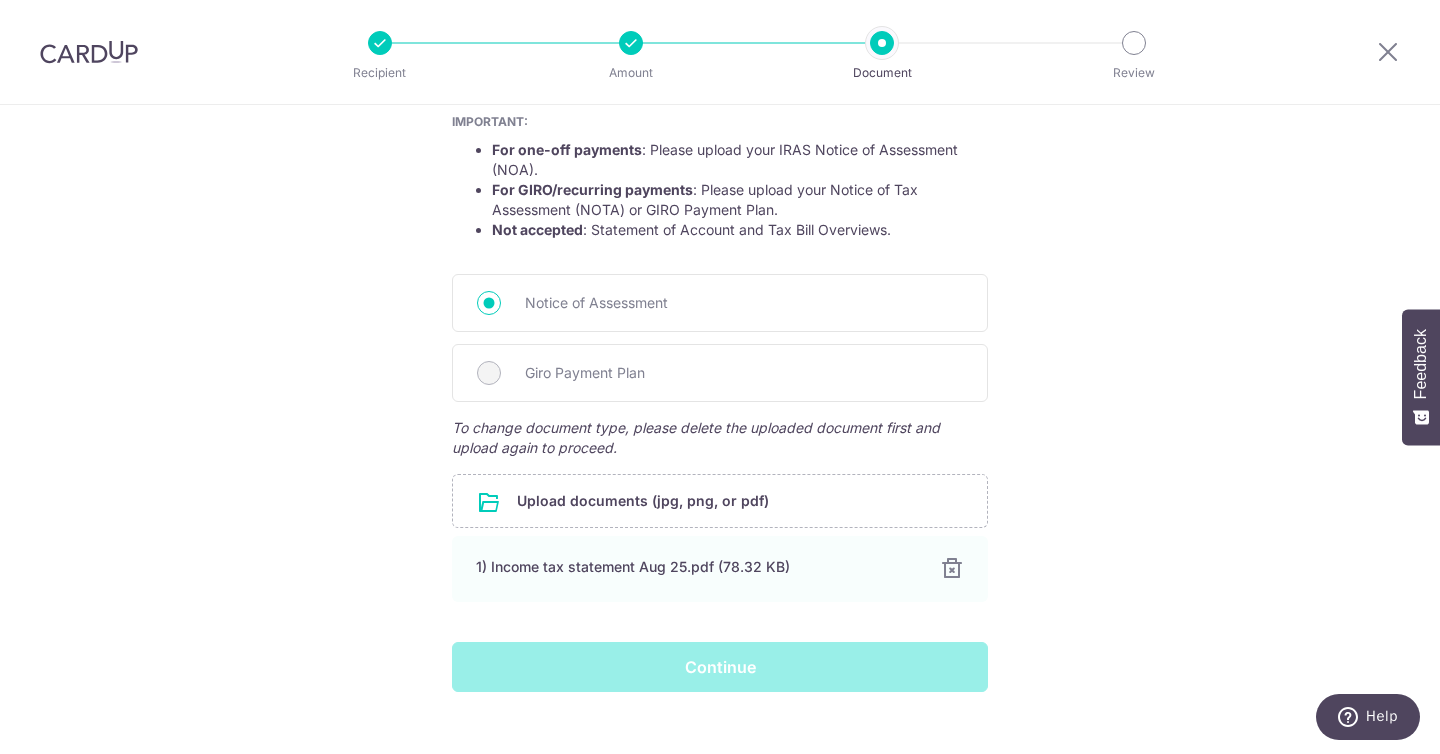 scroll, scrollTop: 405, scrollLeft: 0, axis: vertical 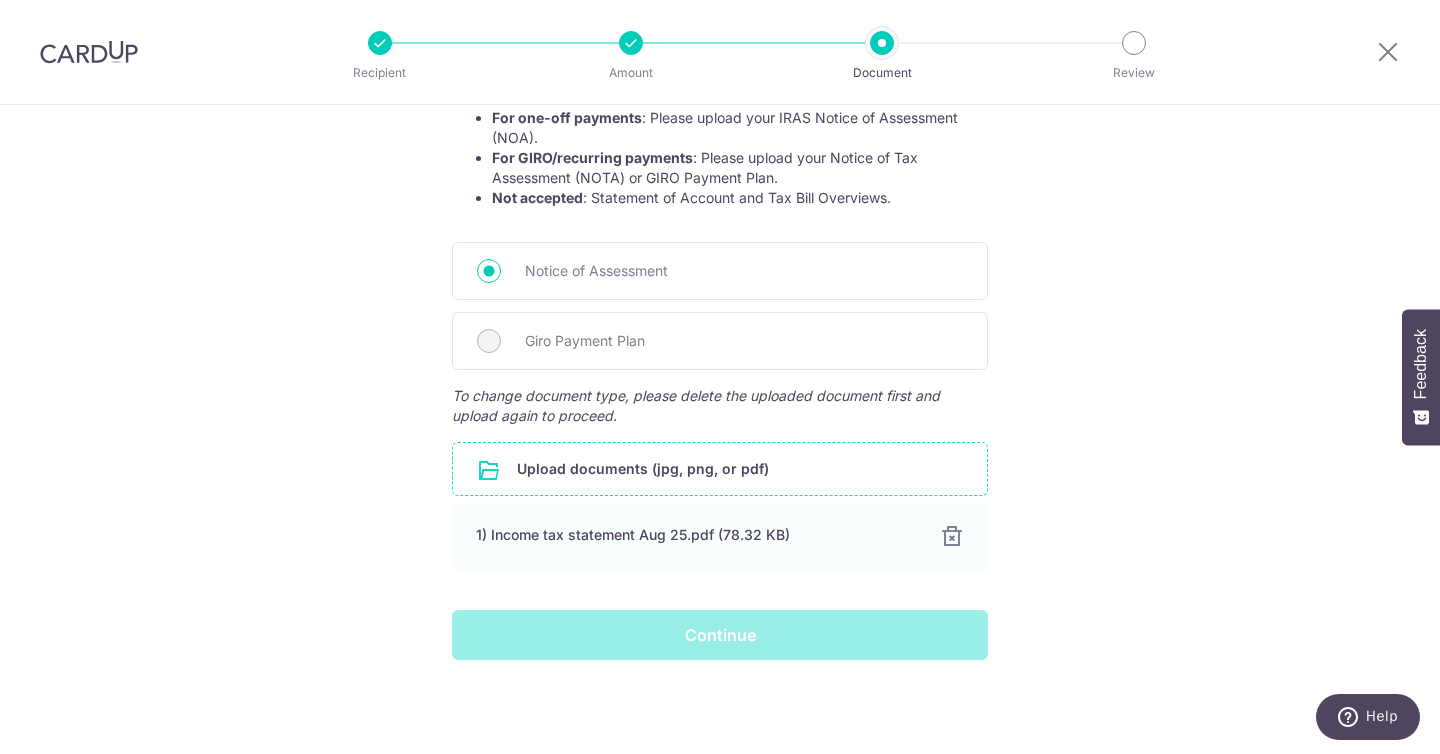 click at bounding box center (720, 469) 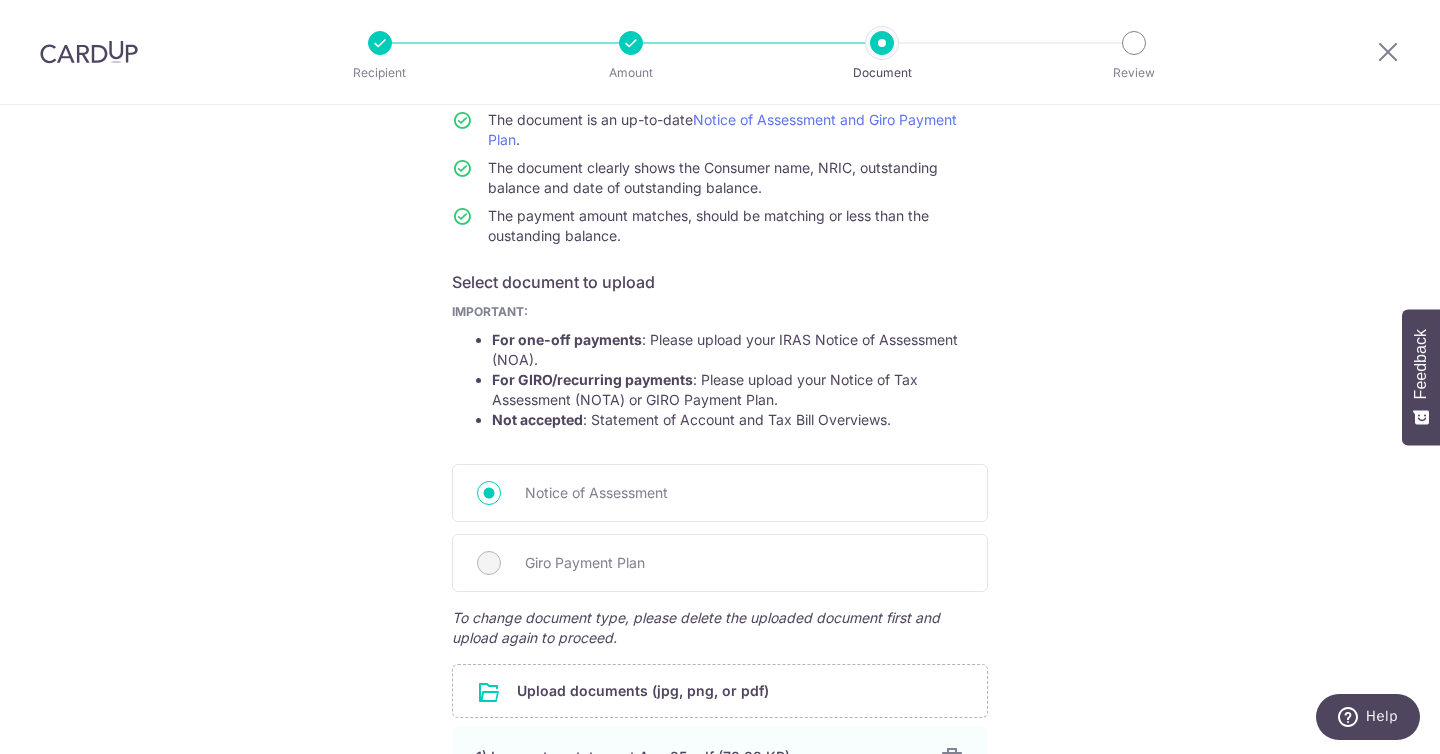 scroll, scrollTop: 182, scrollLeft: 0, axis: vertical 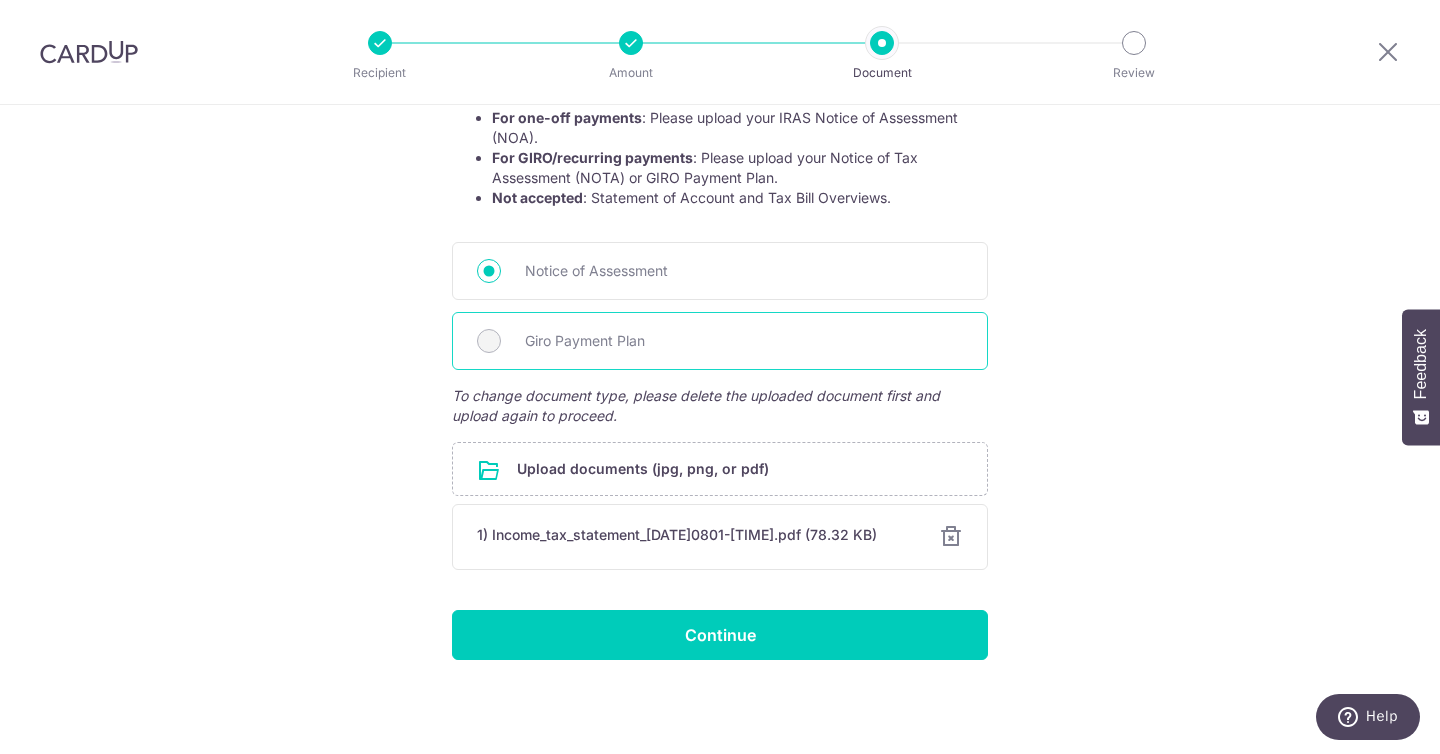 click on "Giro Payment Plan" at bounding box center (744, 341) 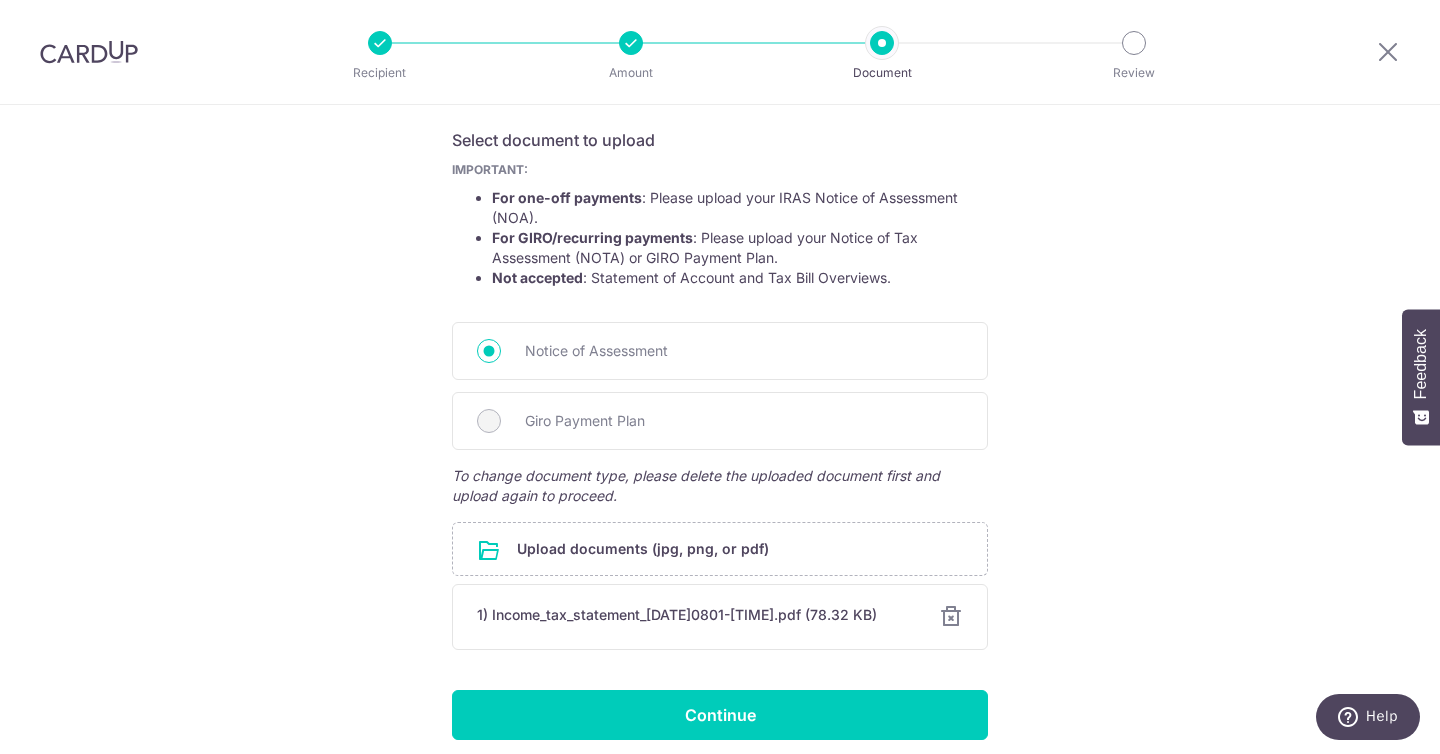 scroll, scrollTop: 338, scrollLeft: 0, axis: vertical 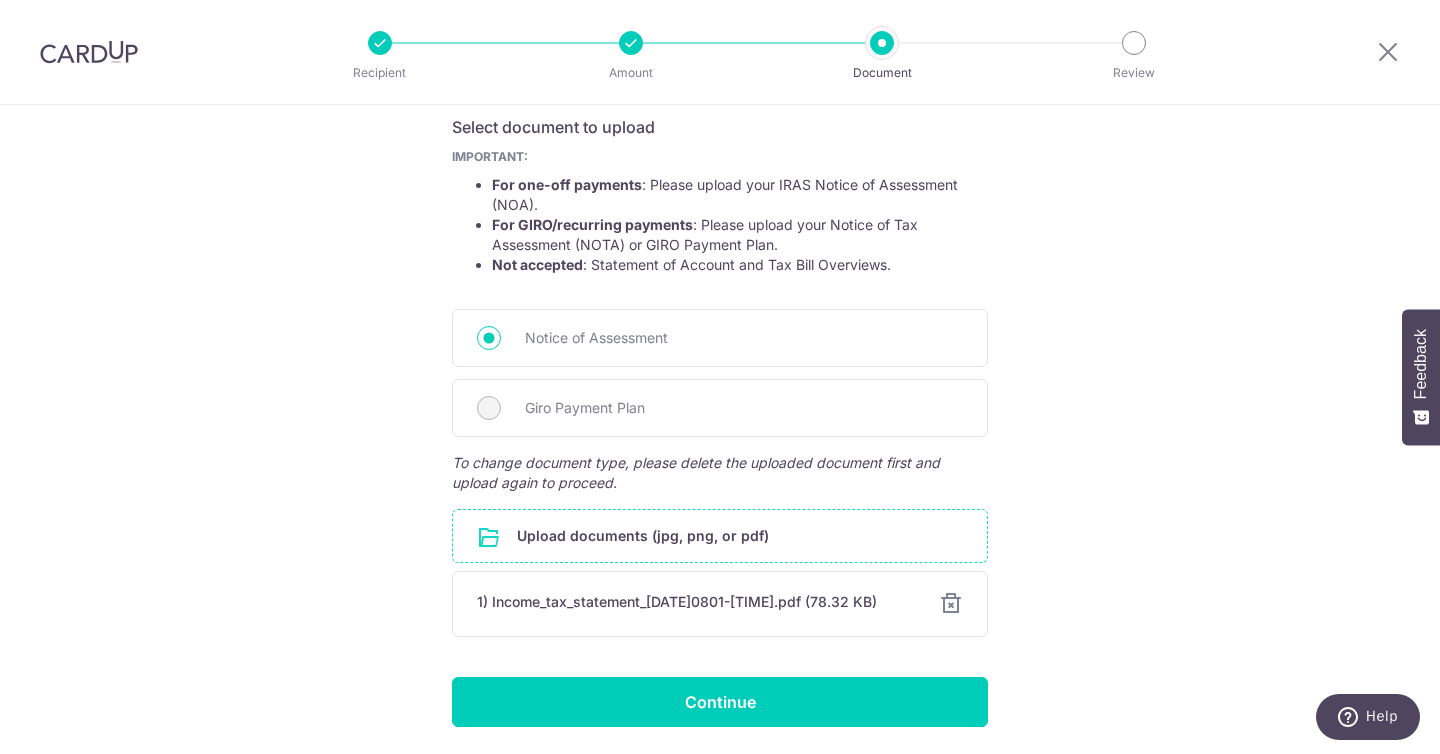click at bounding box center [720, 536] 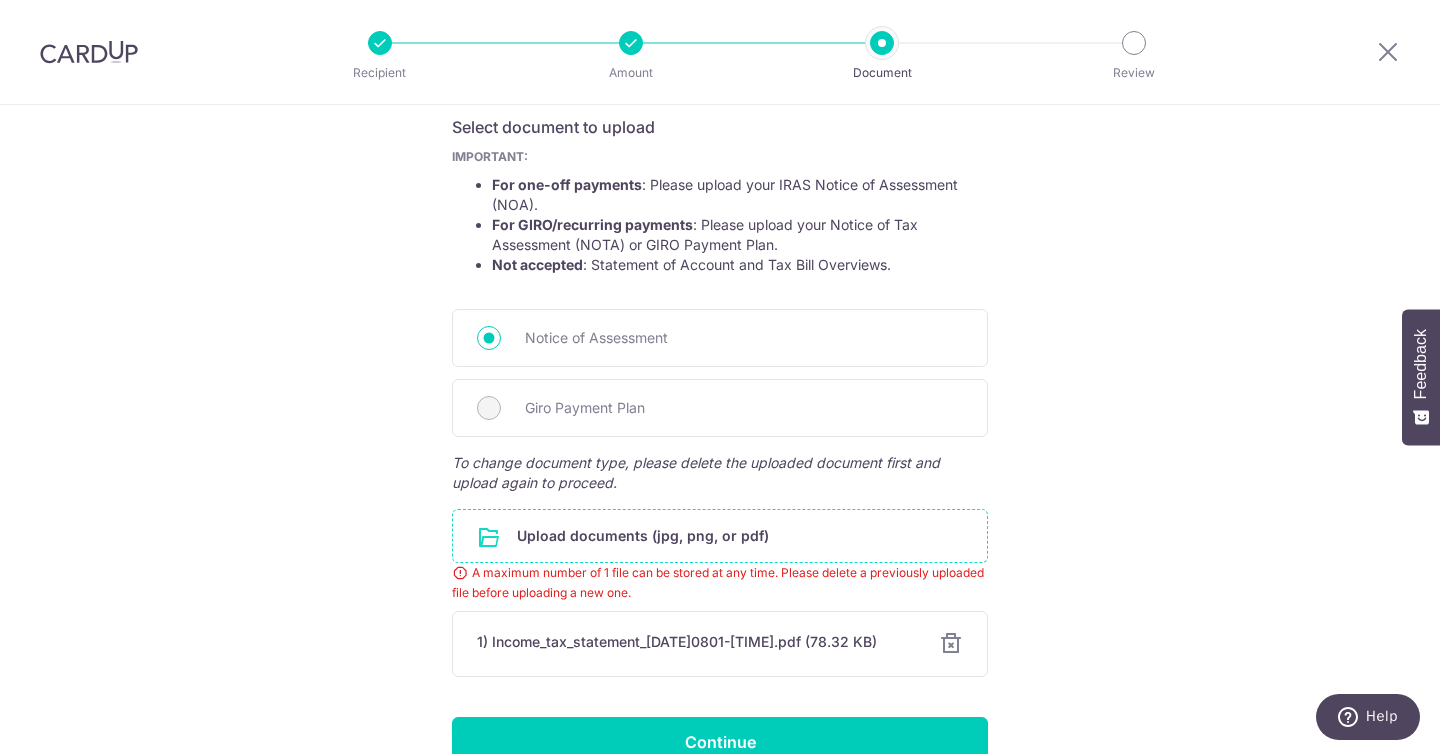 click at bounding box center [951, 644] 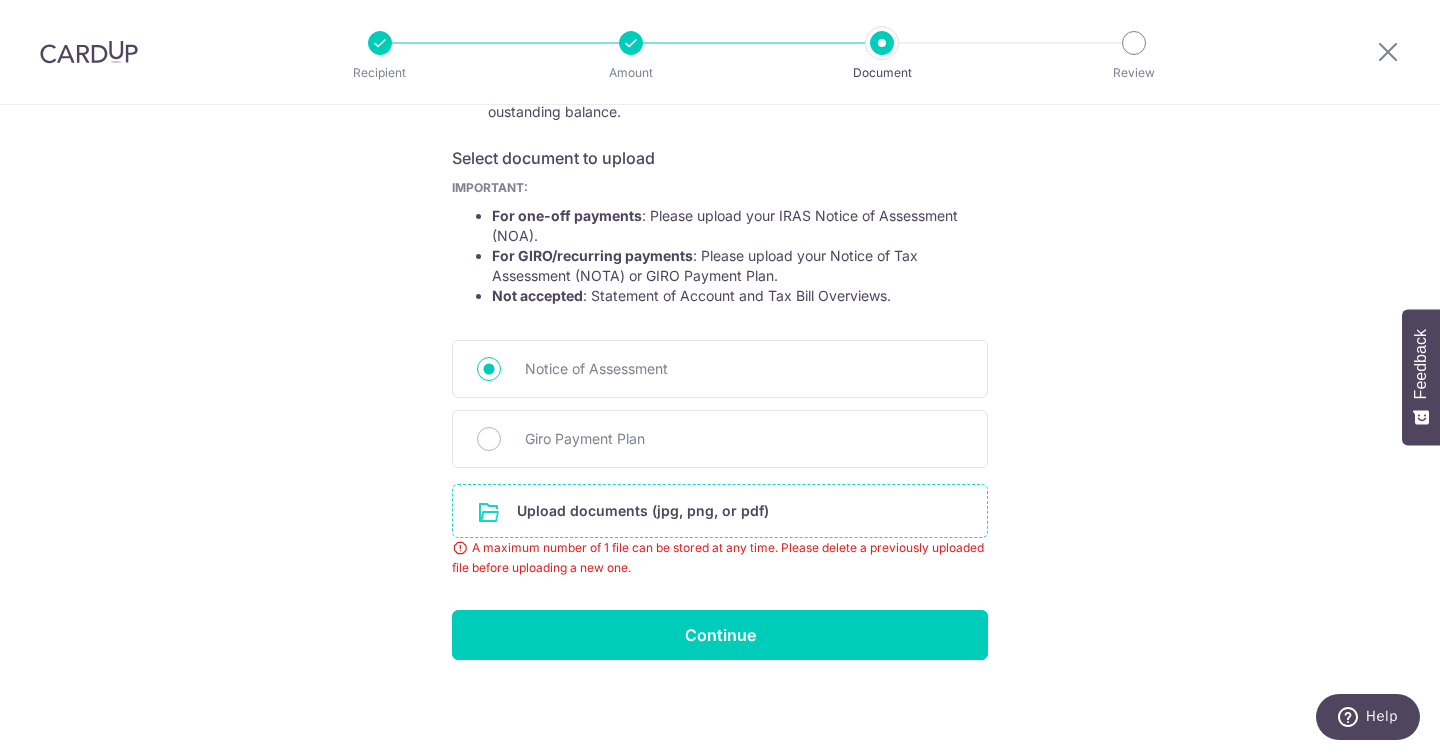 scroll, scrollTop: 307, scrollLeft: 0, axis: vertical 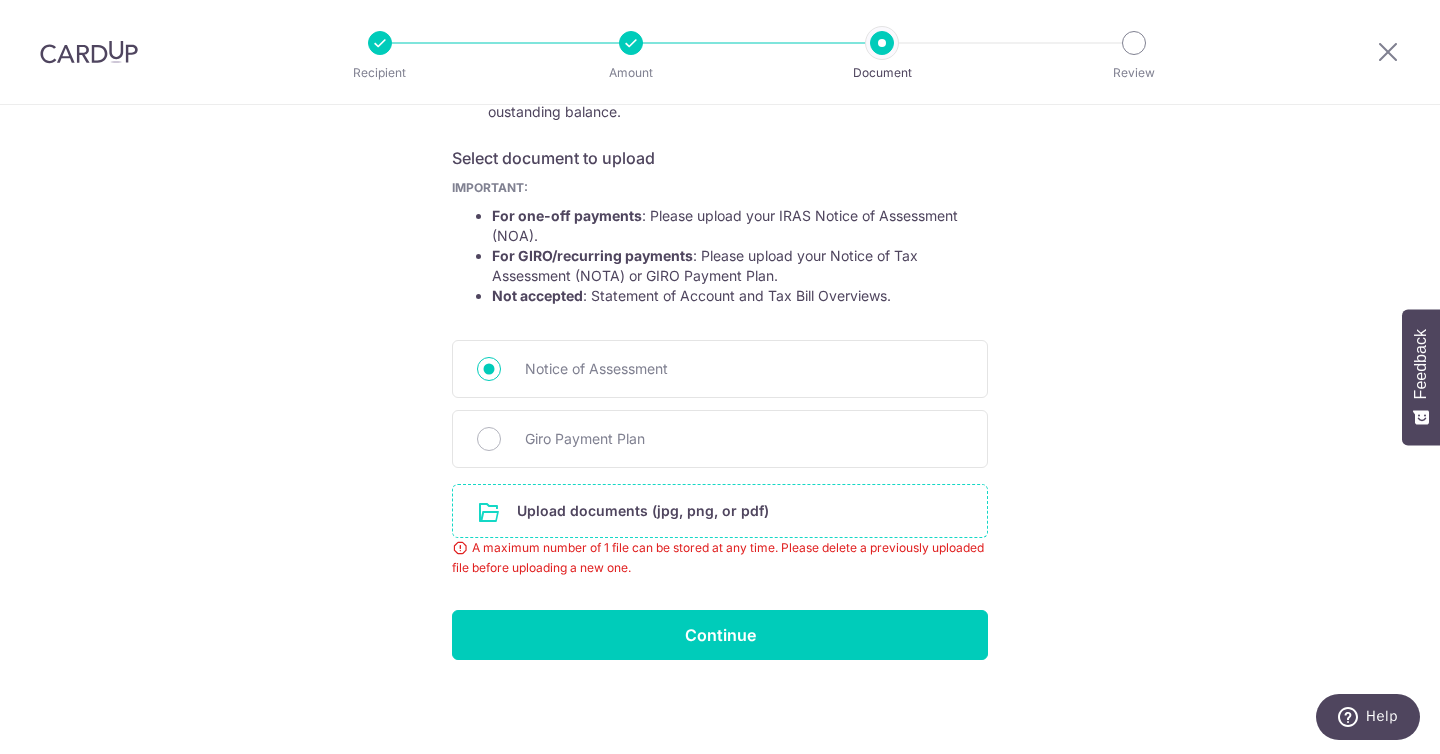 click at bounding box center (720, 511) 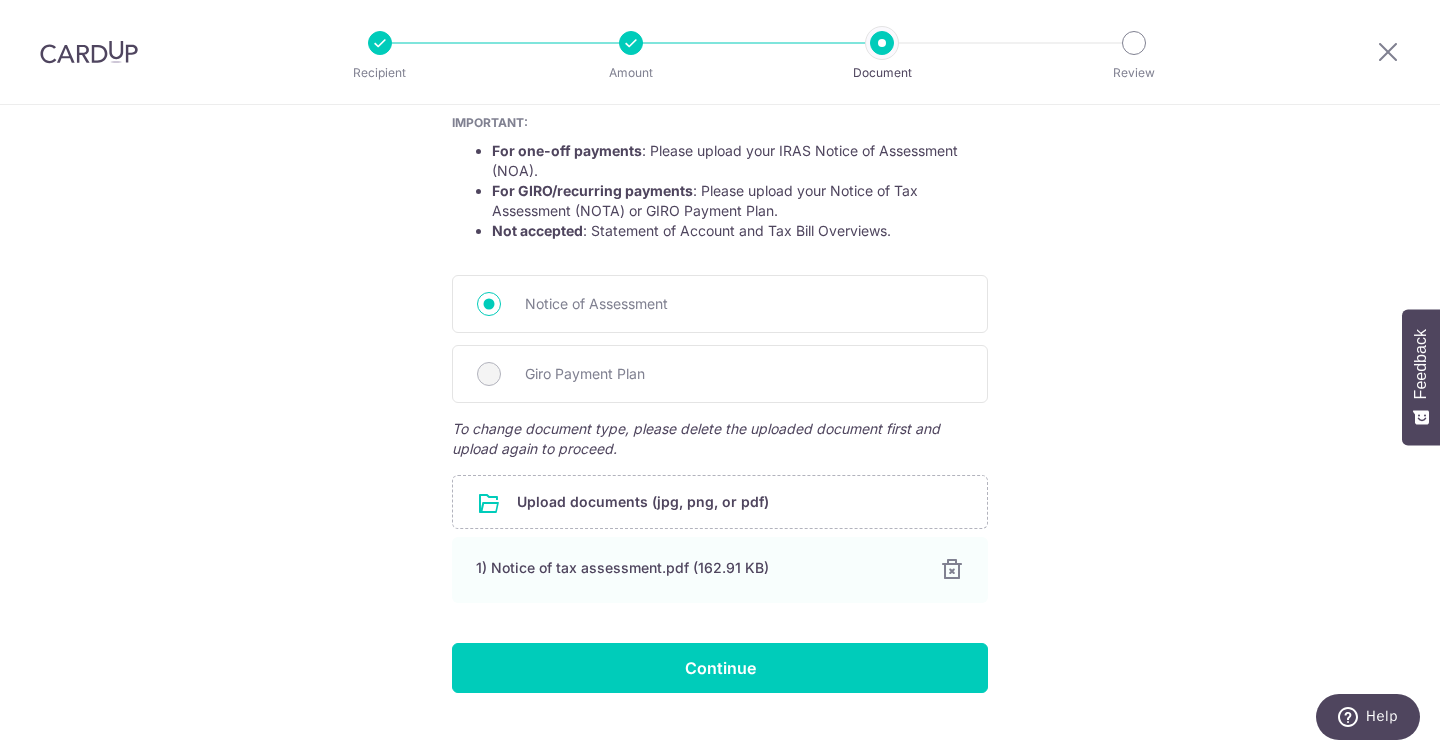 scroll, scrollTop: 396, scrollLeft: 0, axis: vertical 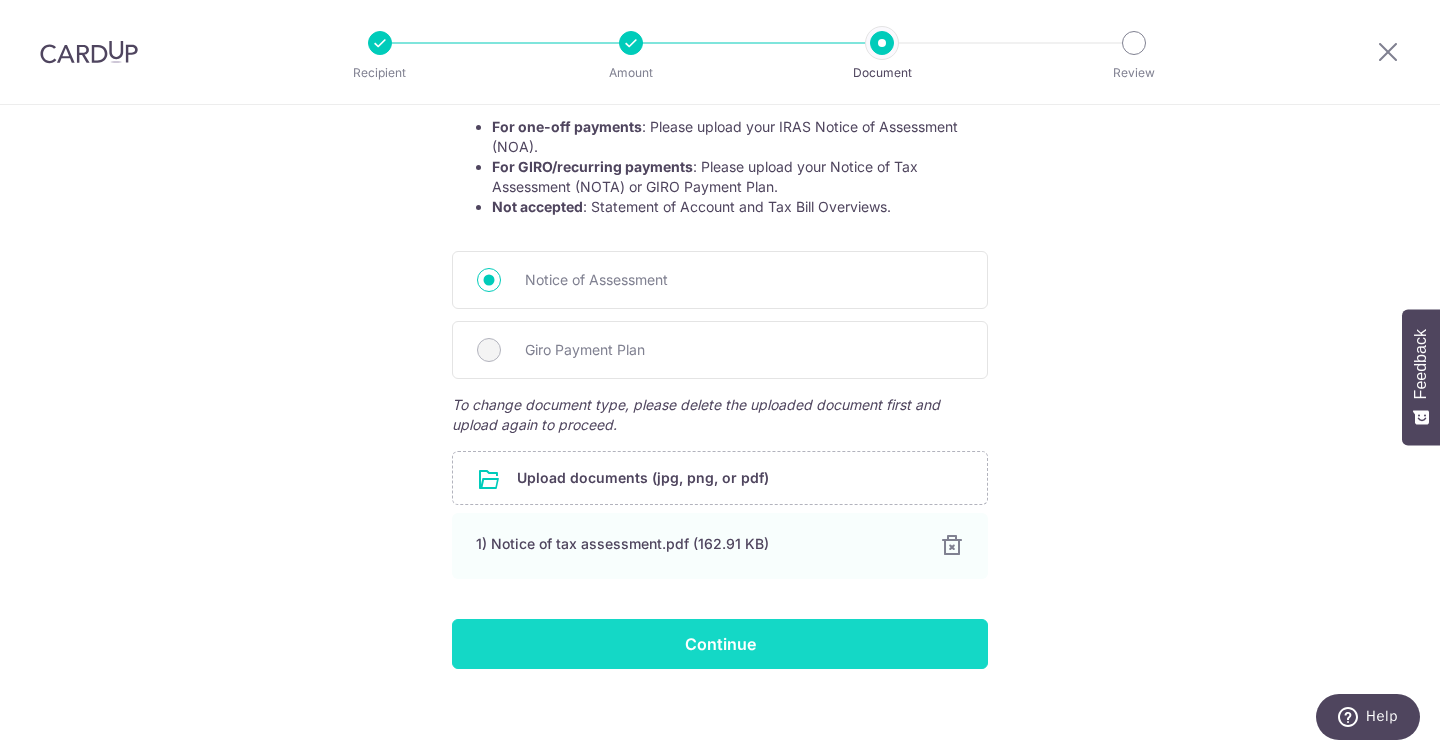 click on "Continue" at bounding box center (720, 644) 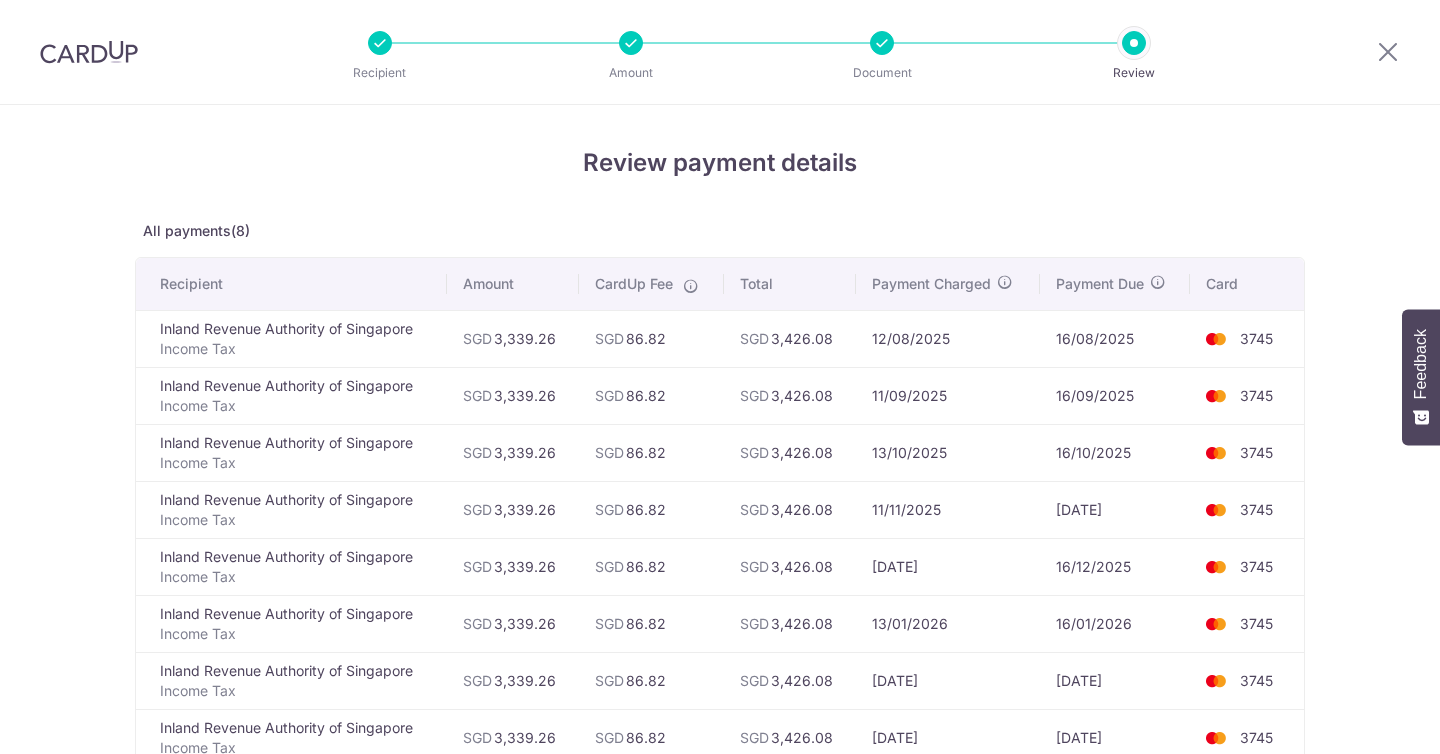 scroll, scrollTop: 0, scrollLeft: 0, axis: both 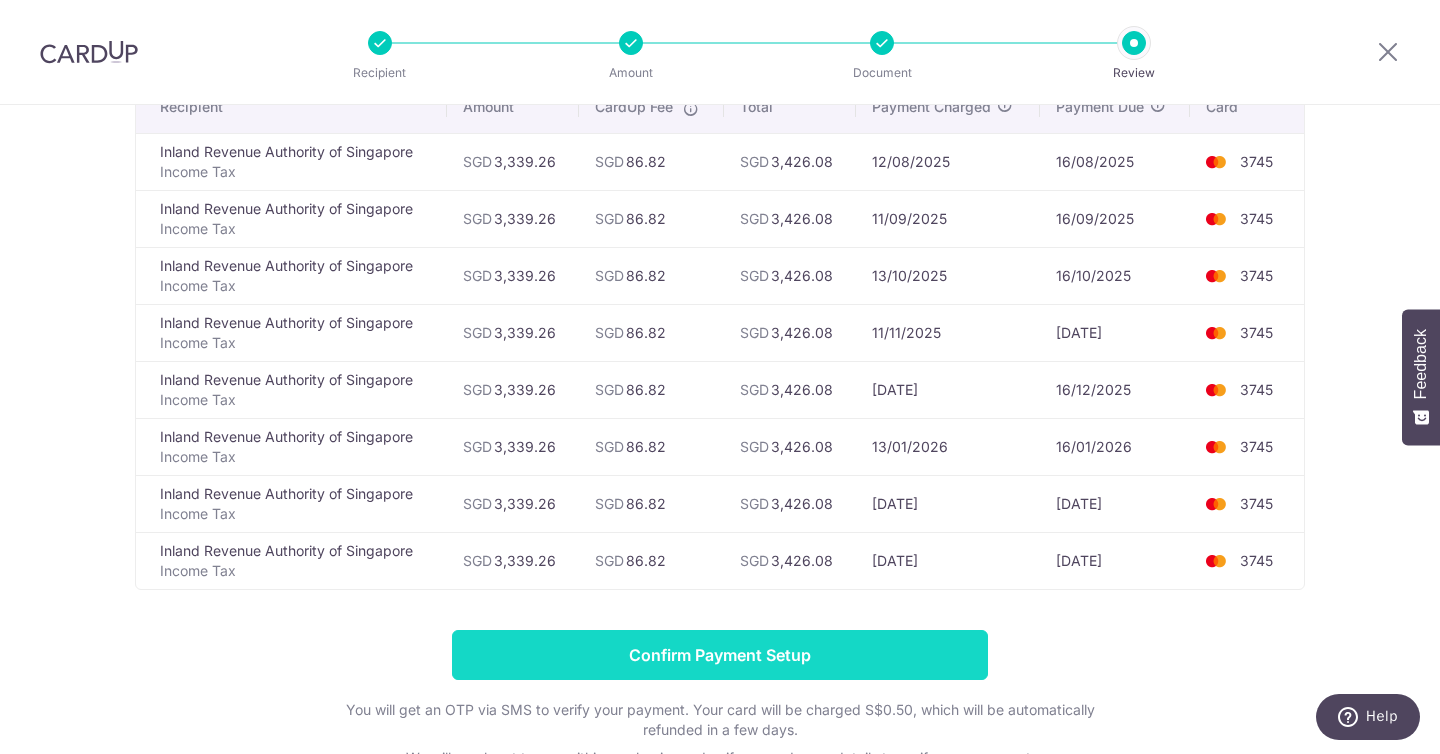 click on "Confirm Payment Setup" at bounding box center [720, 655] 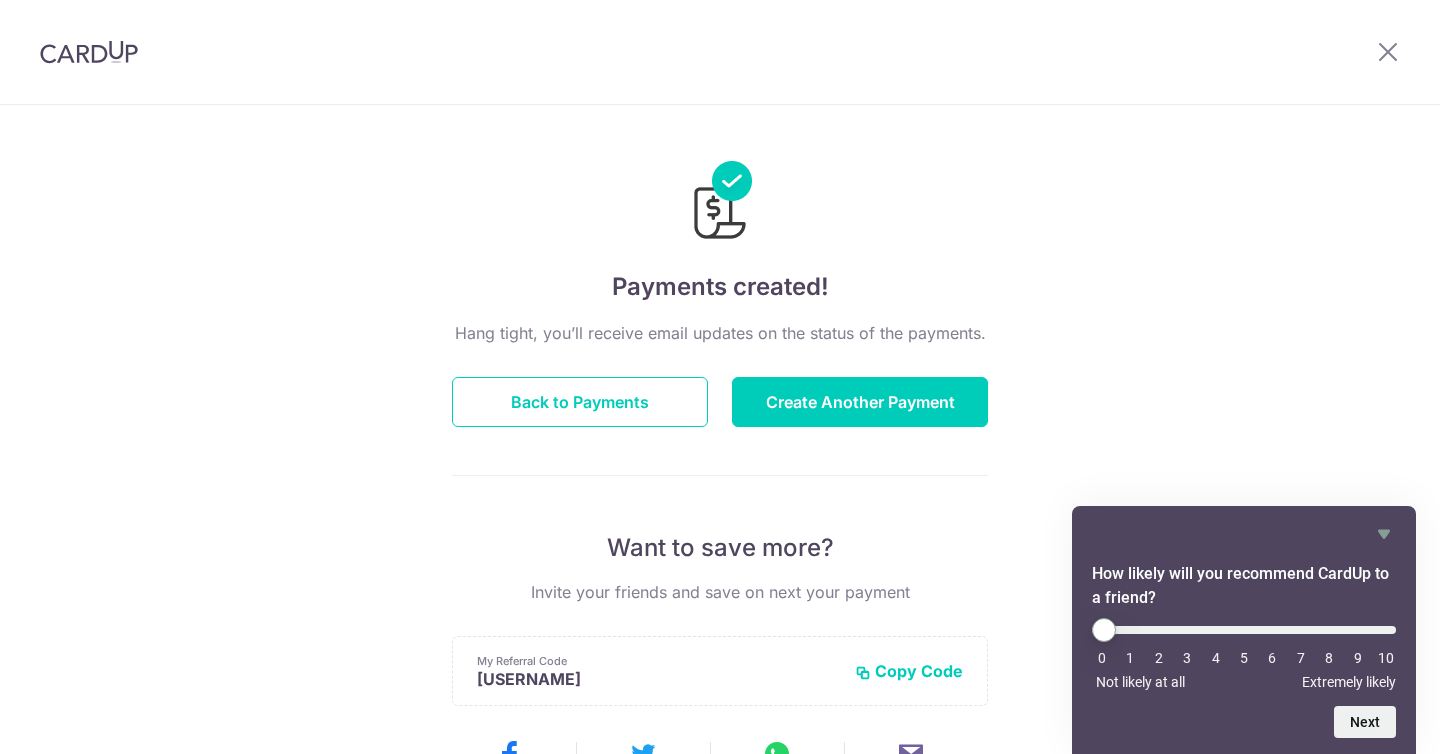 scroll, scrollTop: 0, scrollLeft: 0, axis: both 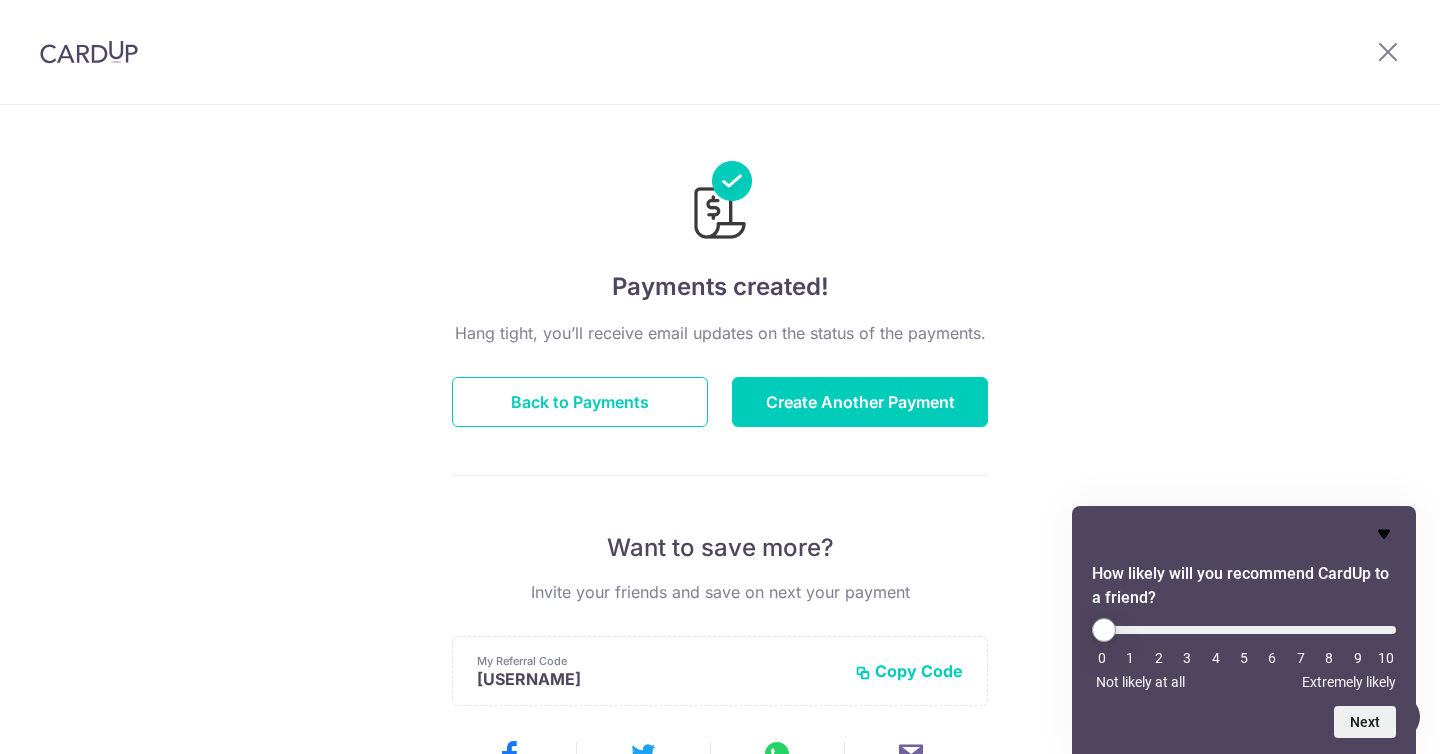 click 